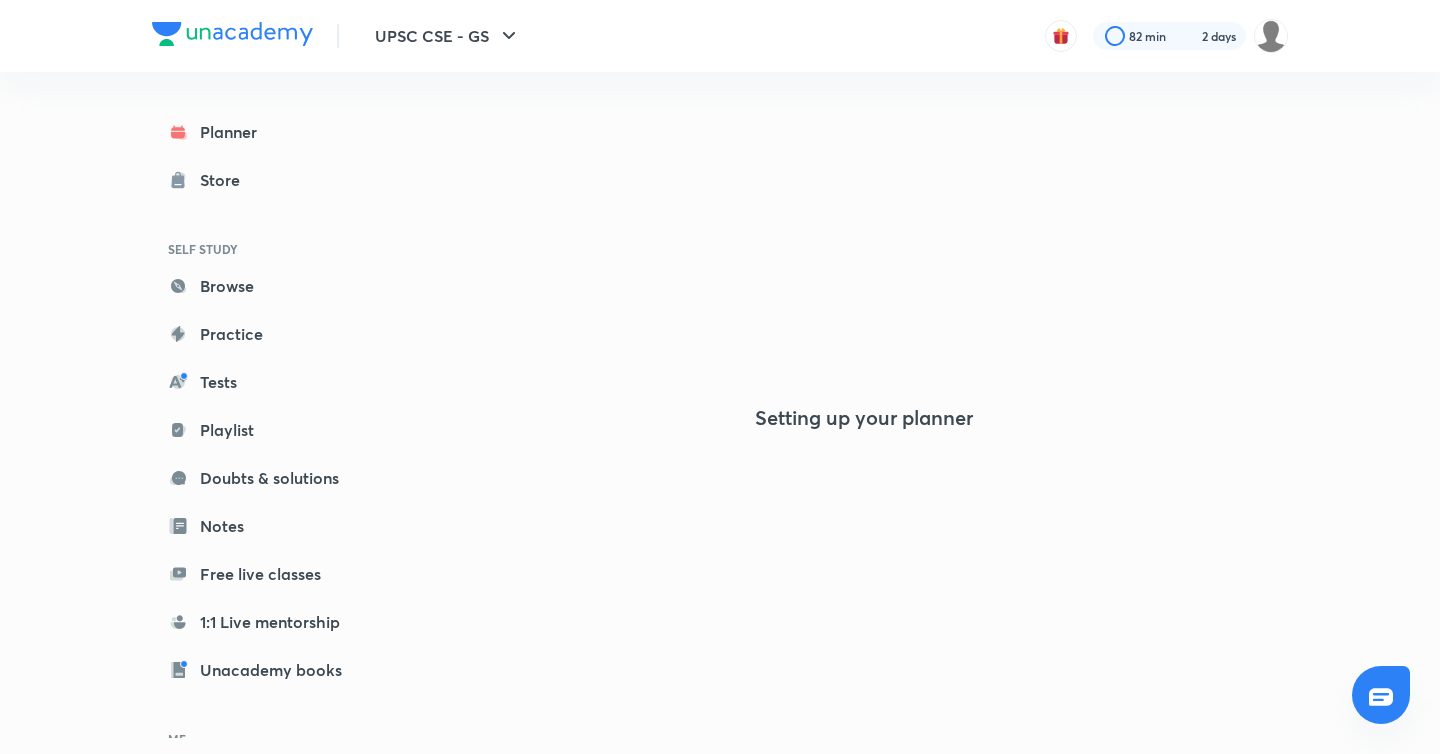 scroll, scrollTop: 0, scrollLeft: 0, axis: both 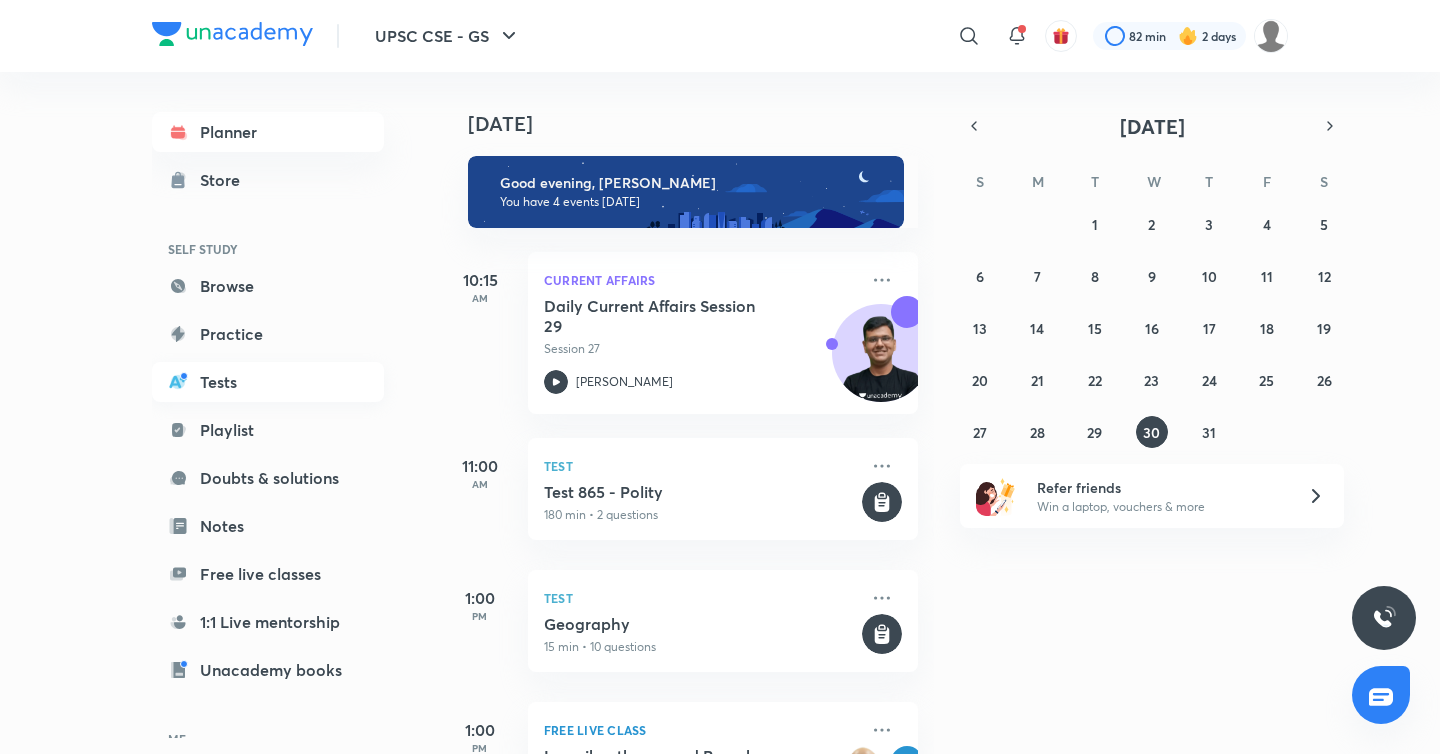 click on "Tests" at bounding box center [268, 382] 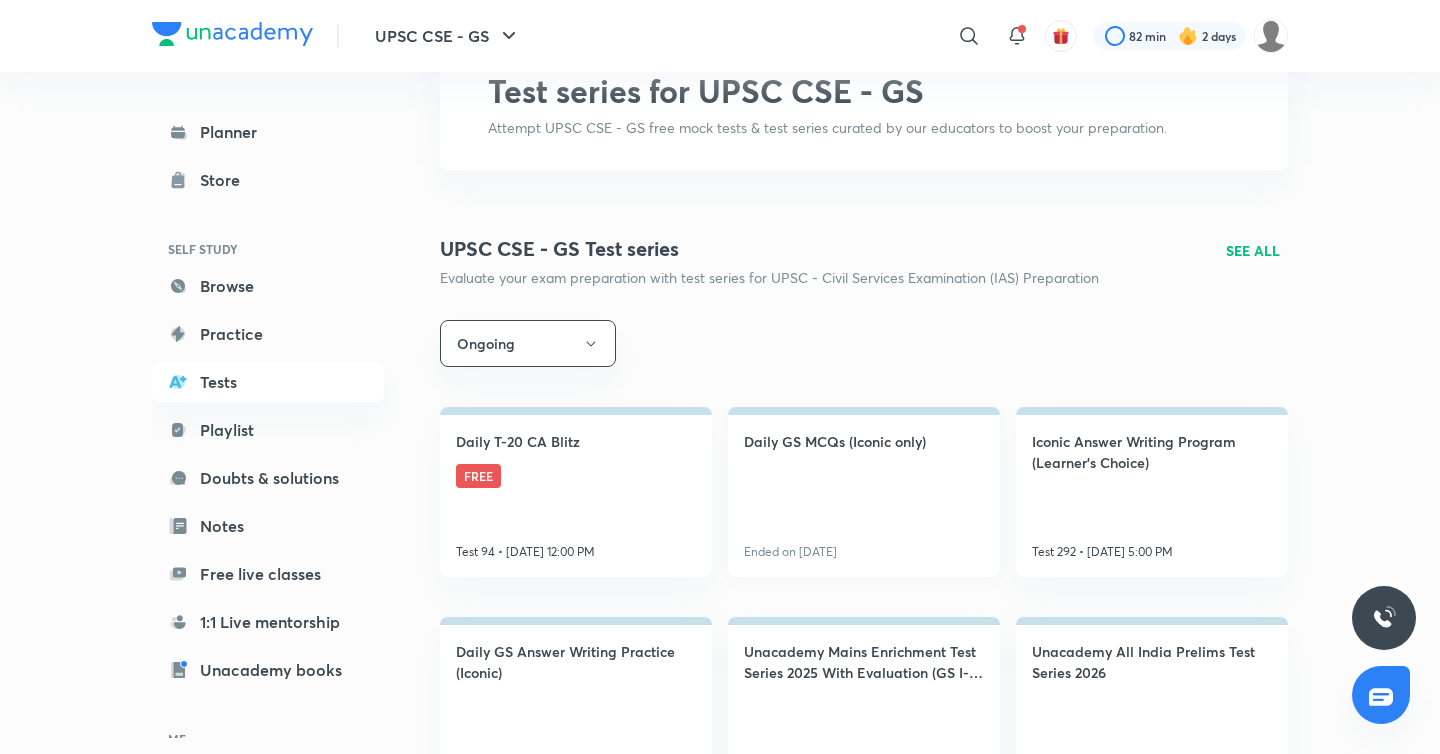 scroll, scrollTop: 130, scrollLeft: 0, axis: vertical 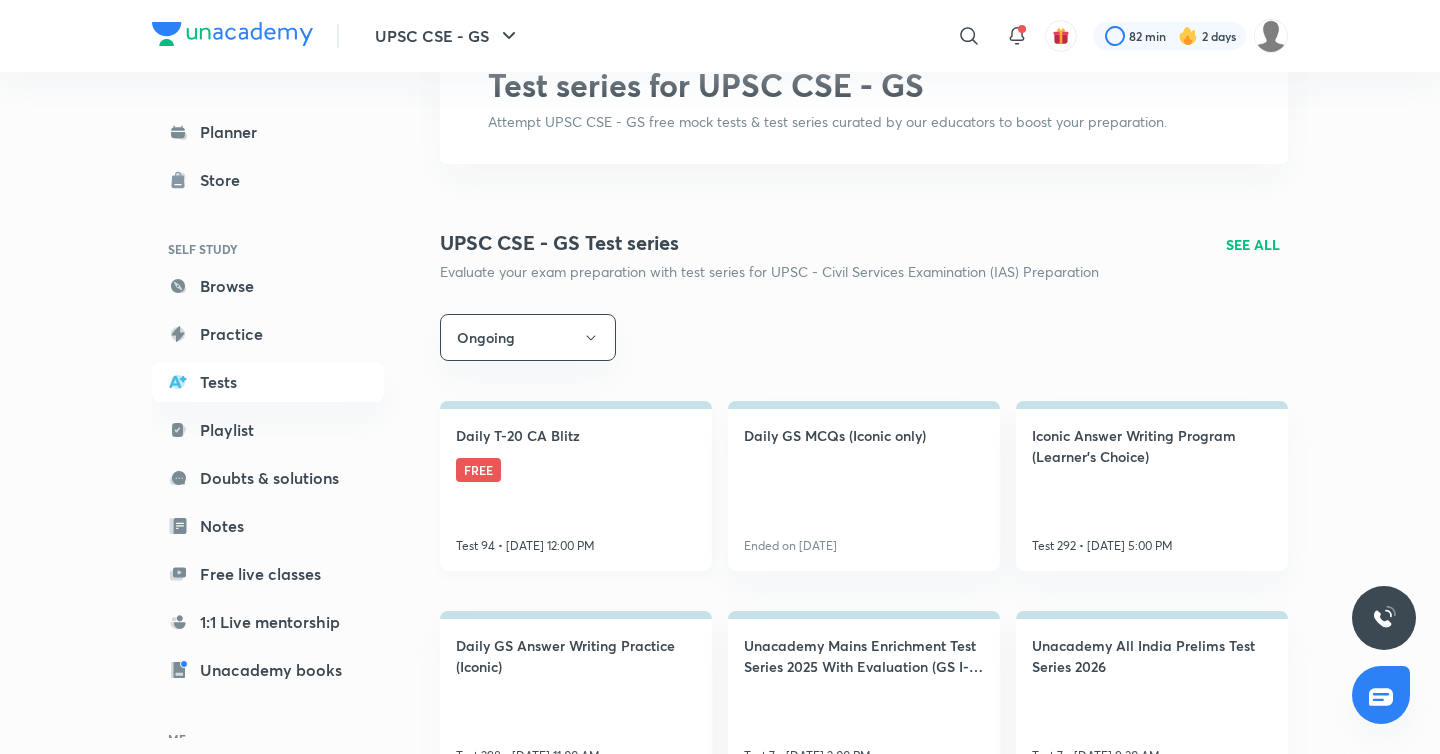 click on "Daily T-20 CA Blitz FREE Test 94 • [DATE] 12:00 PM" at bounding box center (576, 486) 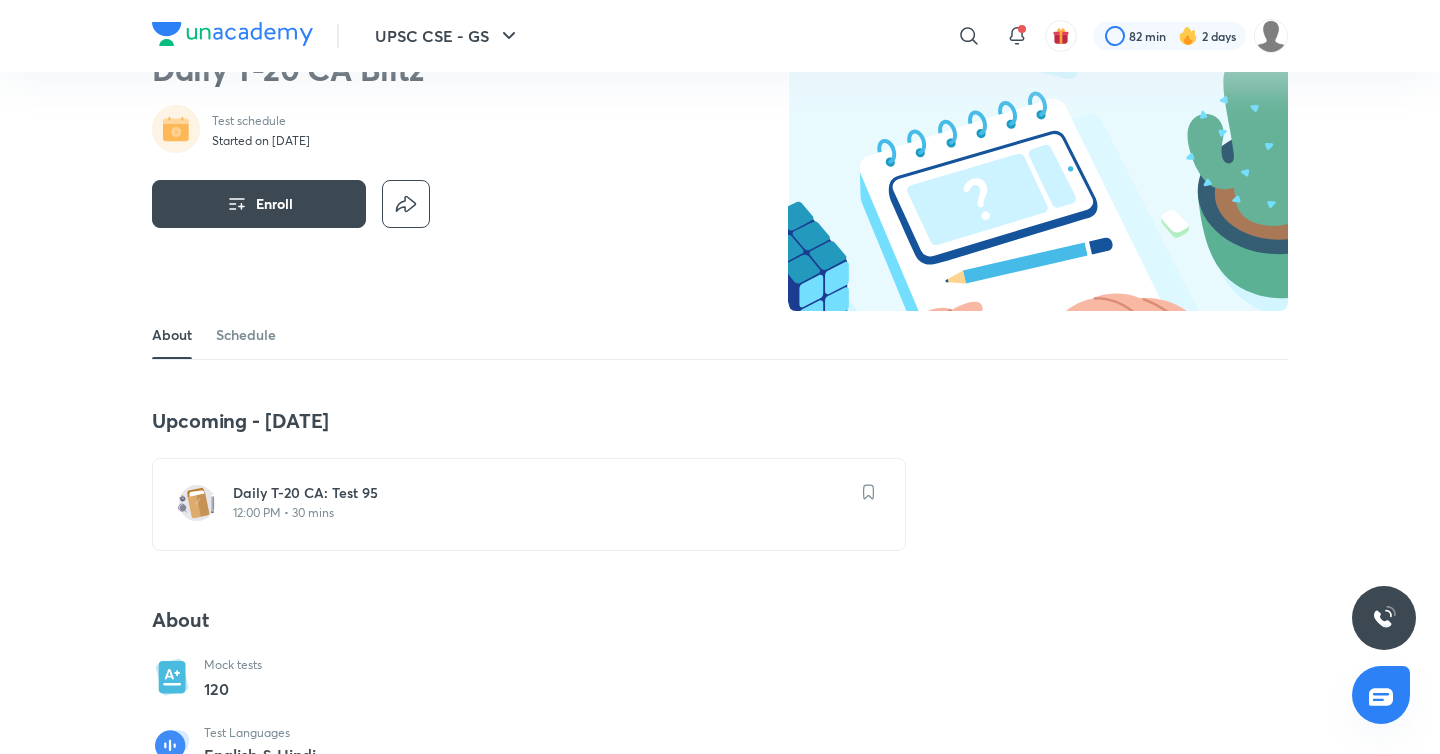 scroll, scrollTop: 52, scrollLeft: 0, axis: vertical 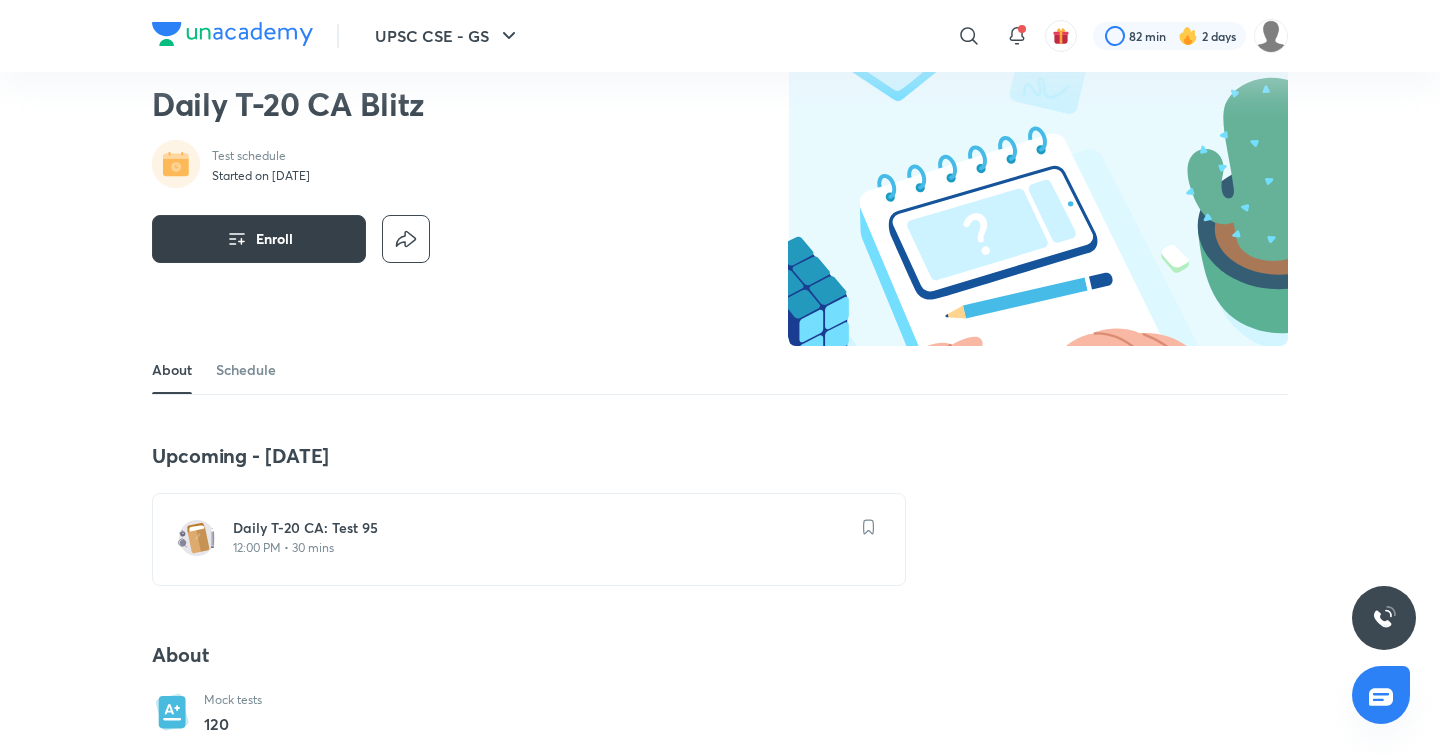 click on "Enroll" at bounding box center [274, 239] 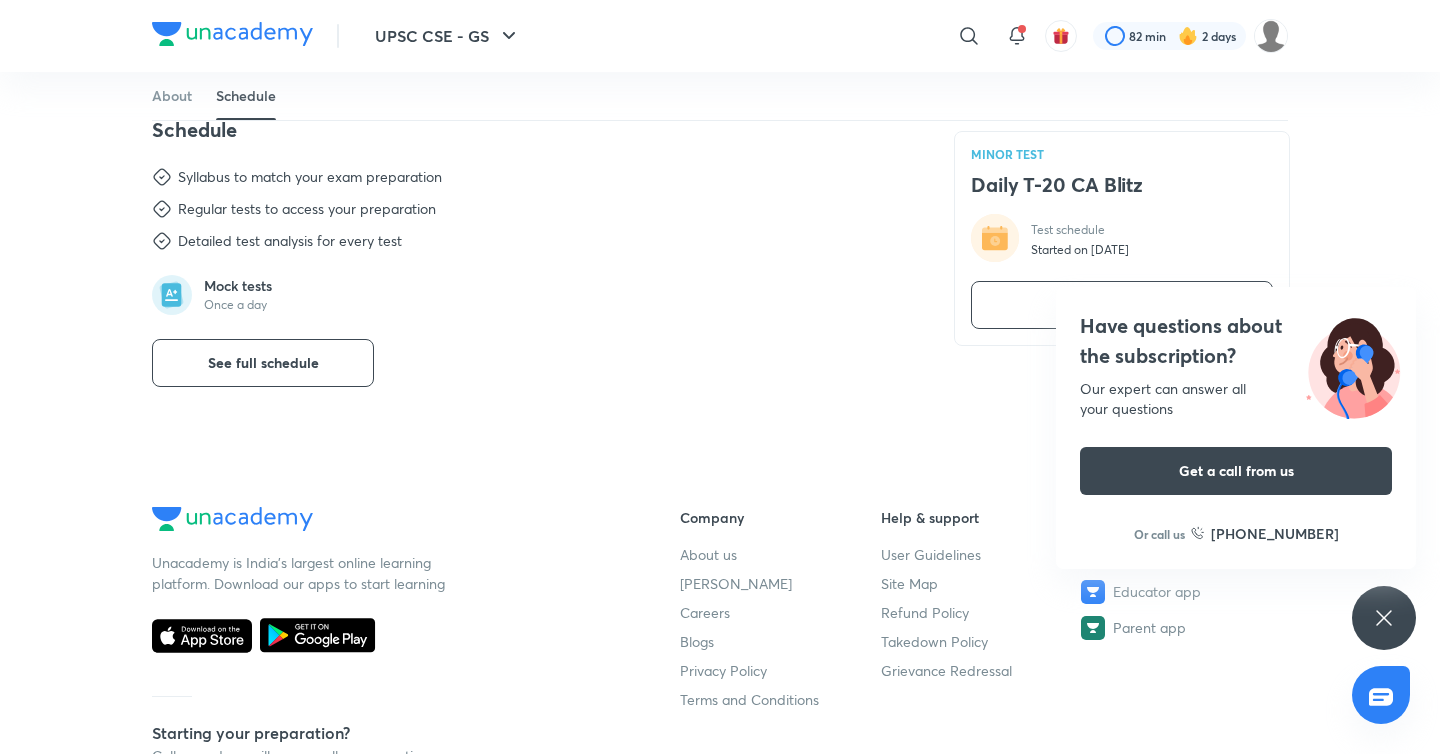 scroll, scrollTop: 913, scrollLeft: 0, axis: vertical 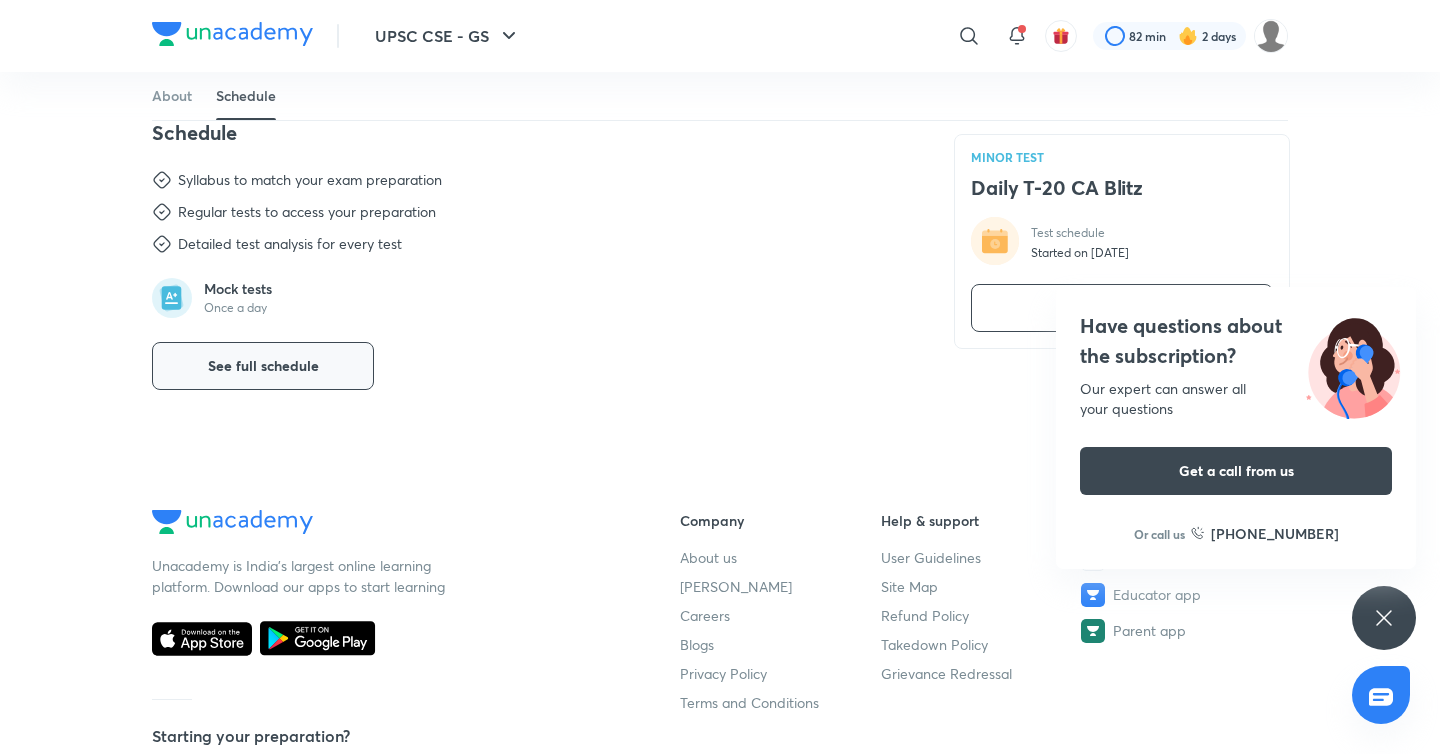 click on "See full schedule" at bounding box center (263, 366) 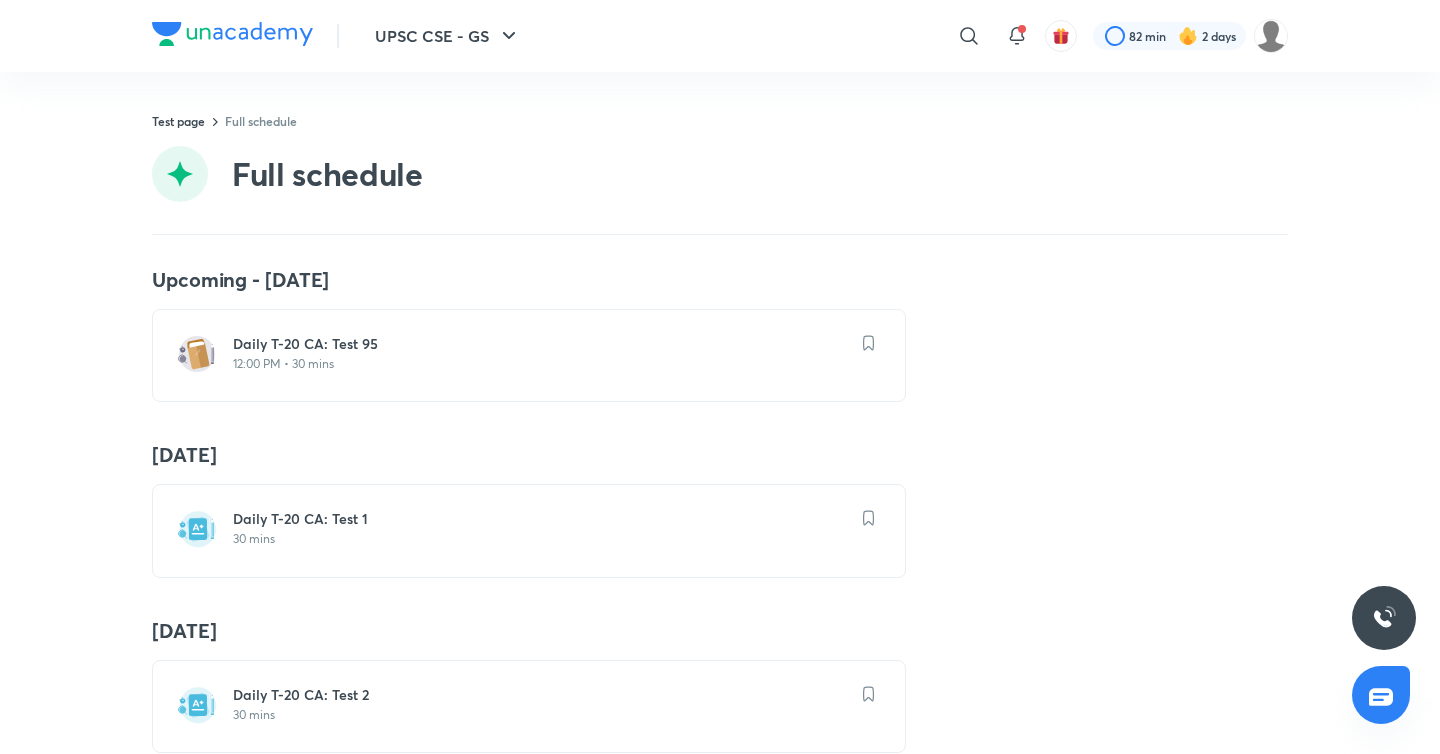 scroll, scrollTop: 0, scrollLeft: 0, axis: both 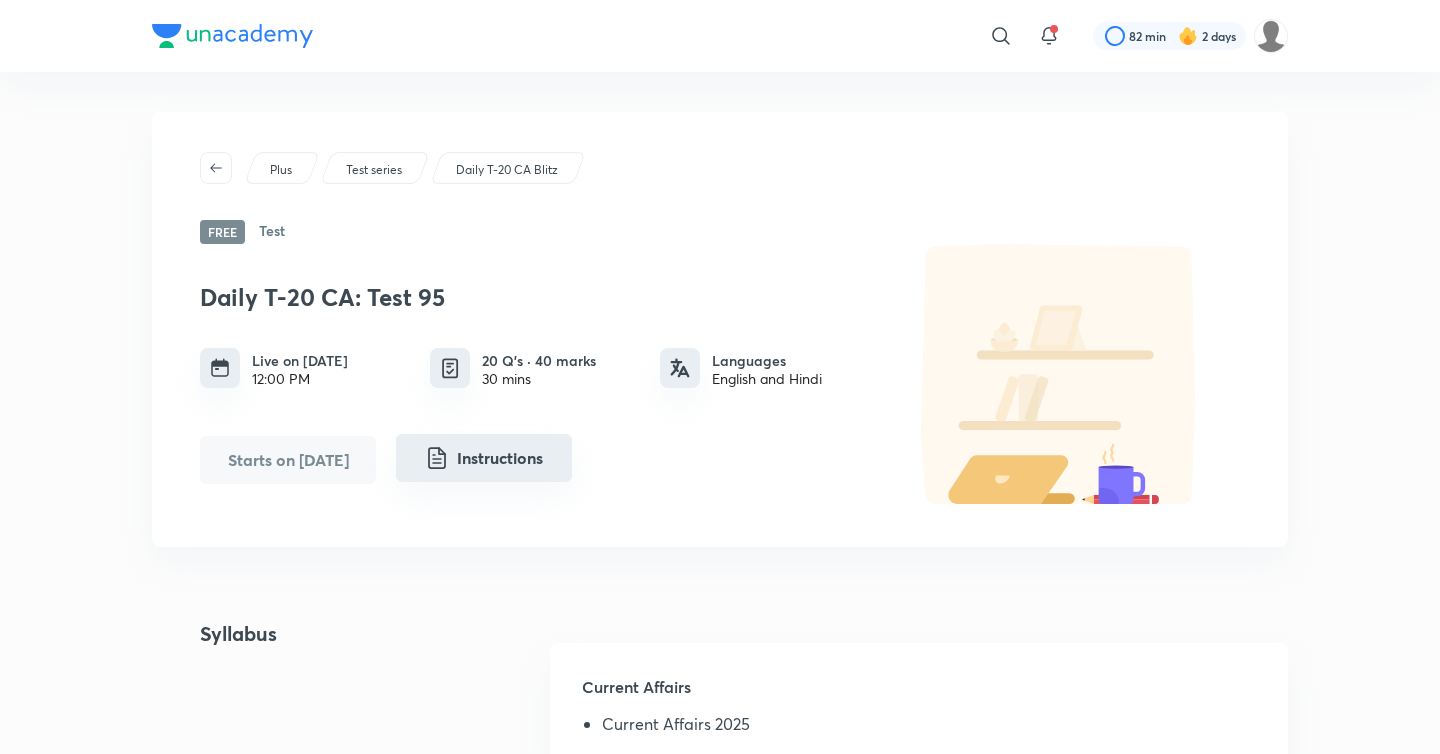 click on "Instructions" at bounding box center (484, 458) 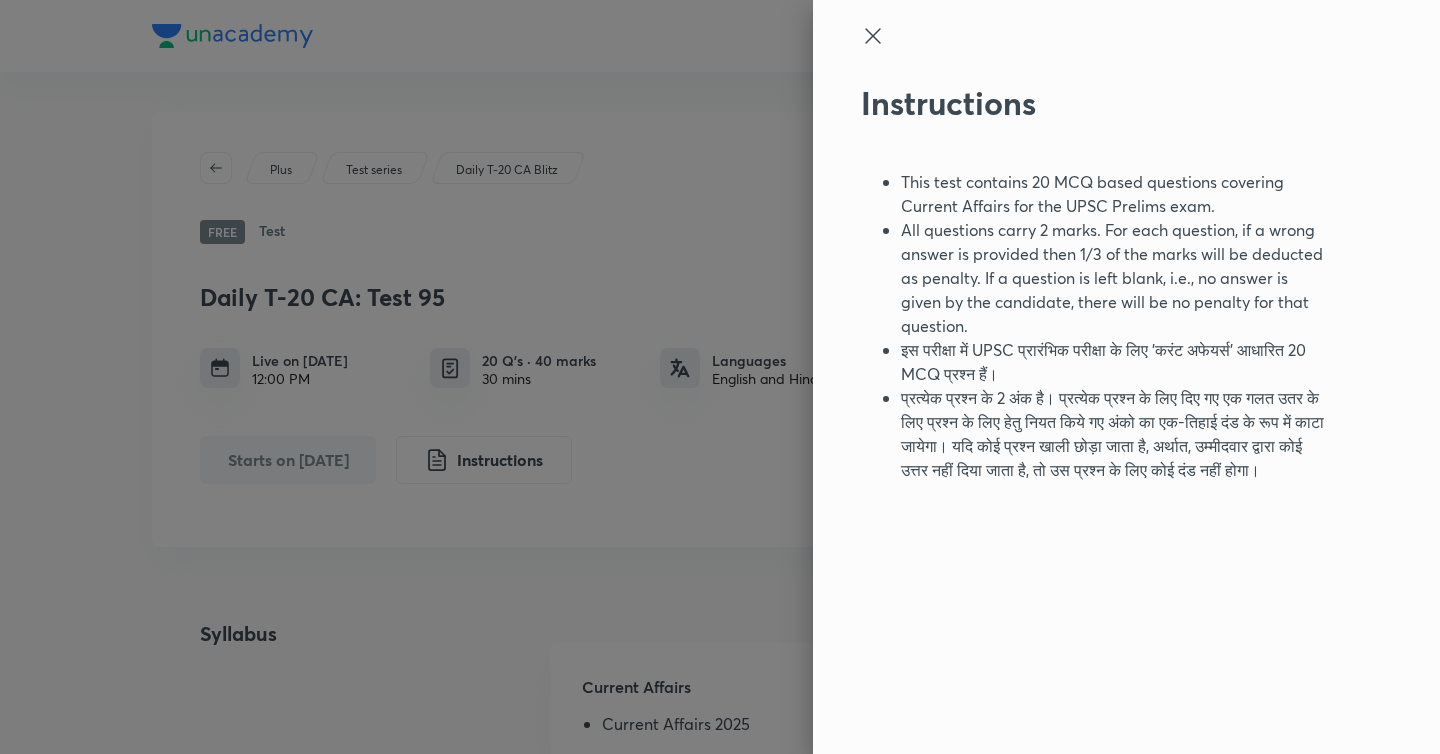 click 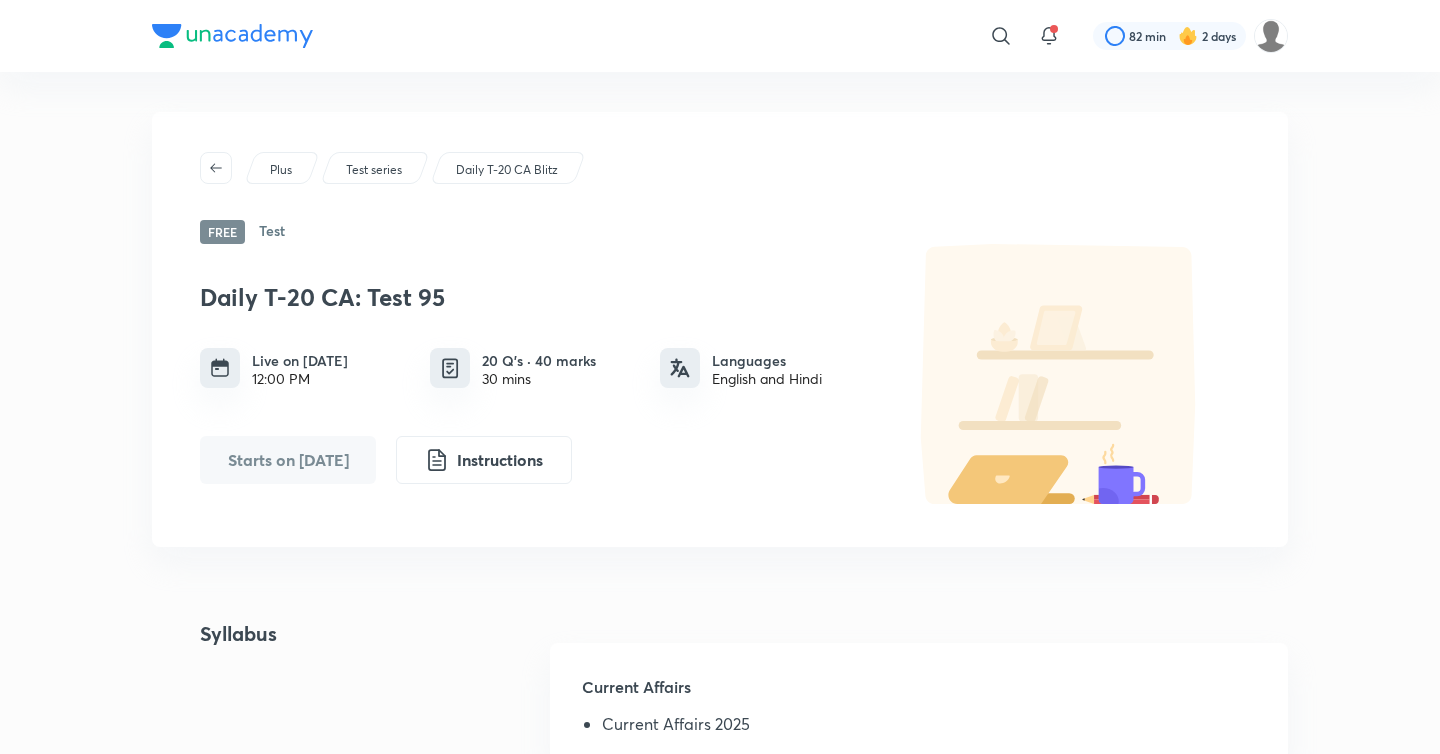 click on "Test series" at bounding box center [375, 168] 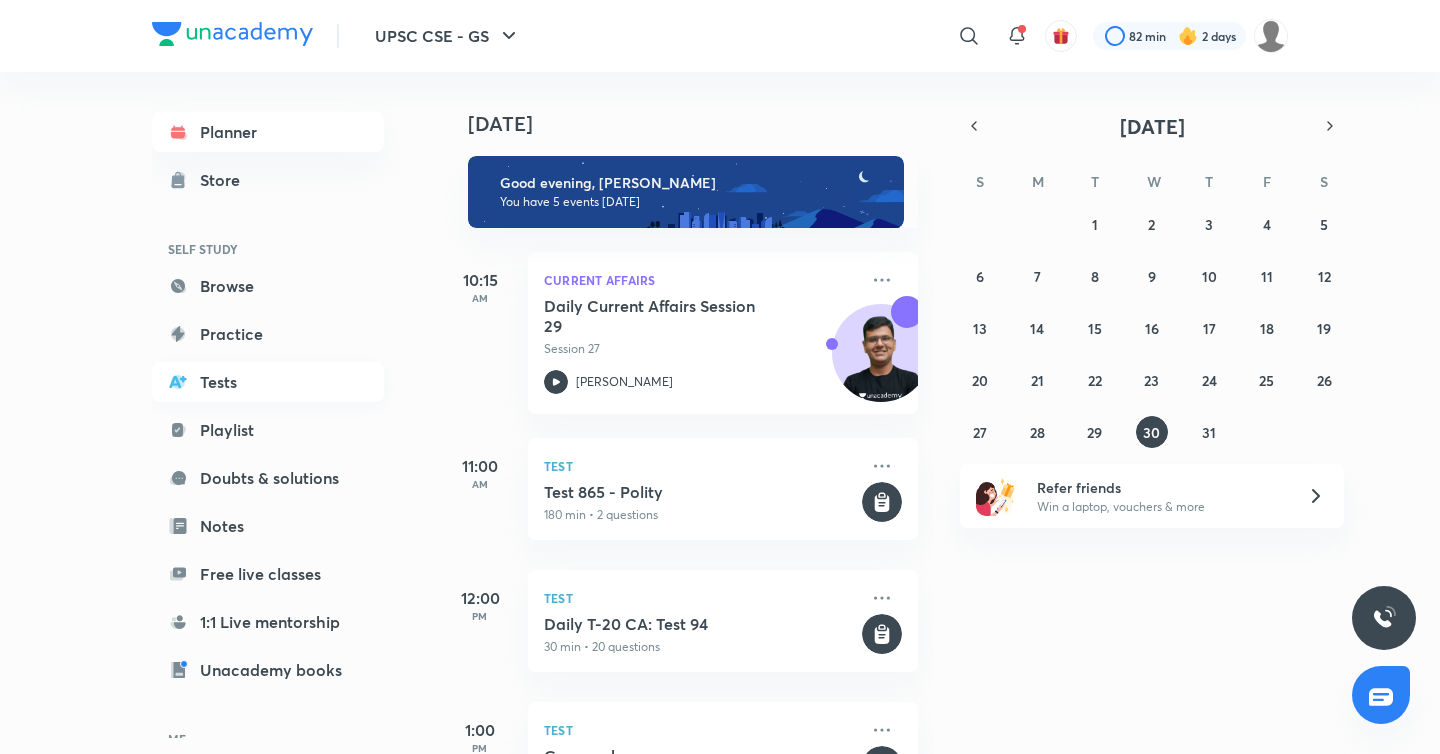 click on "Tests" at bounding box center [268, 382] 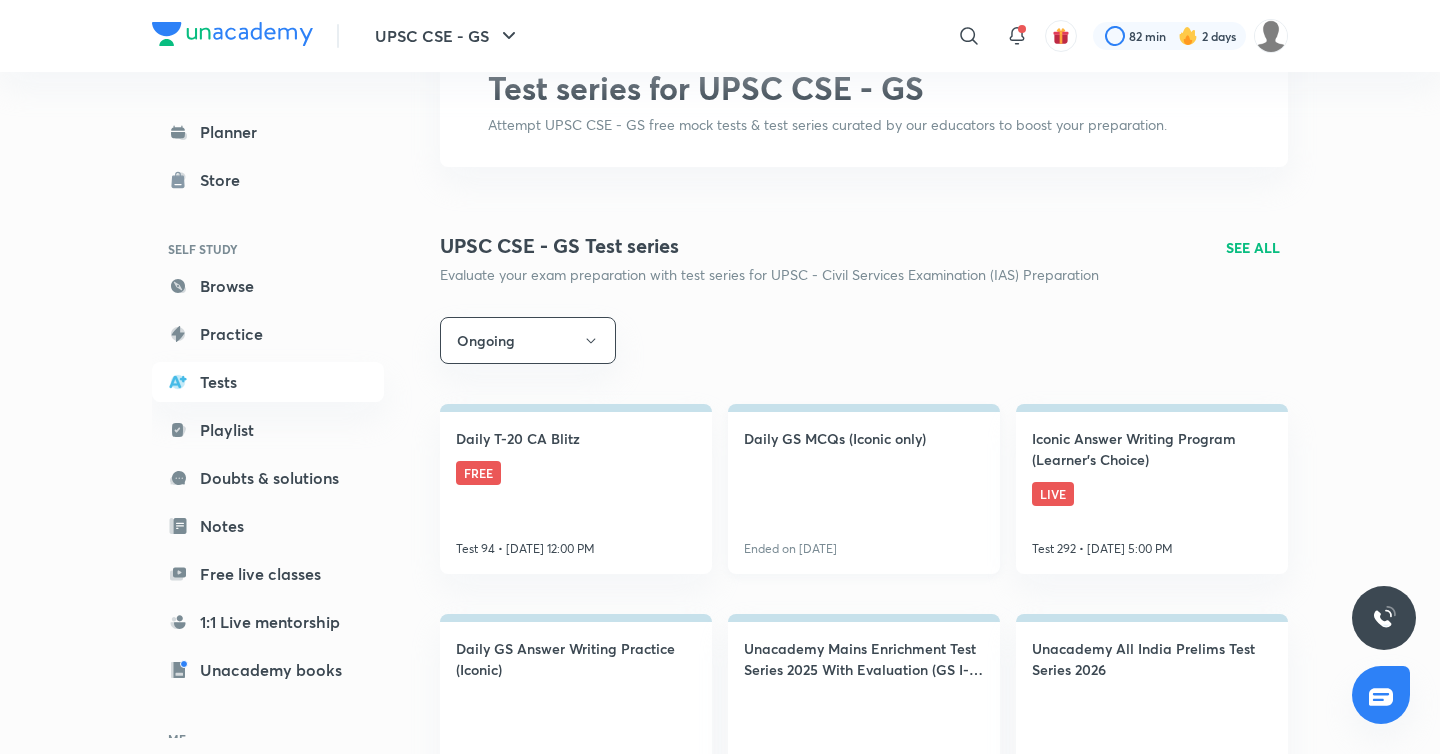 scroll, scrollTop: 130, scrollLeft: 0, axis: vertical 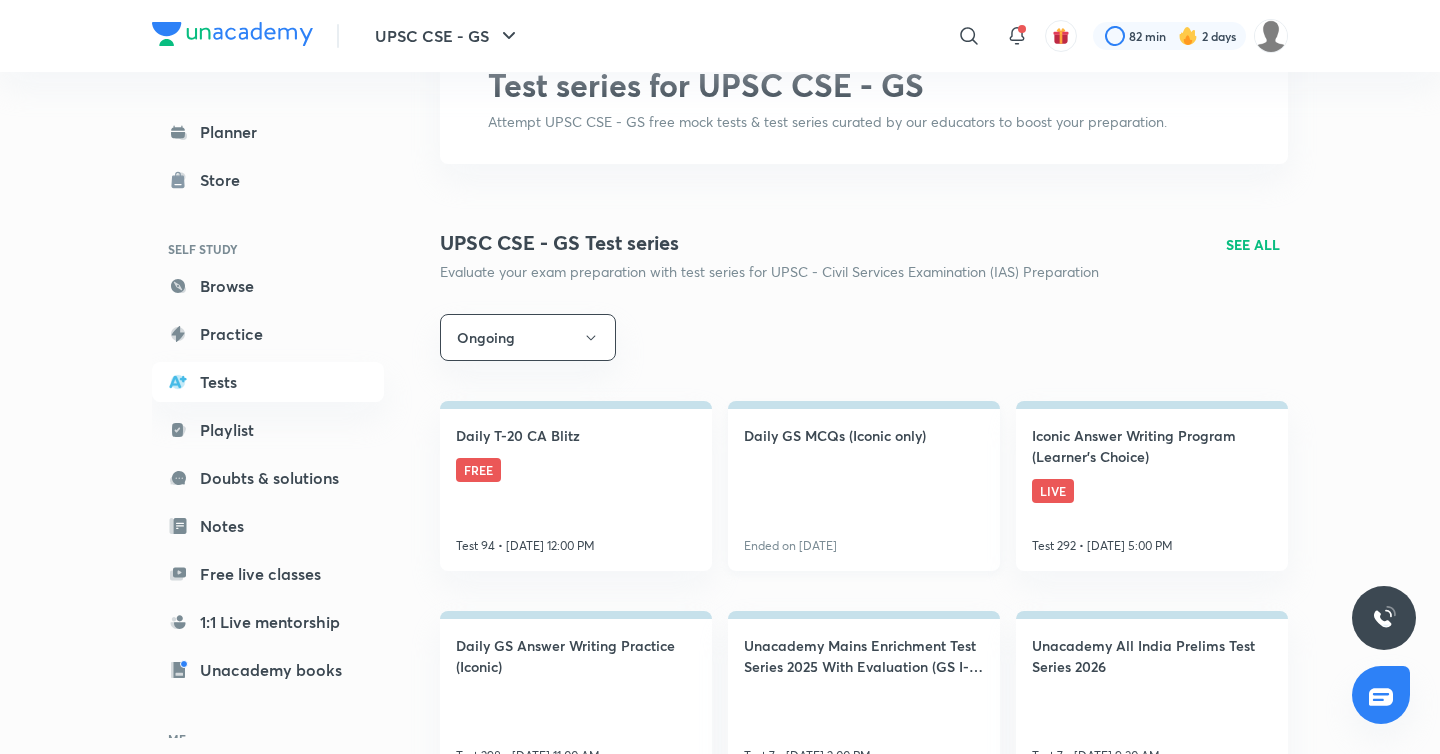 click on "Daily GS MCQs (Iconic only) Ended on [DATE]" at bounding box center (864, 486) 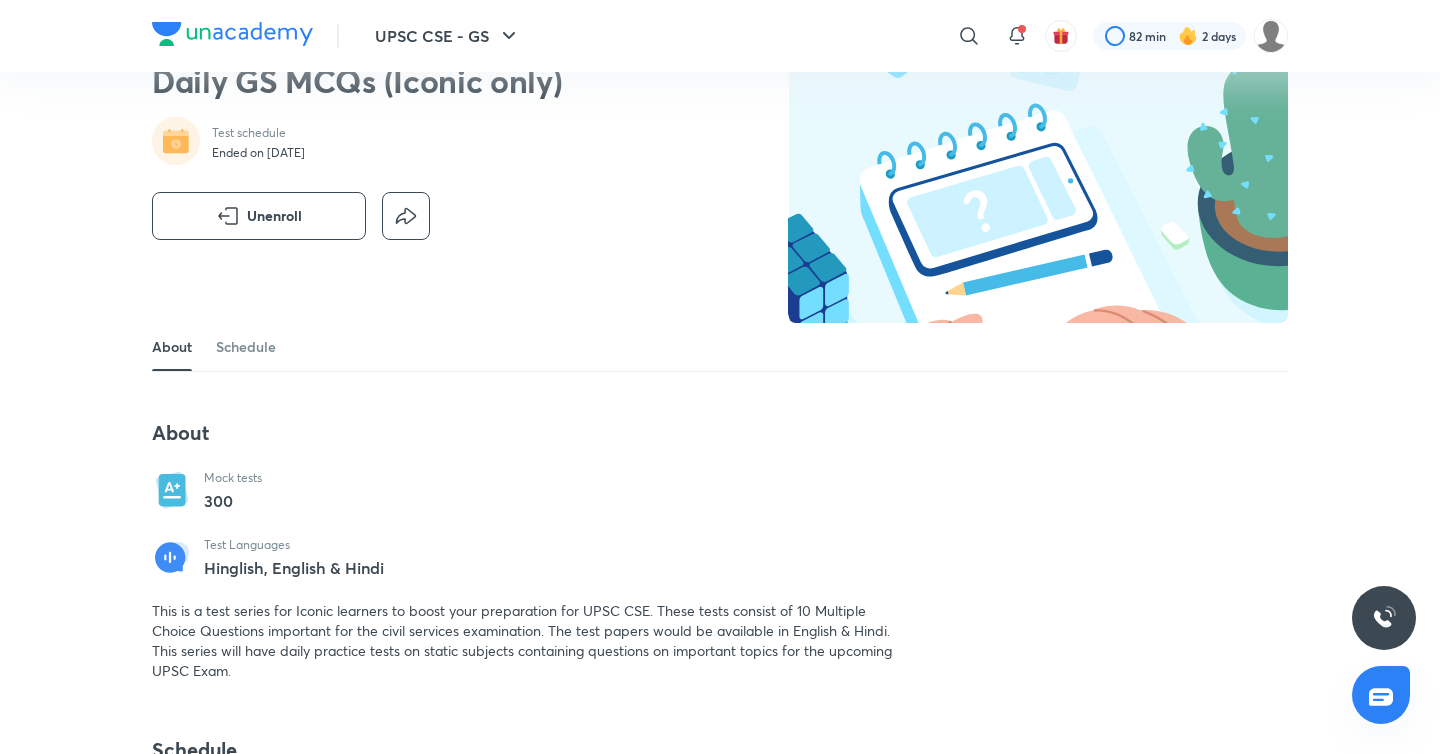 scroll, scrollTop: 0, scrollLeft: 0, axis: both 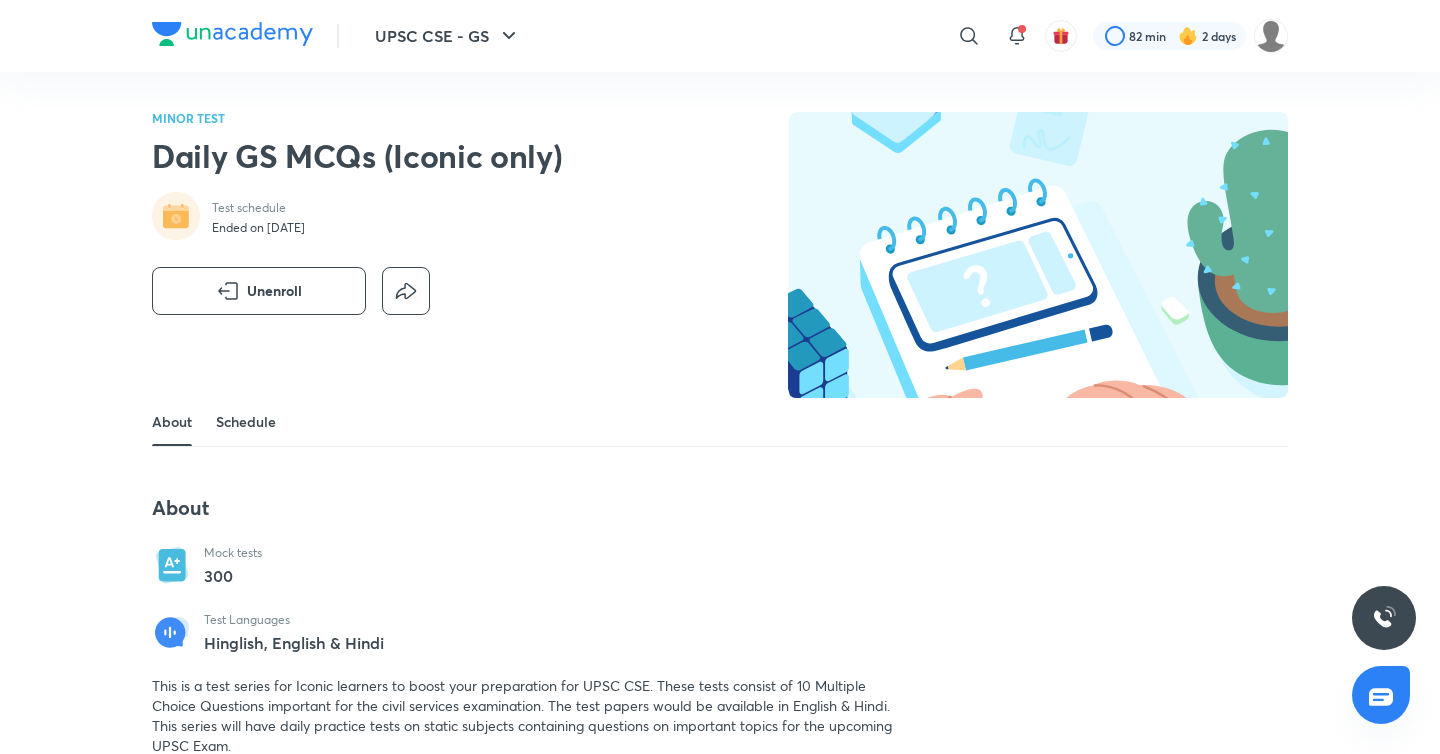 click on "Schedule" at bounding box center [246, 422] 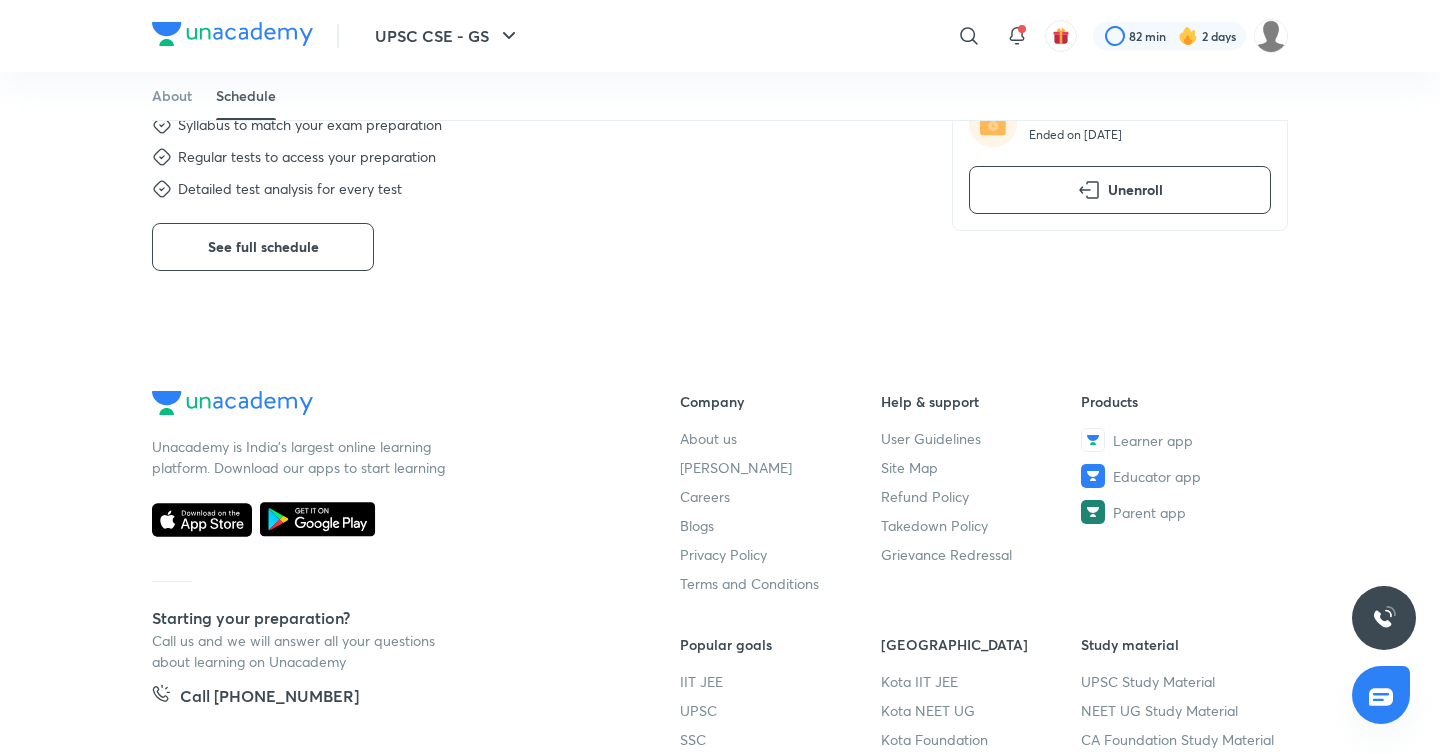 scroll, scrollTop: 774, scrollLeft: 0, axis: vertical 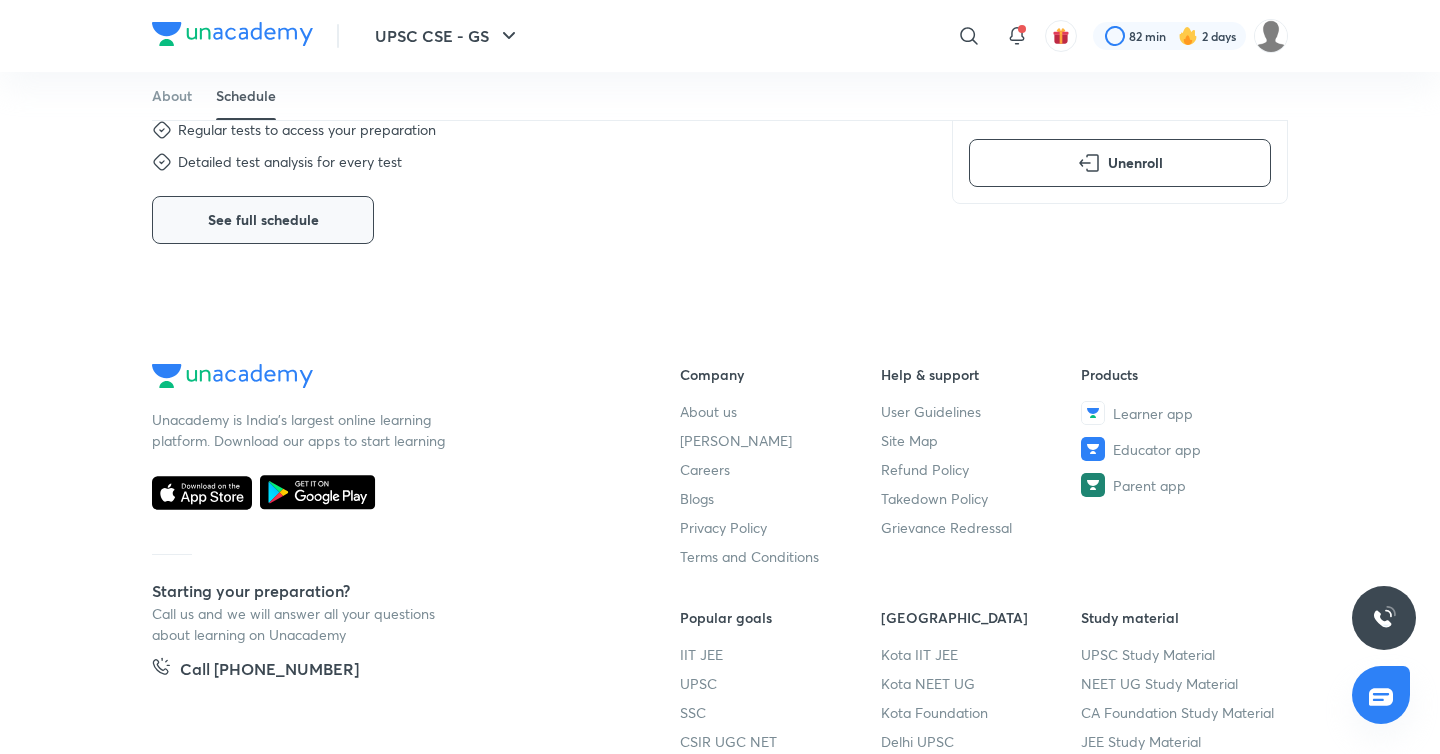 click on "See full schedule" at bounding box center [263, 220] 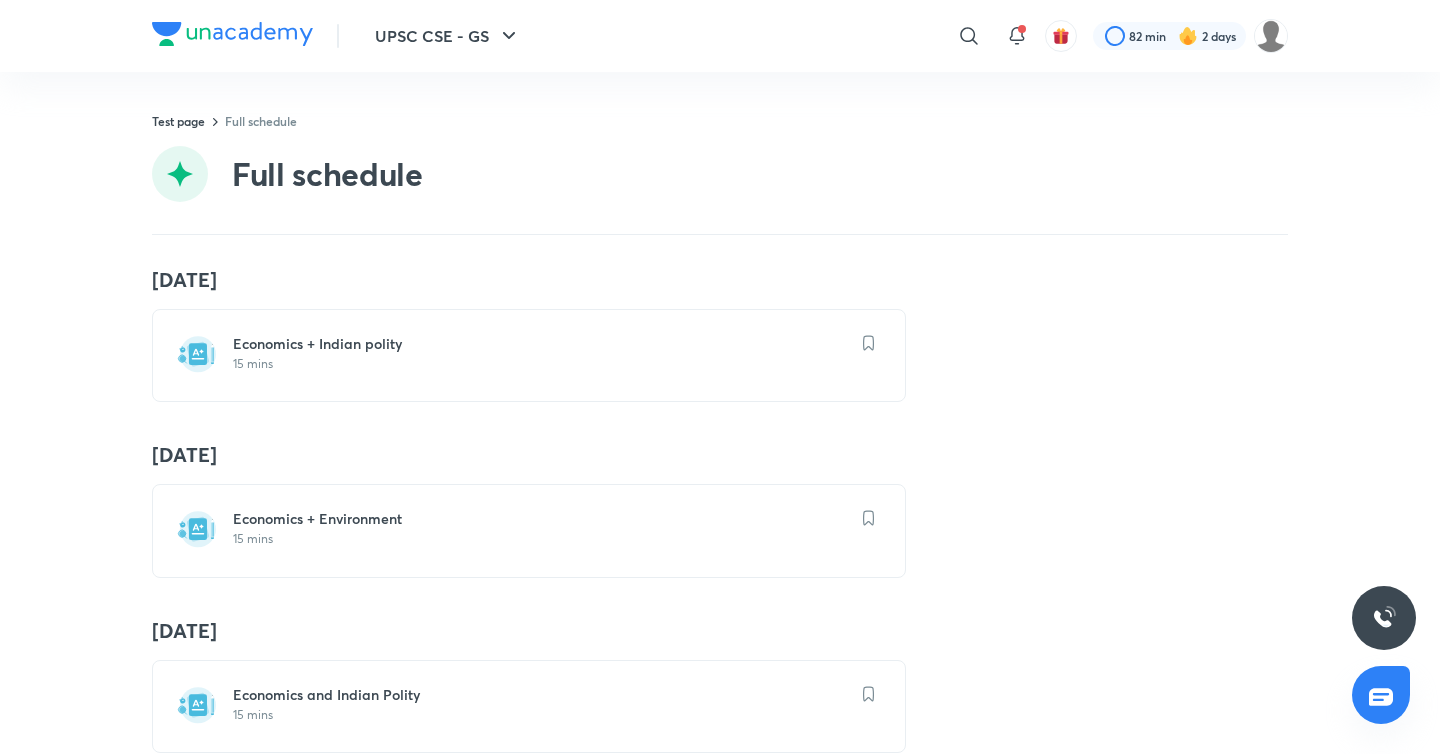 scroll, scrollTop: 0, scrollLeft: 0, axis: both 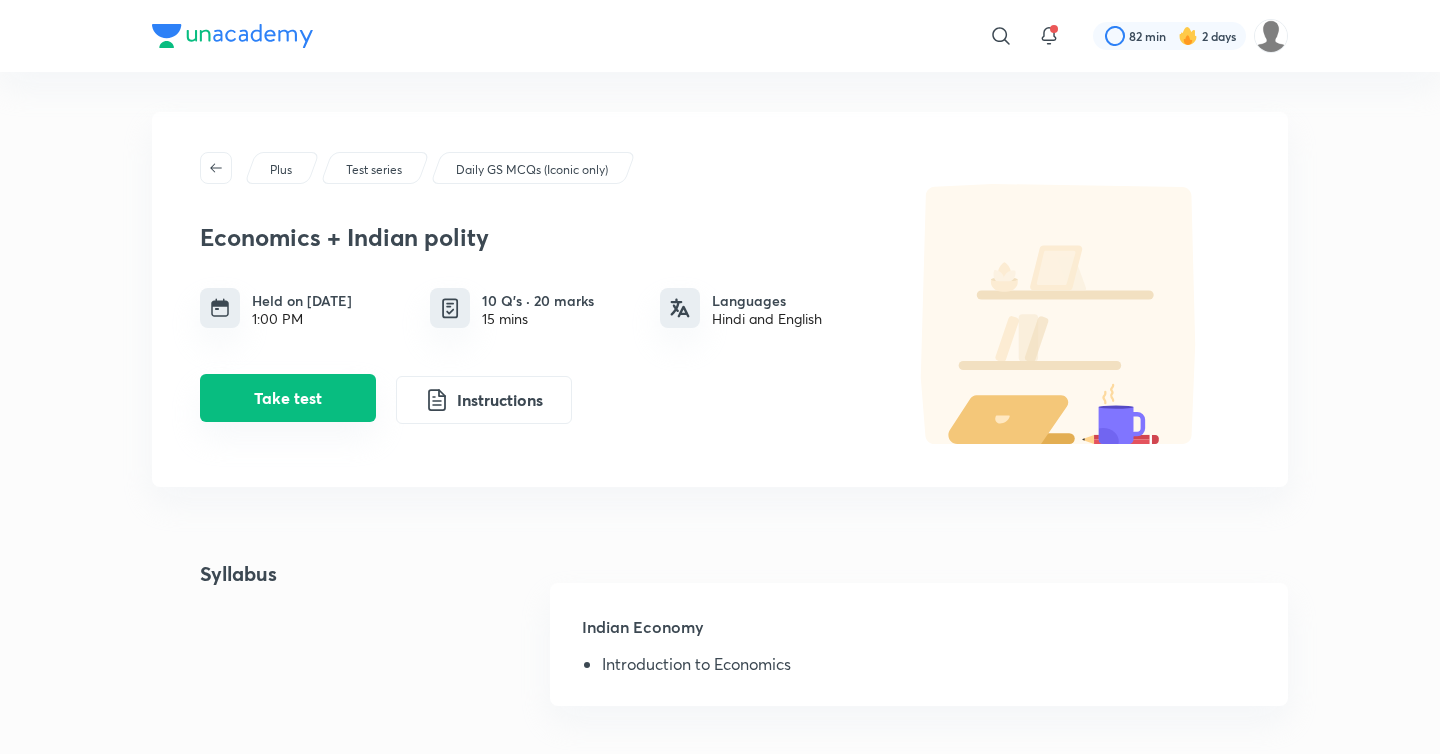 click on "Take test" at bounding box center (288, 398) 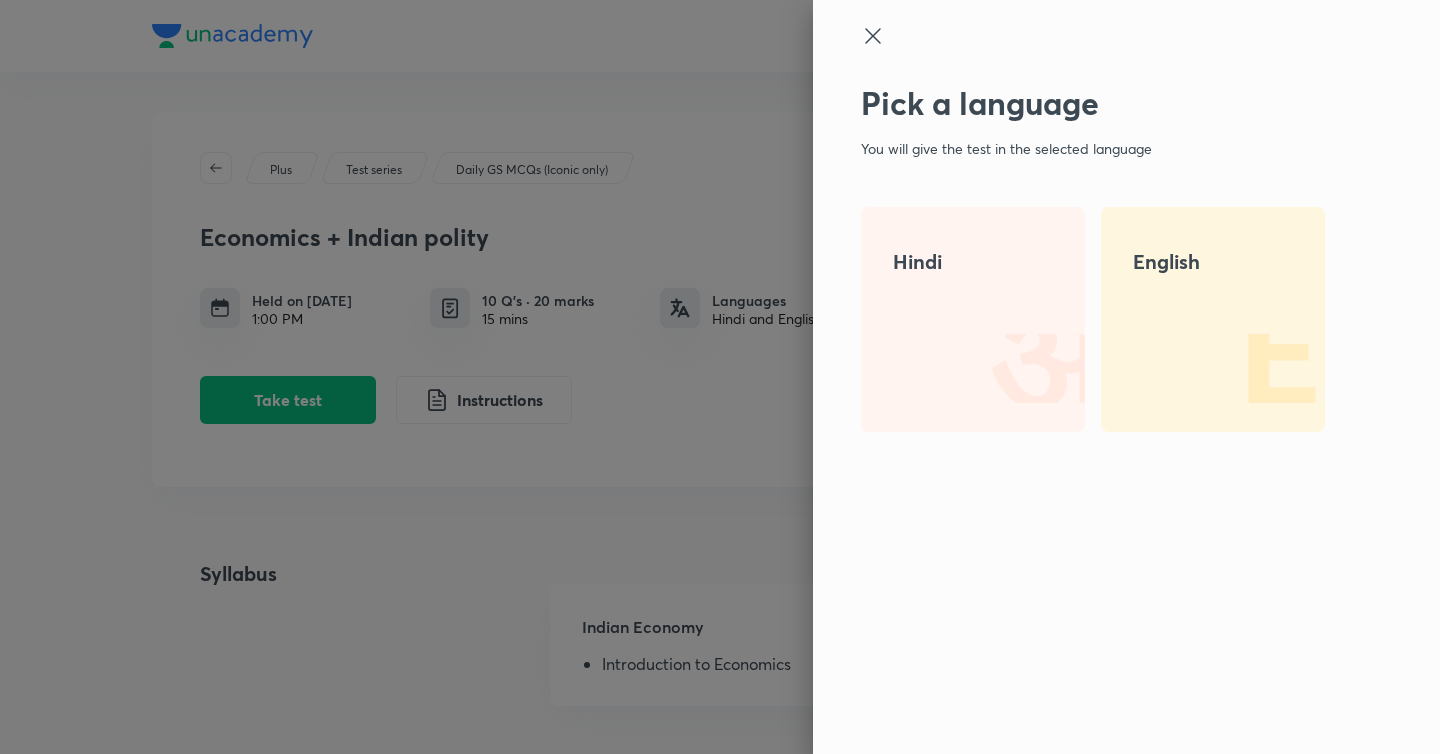 click at bounding box center (1261, 368) 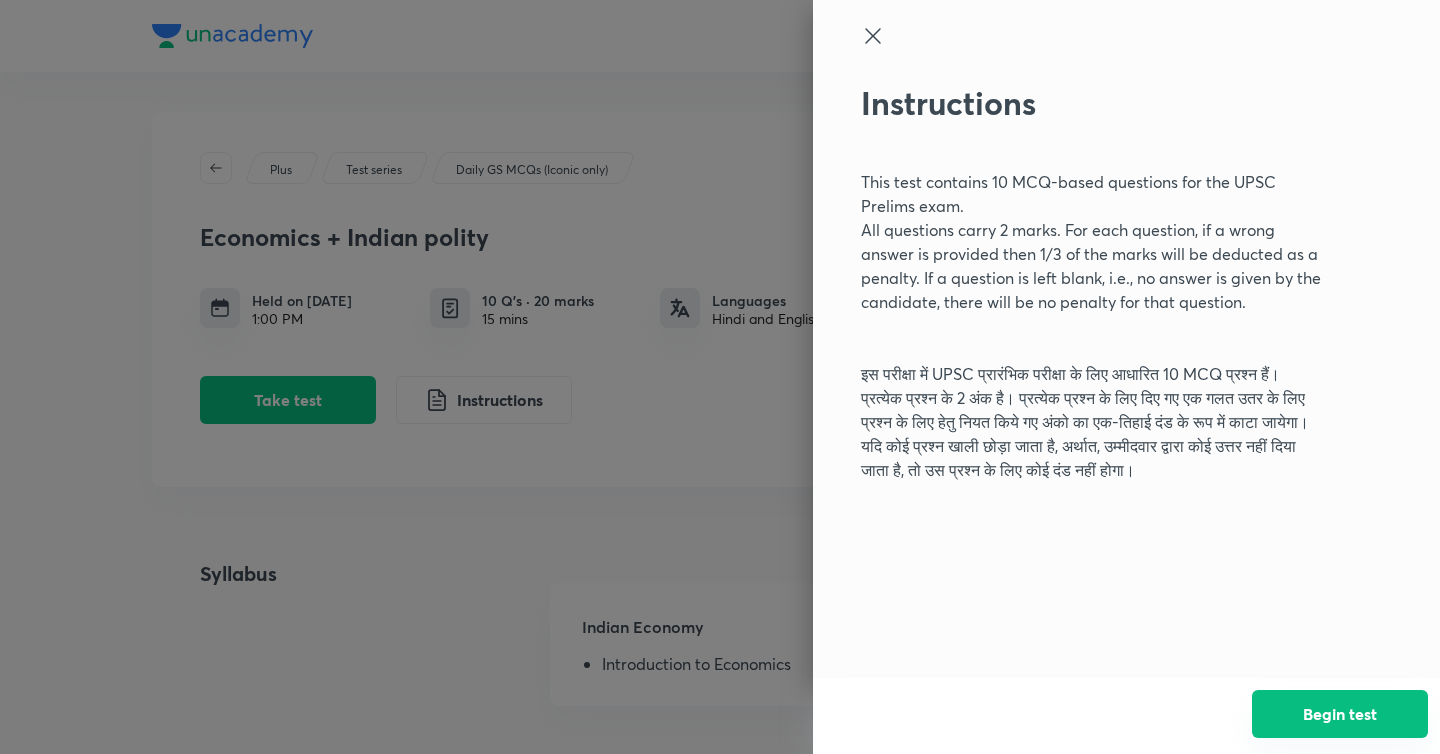 click on "Begin test" at bounding box center [1340, 714] 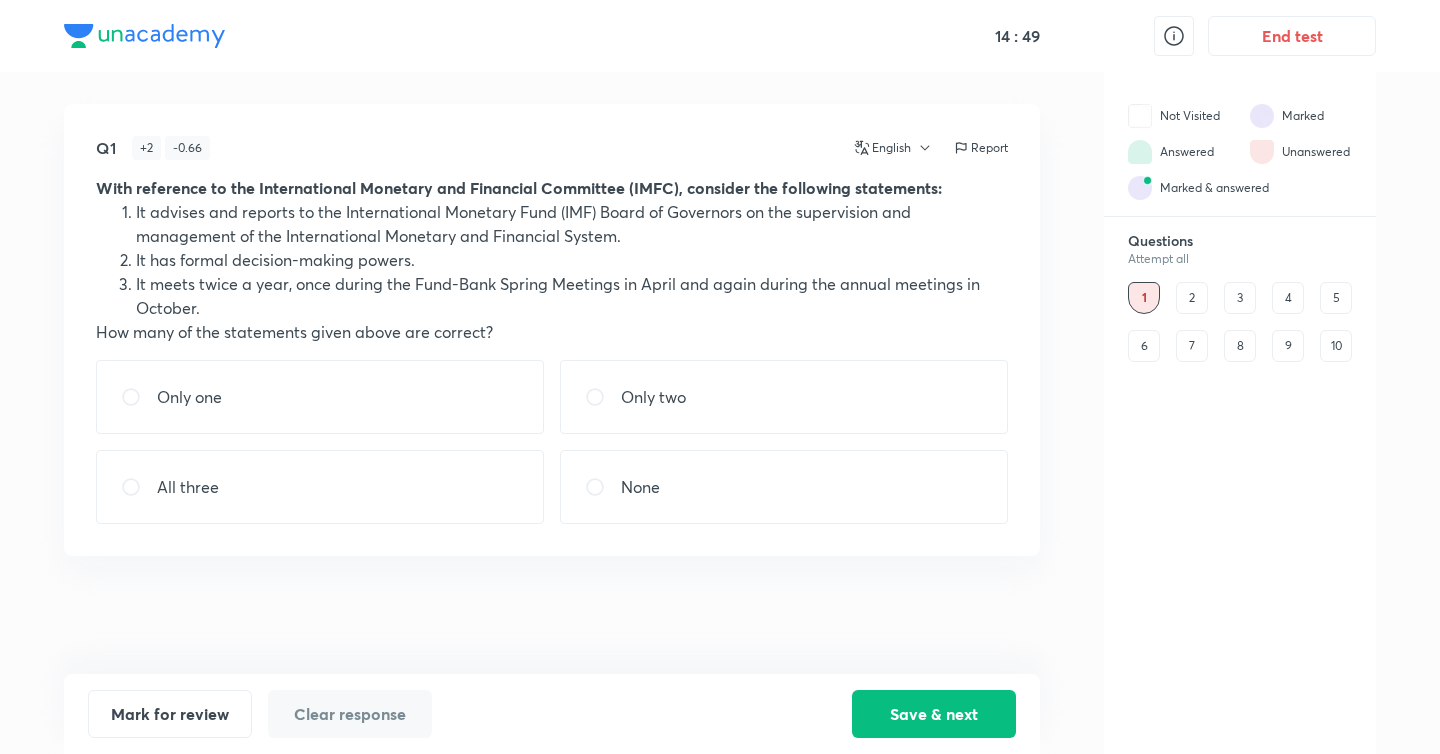 click on "None" at bounding box center (784, 487) 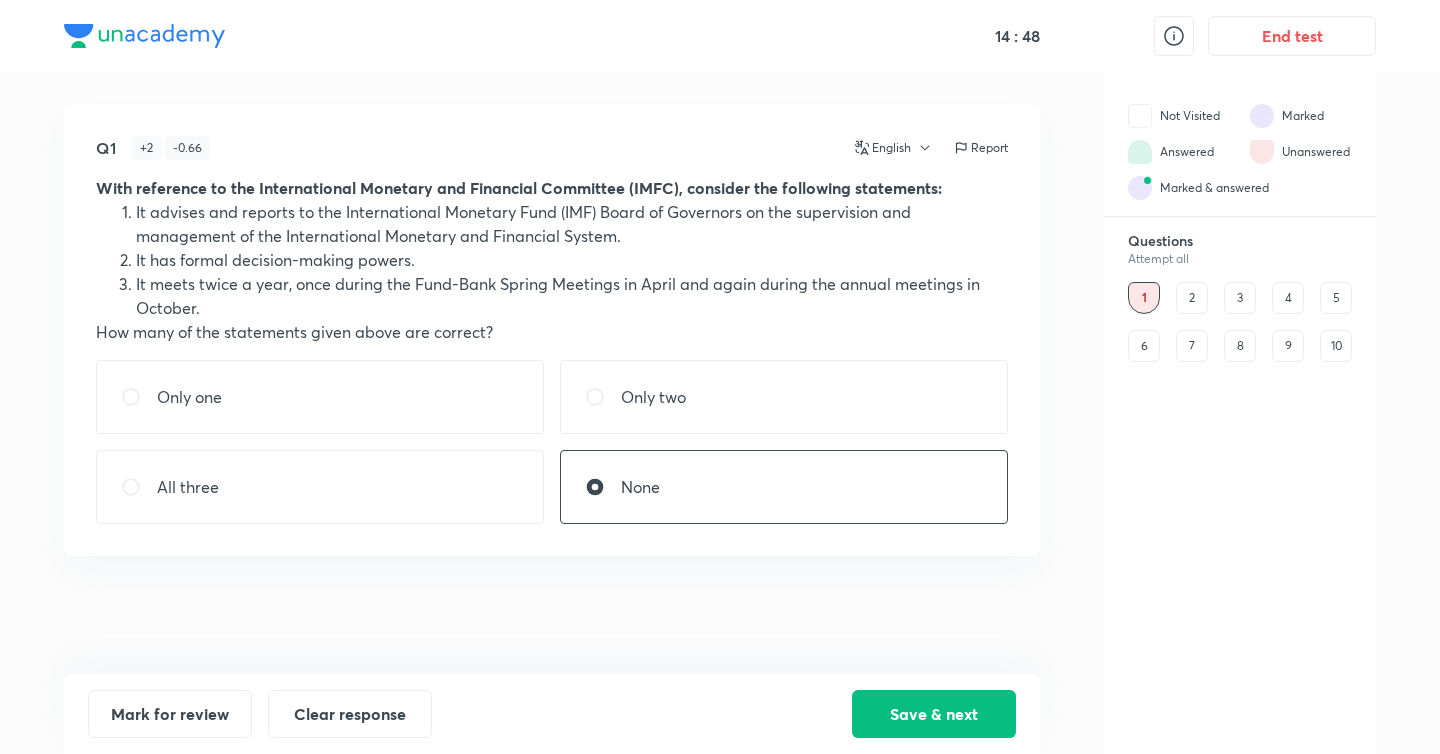 click on "Only one Only two All three None" at bounding box center (552, 442) 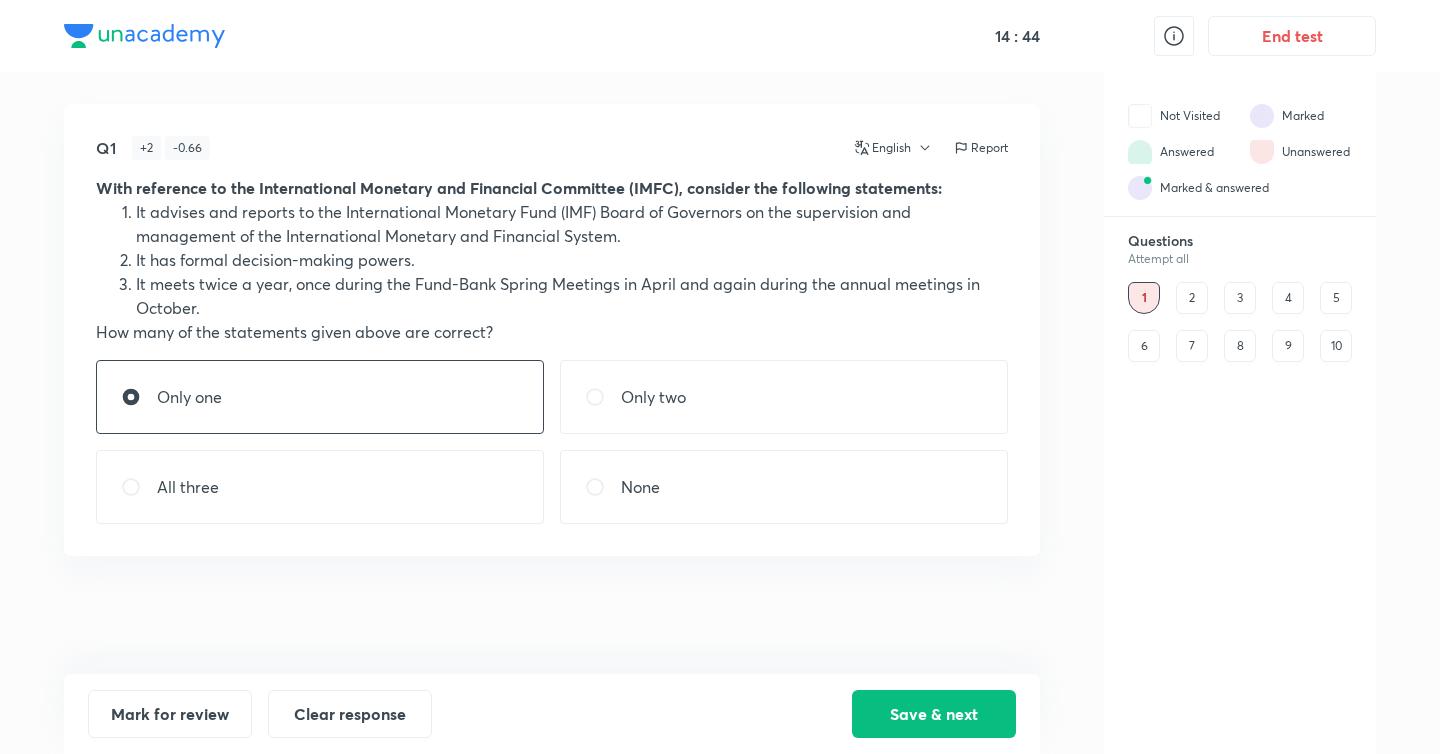 click on "Only two" at bounding box center [784, 397] 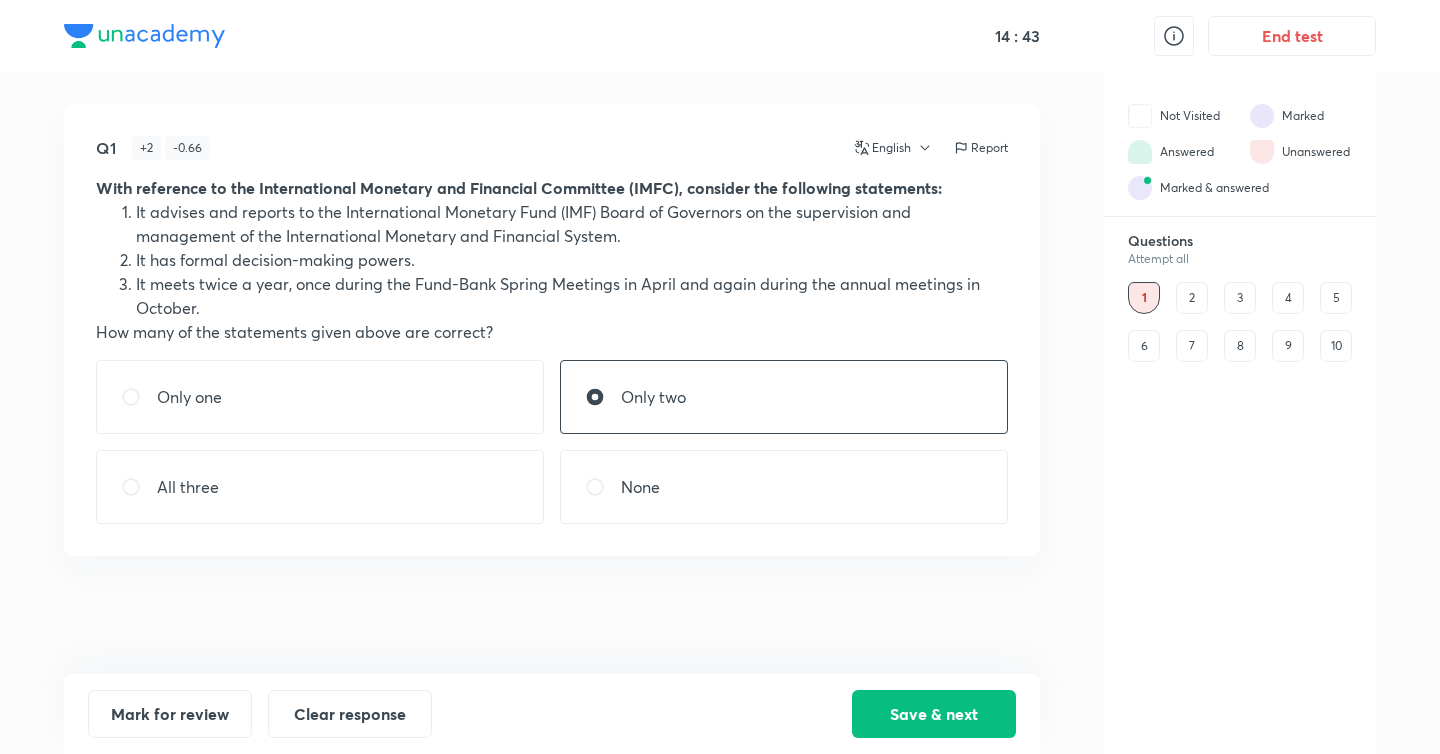 click on "Only one" at bounding box center (320, 397) 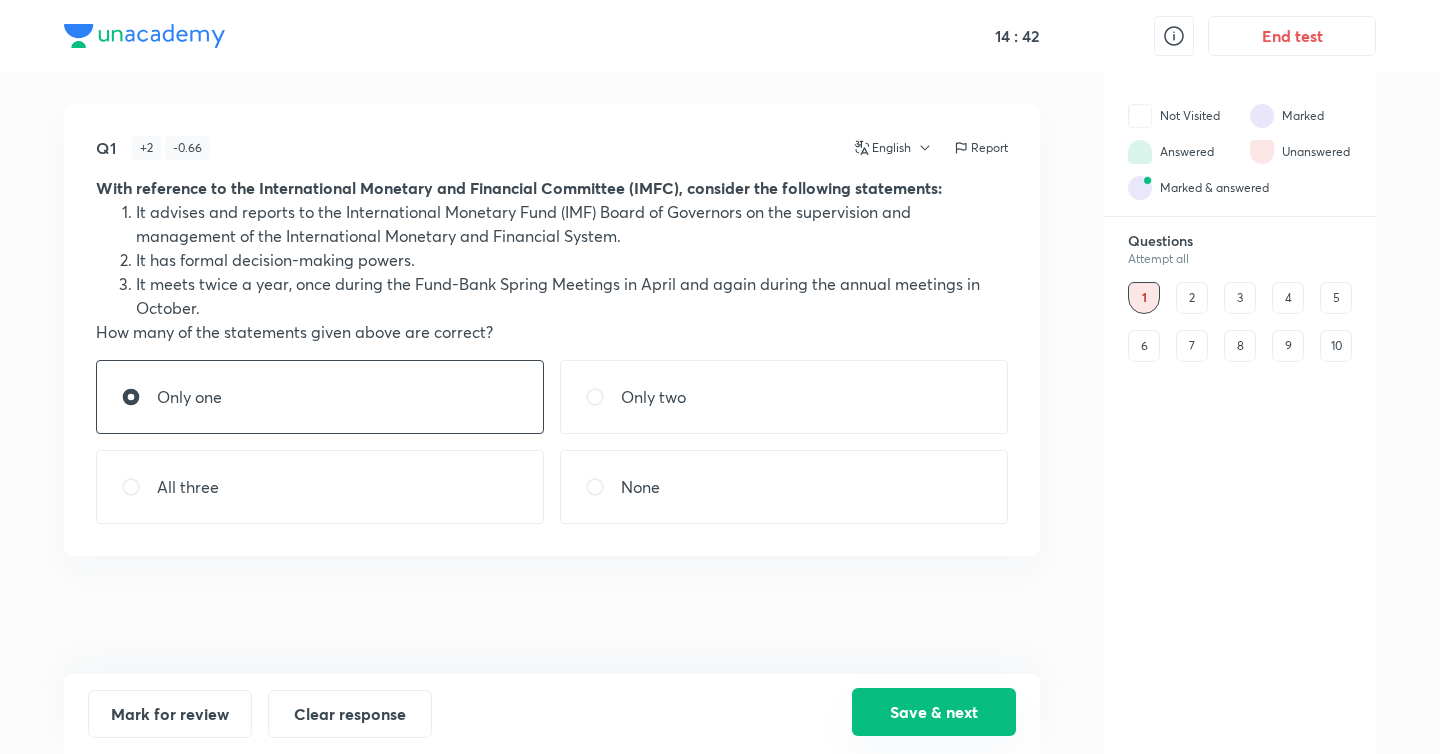 click on "Save & next" at bounding box center (934, 712) 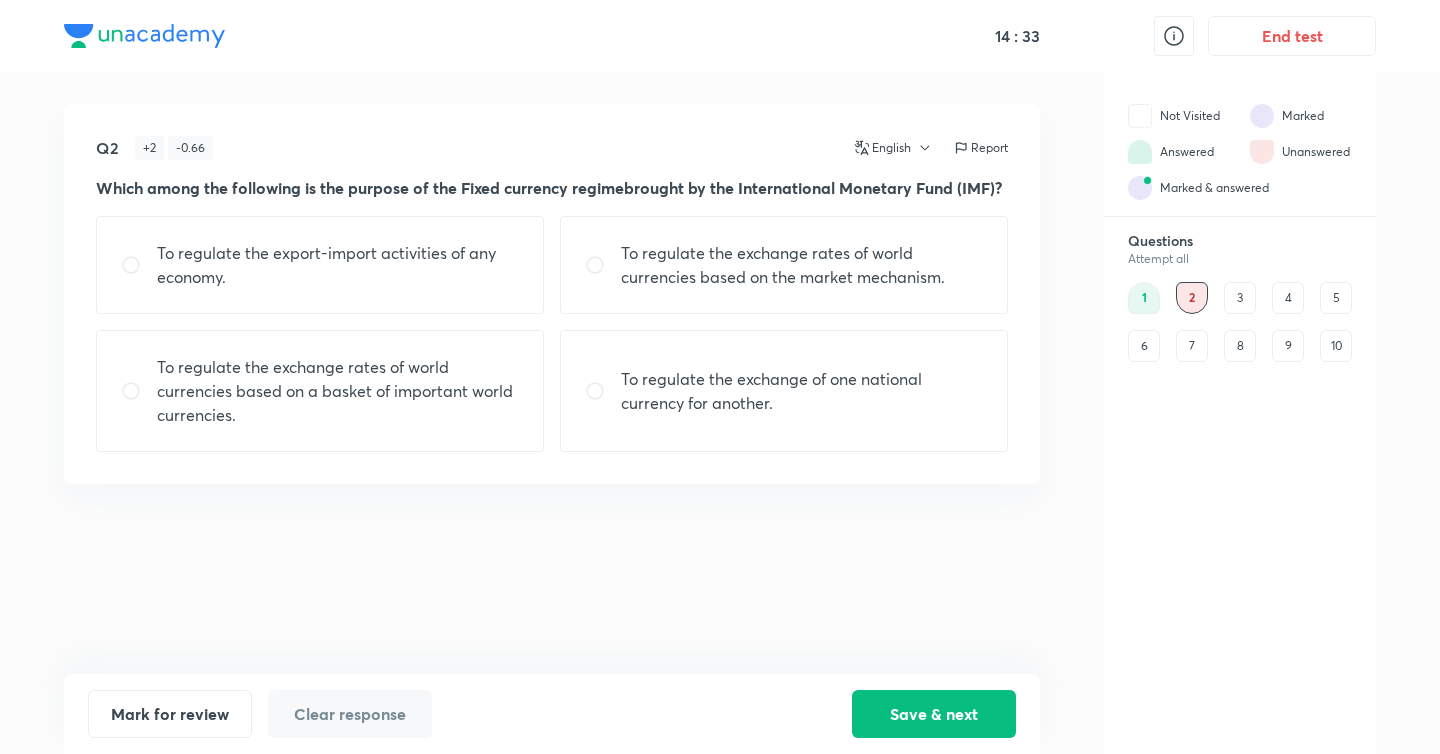click on "To regulate the exchange rates of world currencies based on a basket of important world currencies." at bounding box center (338, 391) 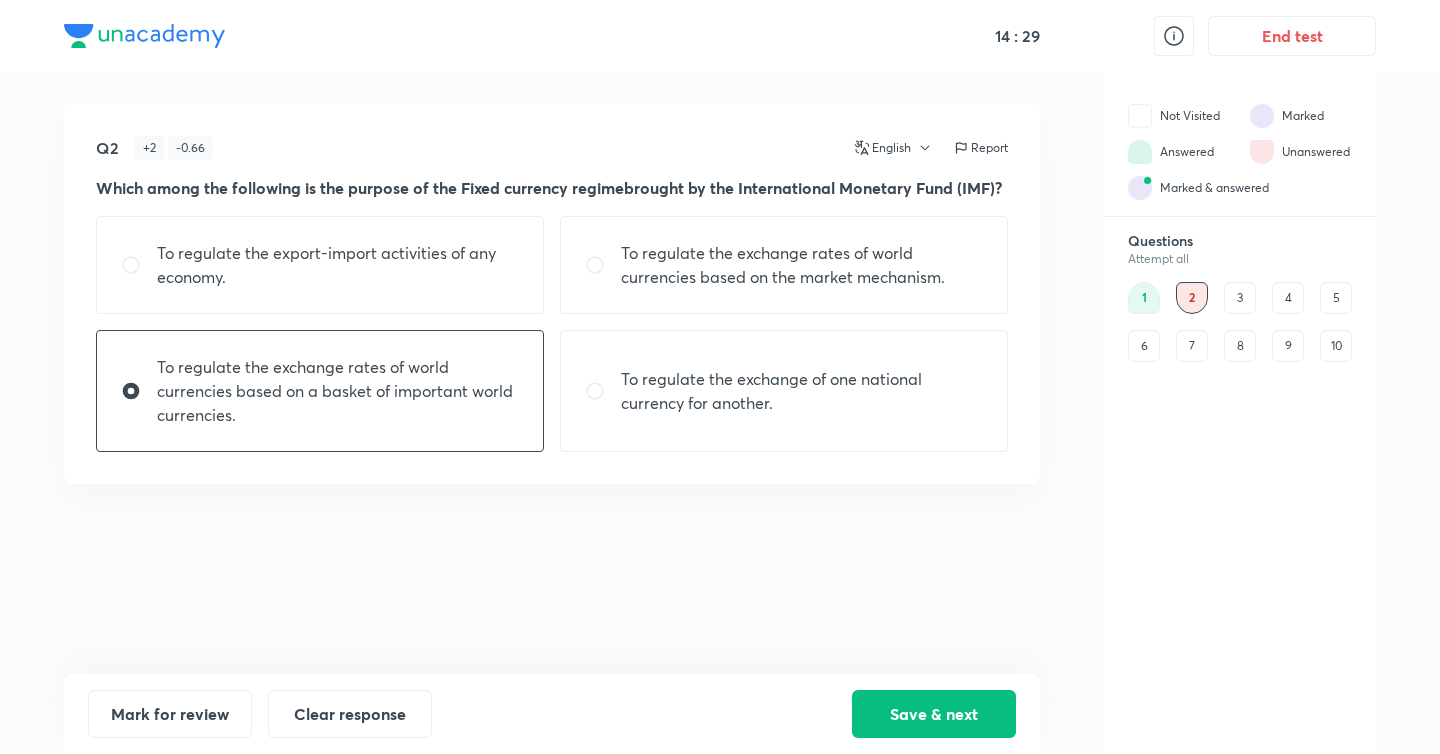 click on "To regulate the export-import activities of any economy." at bounding box center [338, 265] 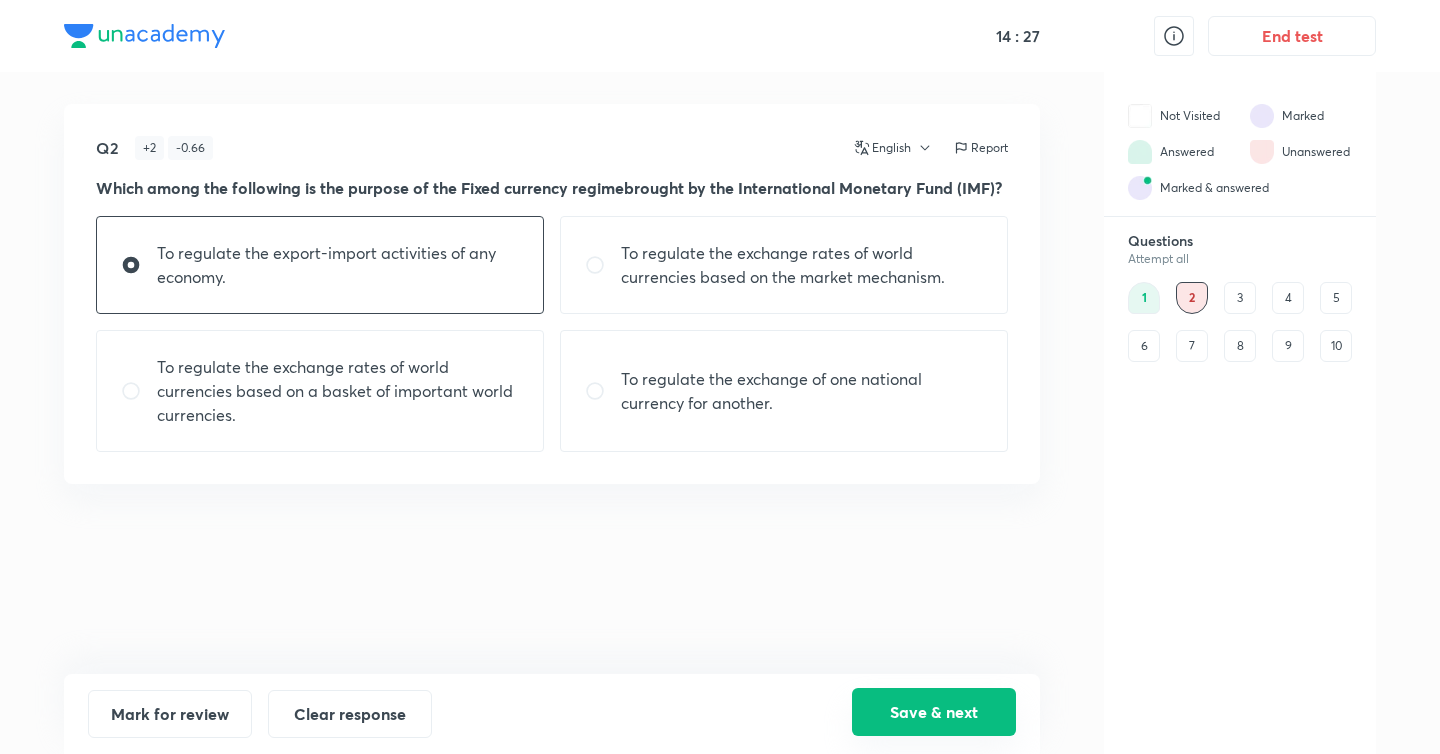 click on "Save & next" at bounding box center (934, 712) 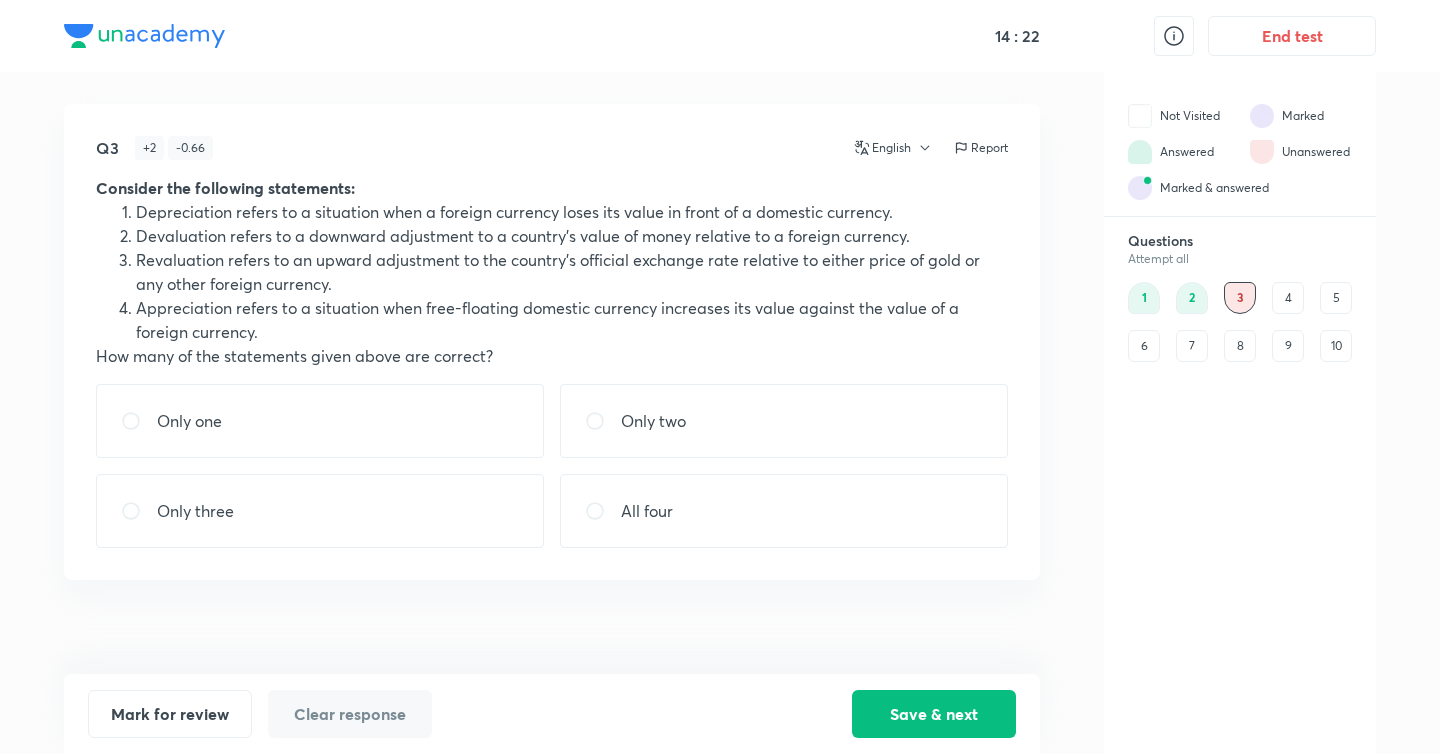 click at bounding box center (603, 421) 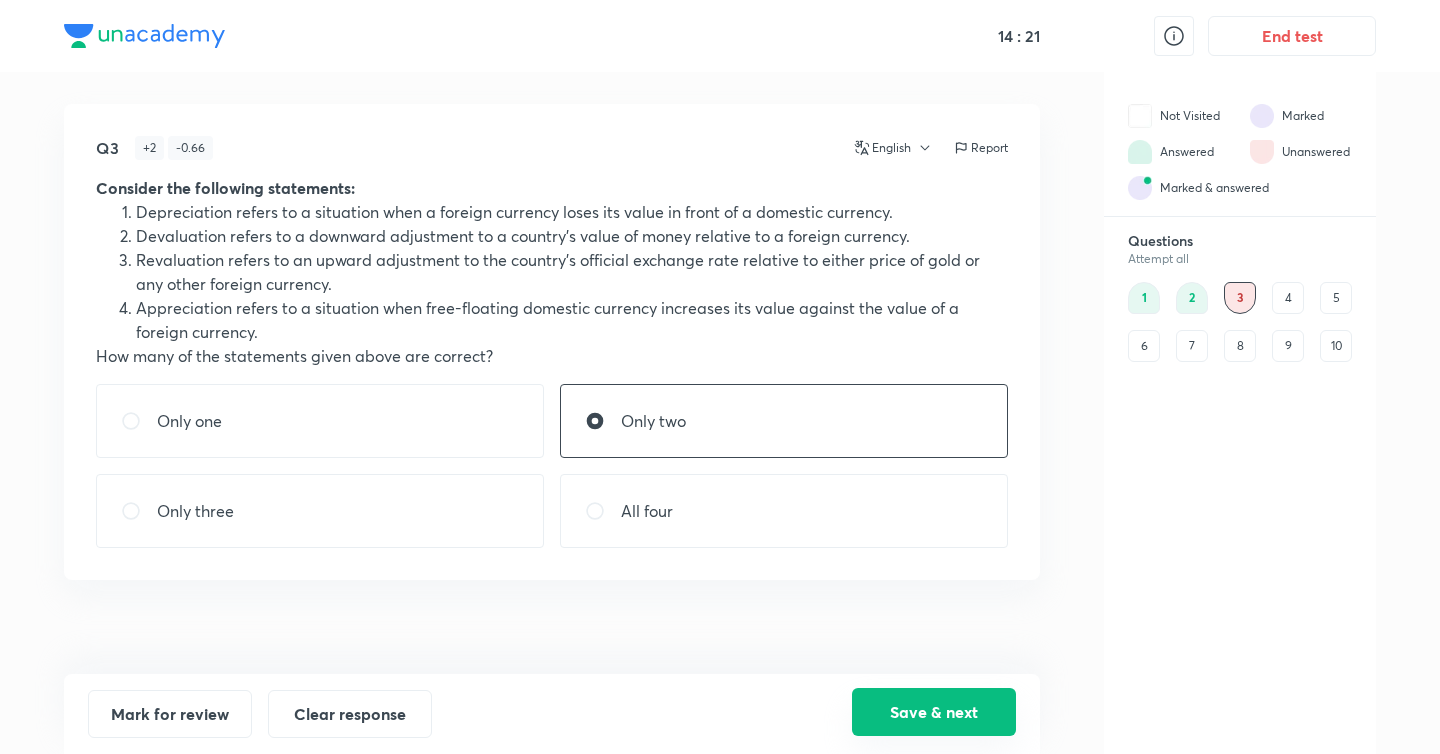 click on "Save & next" at bounding box center [934, 712] 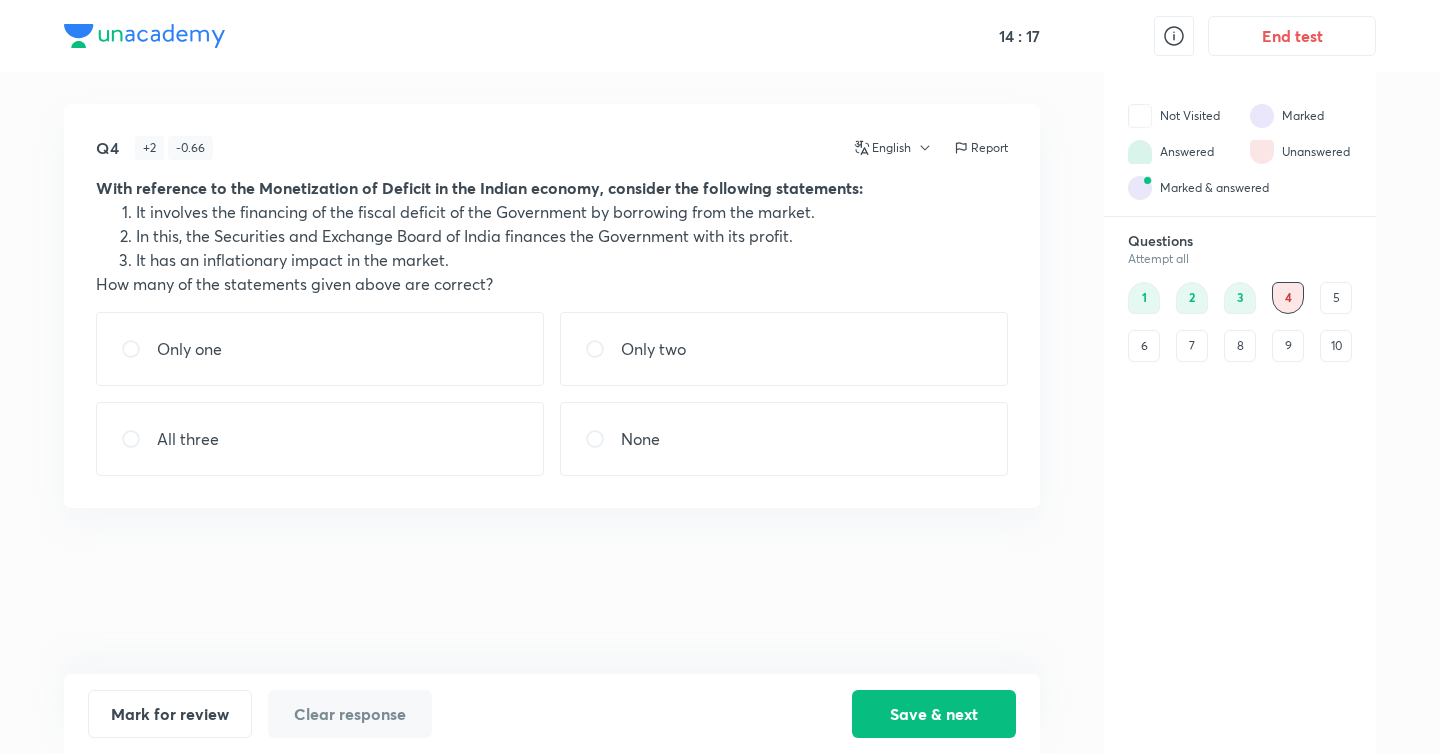 click on "Only one" at bounding box center [320, 349] 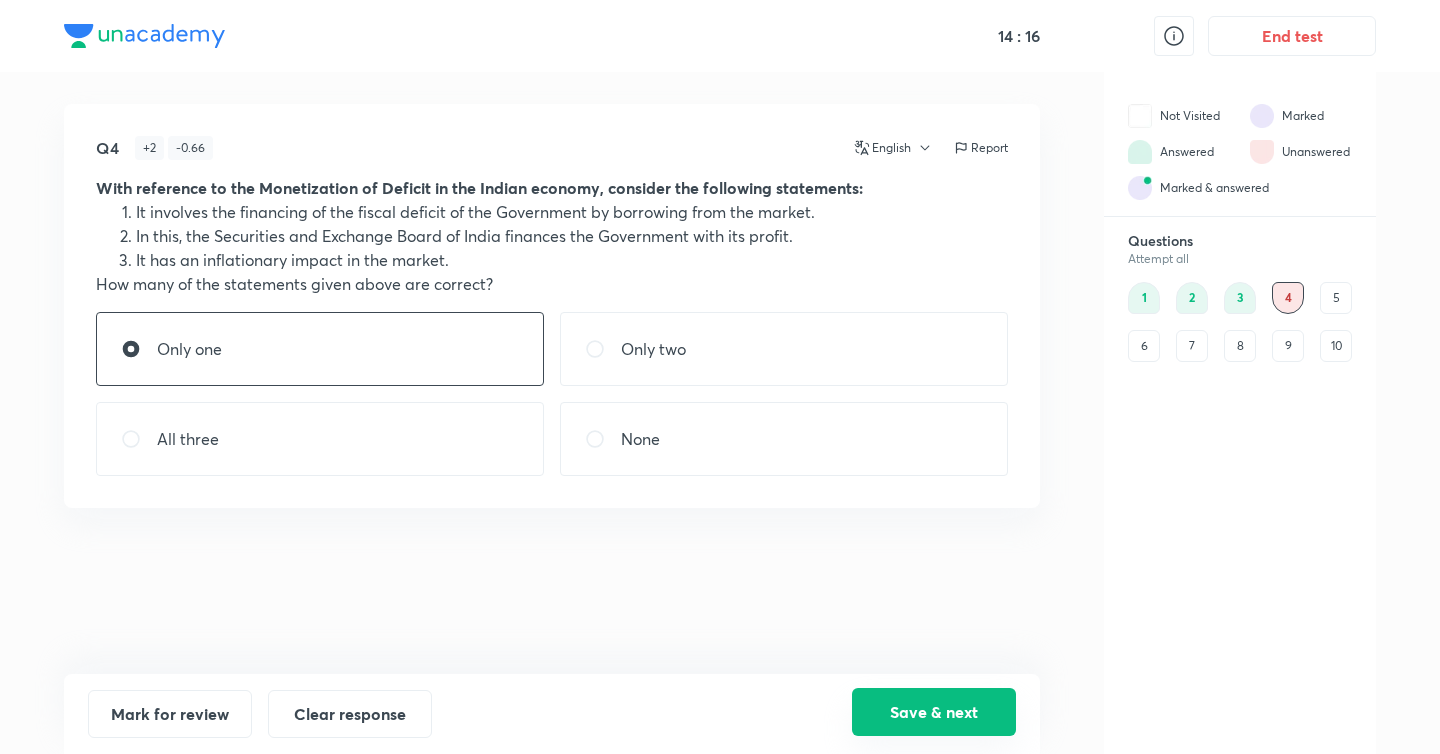 click on "Save & next" at bounding box center [934, 712] 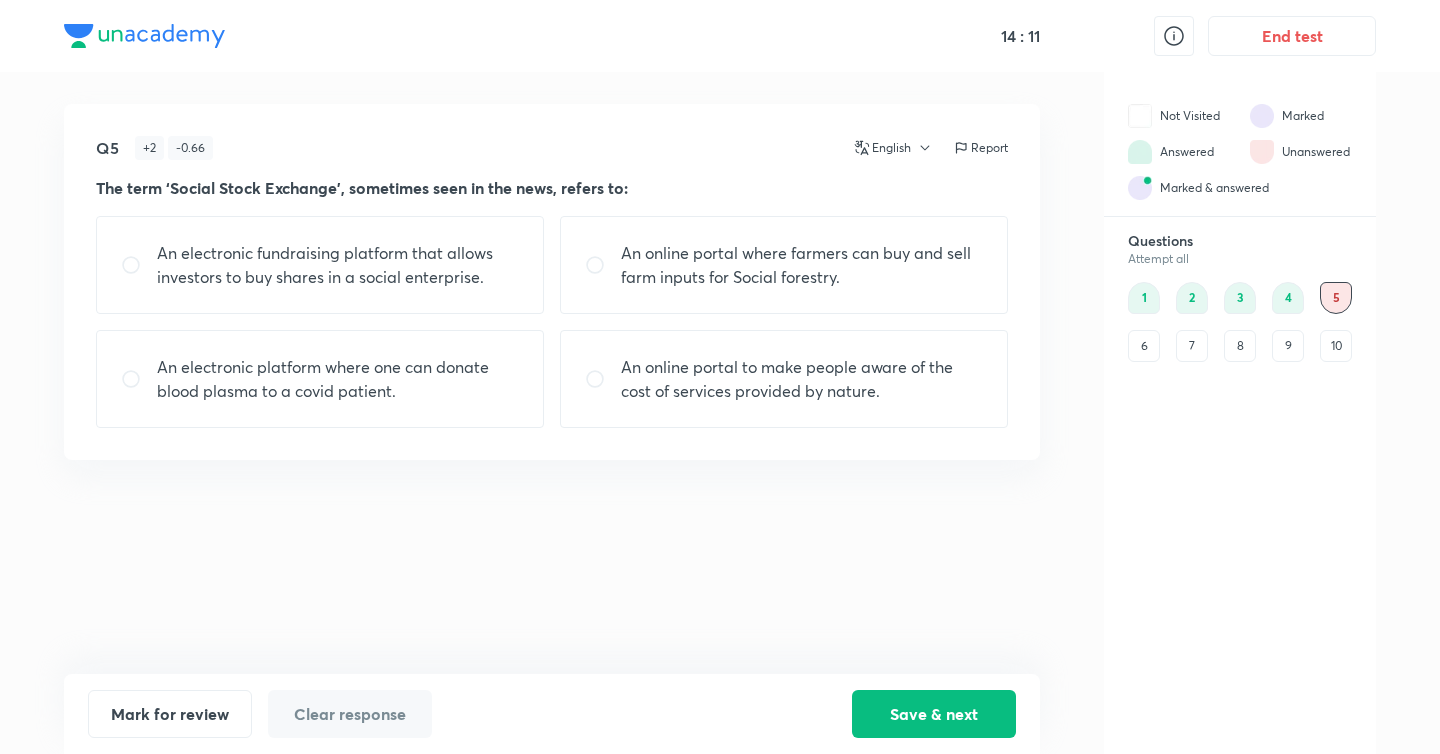click on "An electronic fundraising platform that allows investors to buy shares in a social enterprise." at bounding box center (338, 265) 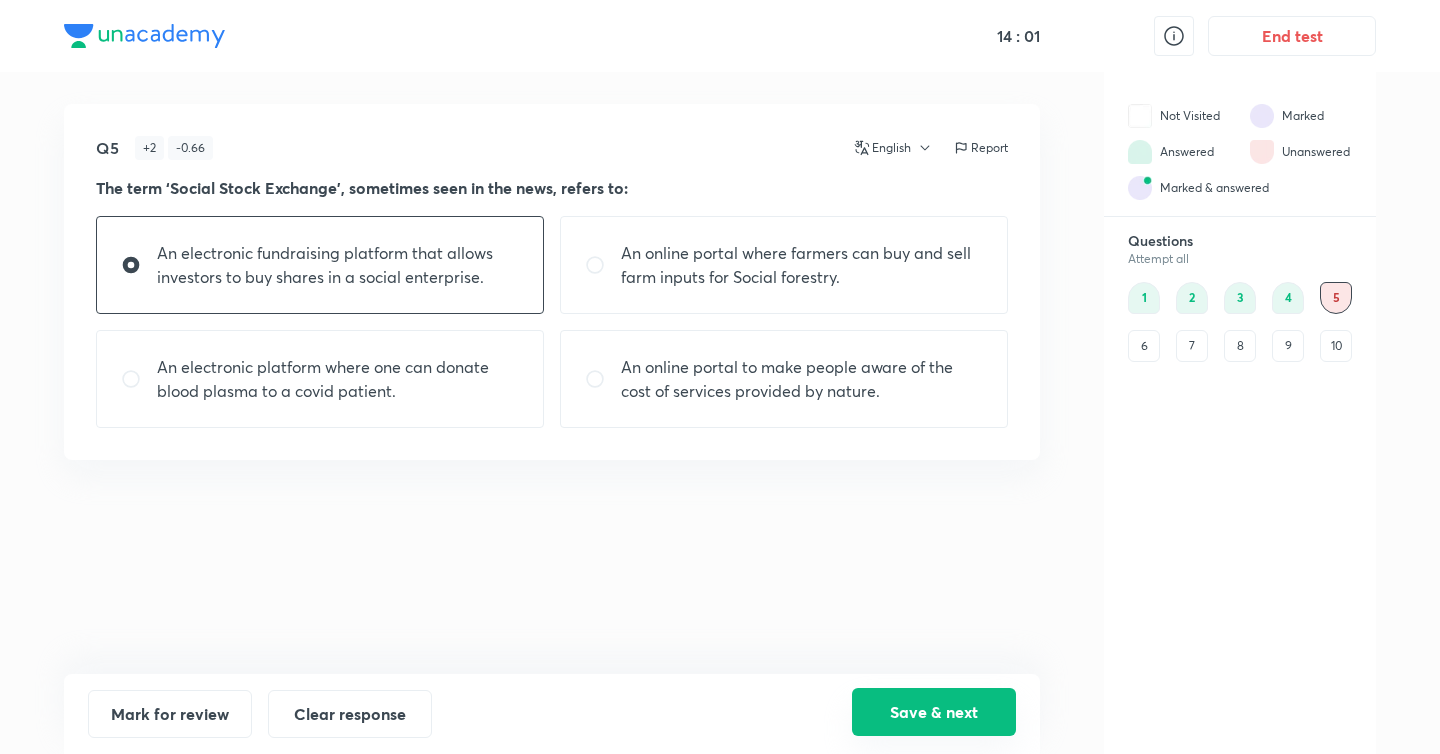 click on "Save & next" at bounding box center (934, 712) 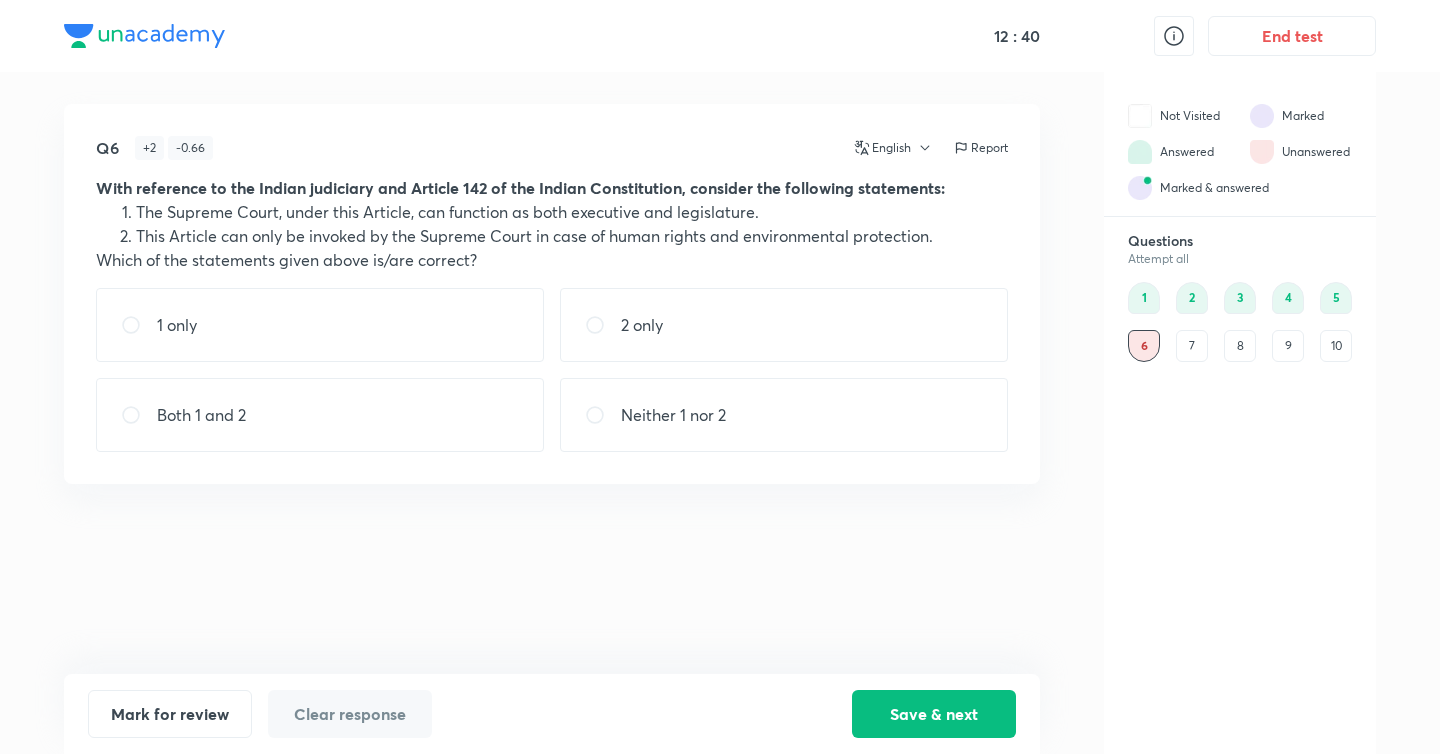 click on "Neither 1 nor 2" at bounding box center (784, 415) 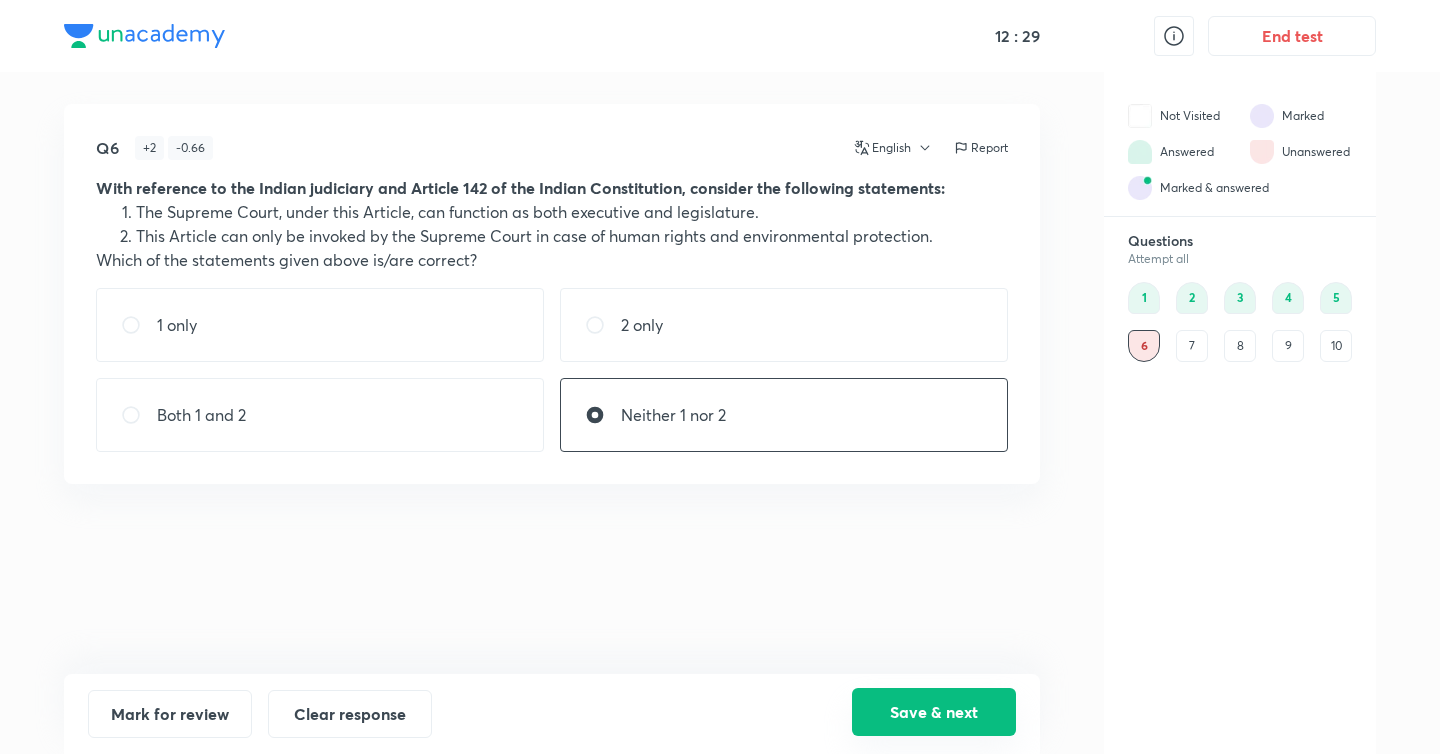 click on "Save & next" at bounding box center [934, 712] 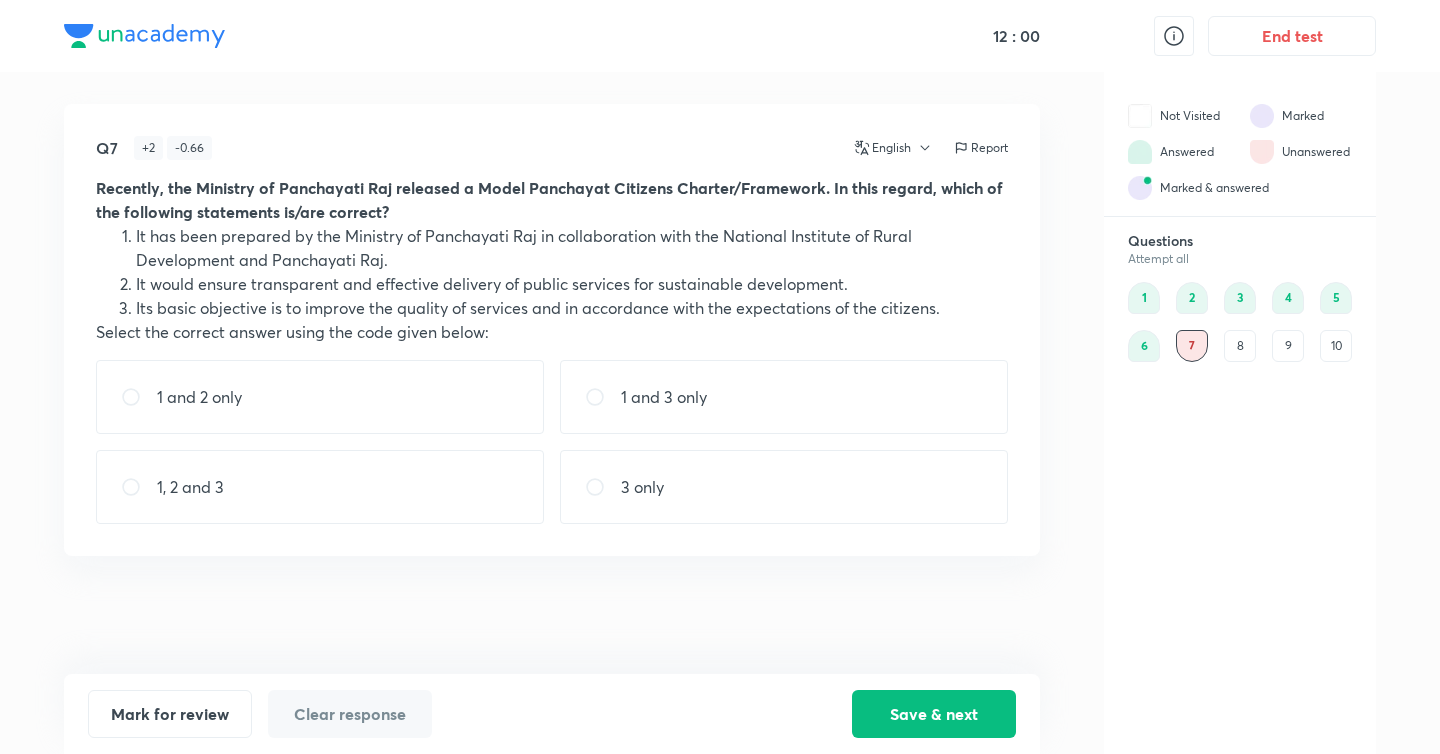 click on "1 and 2 only" at bounding box center [320, 397] 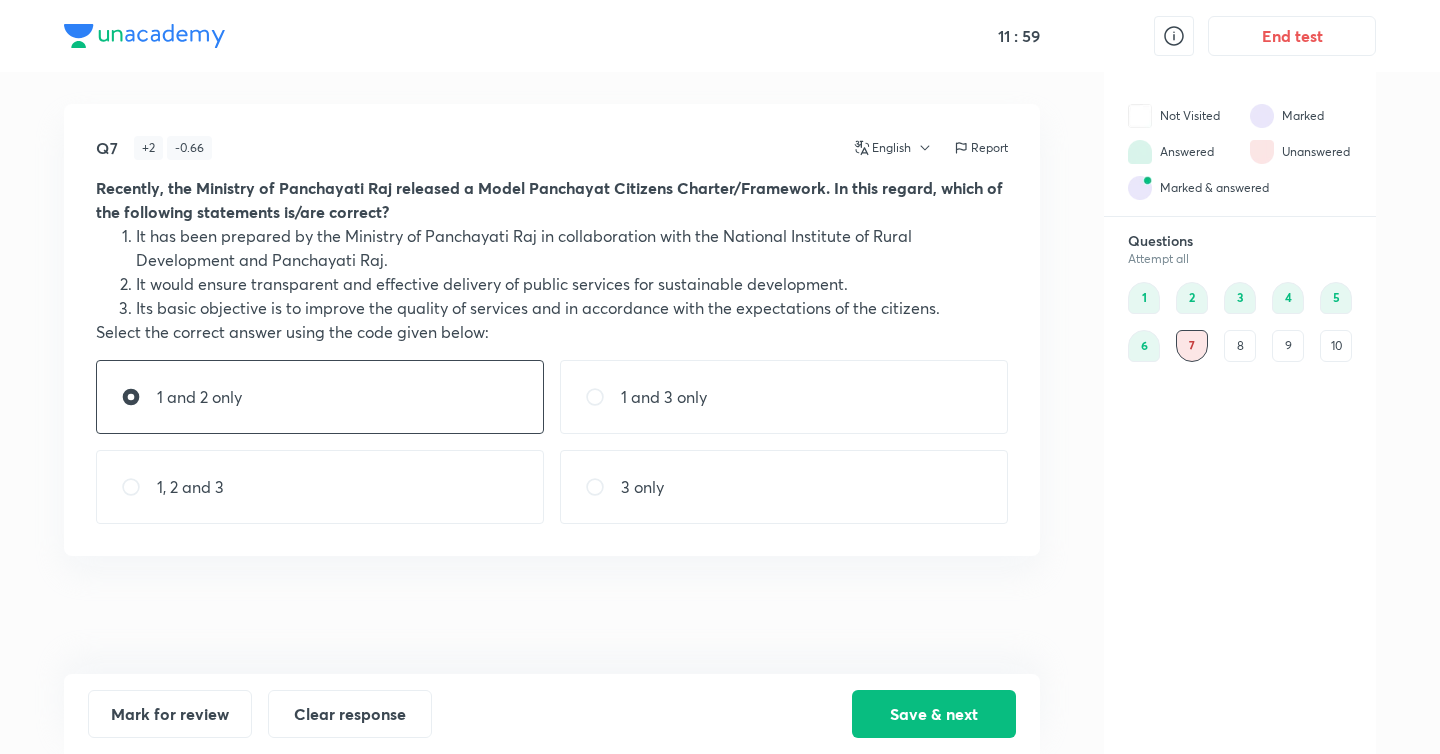 click on "1, 2 and 3" at bounding box center (320, 487) 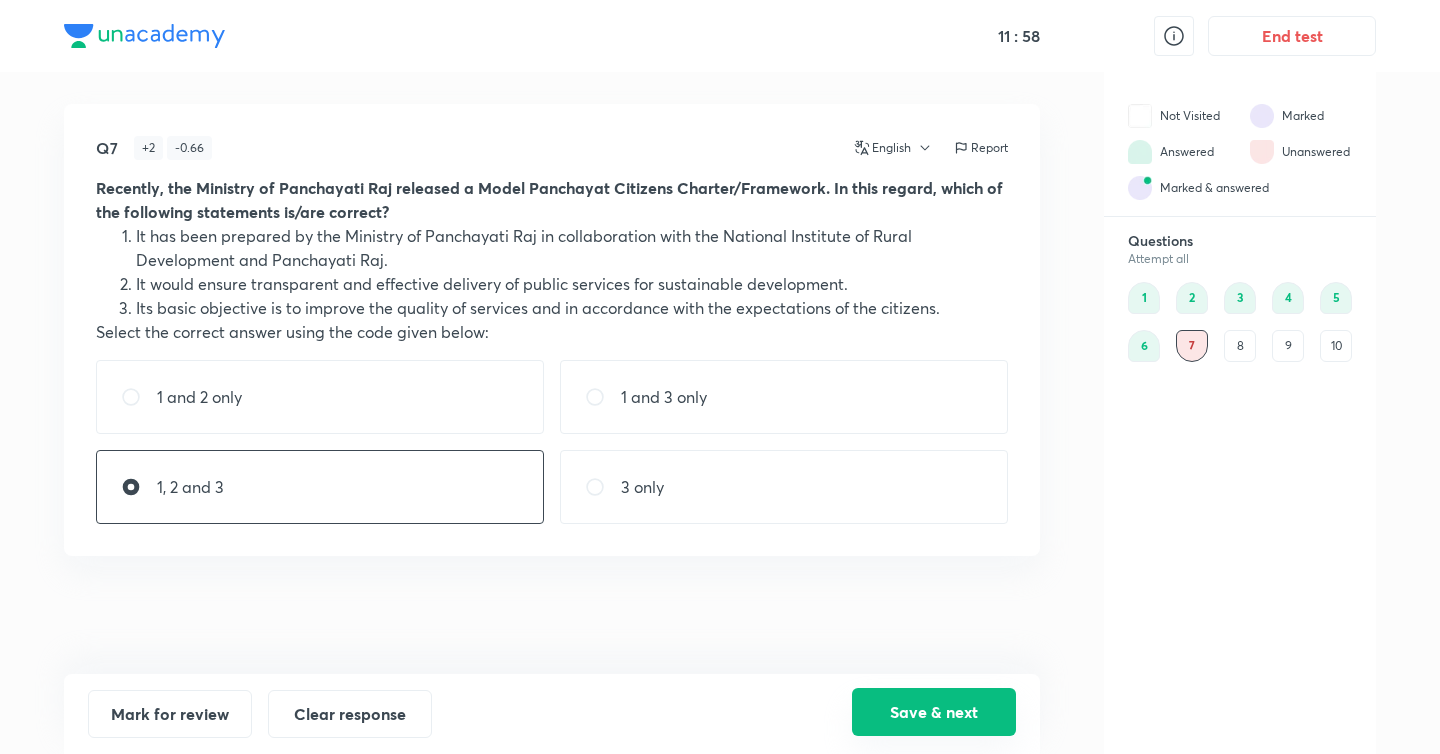 click on "Save & next" at bounding box center [934, 712] 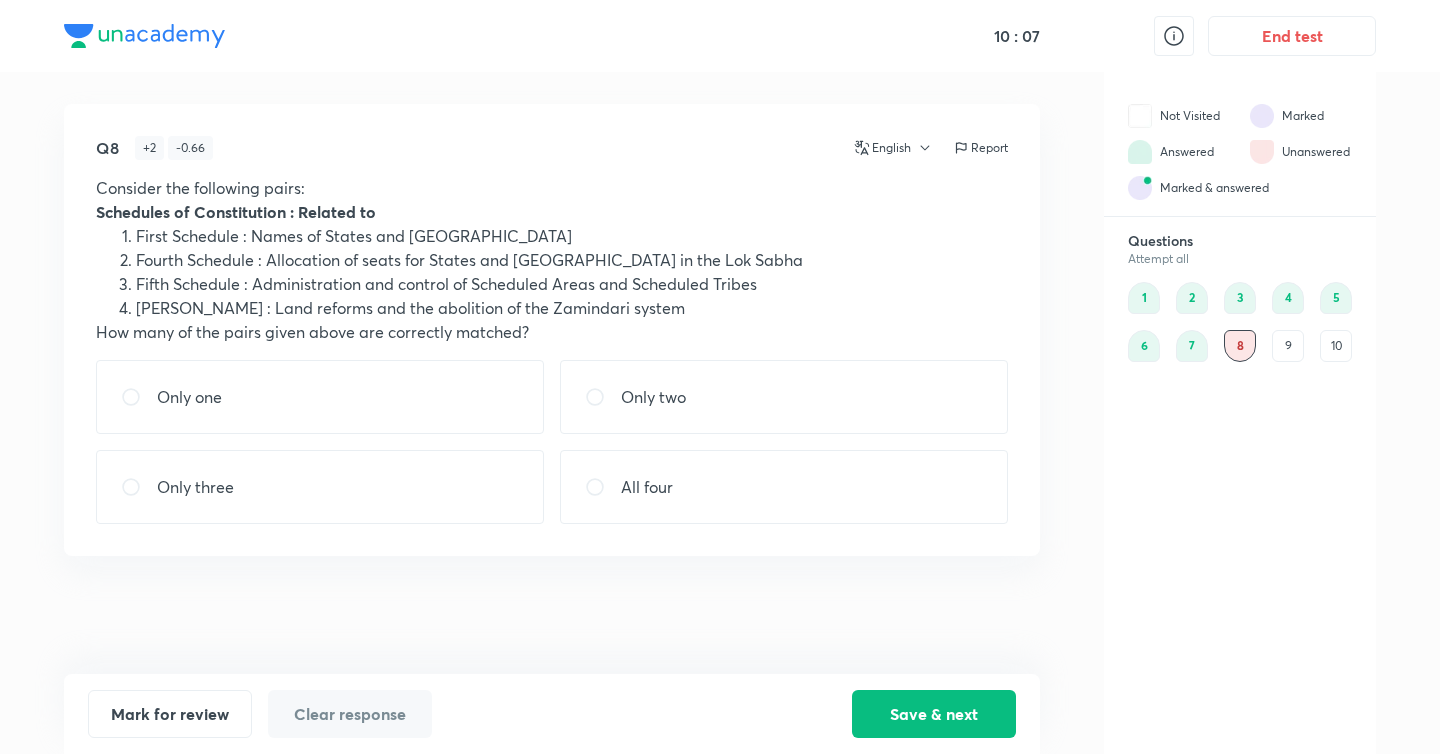 click on "All four" at bounding box center (784, 487) 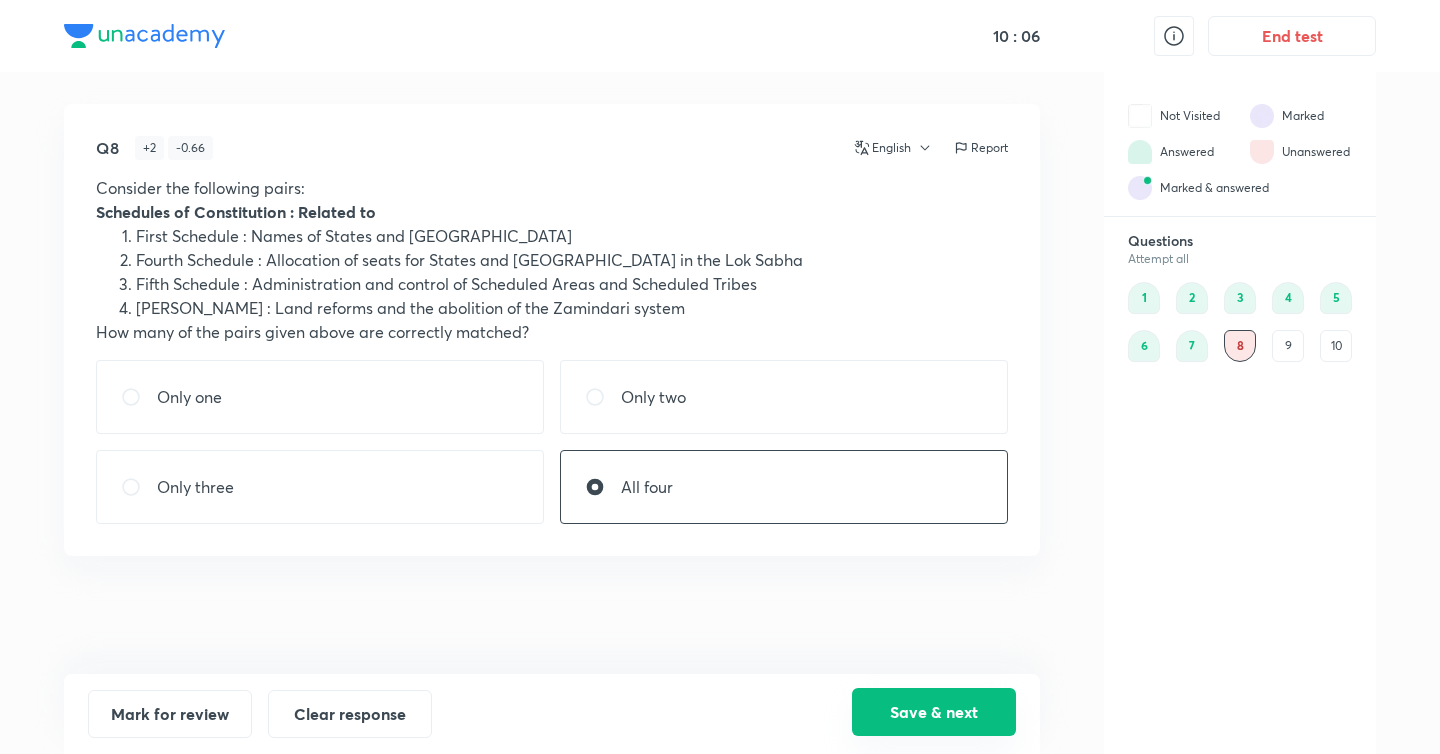 click on "Save & next" at bounding box center (934, 712) 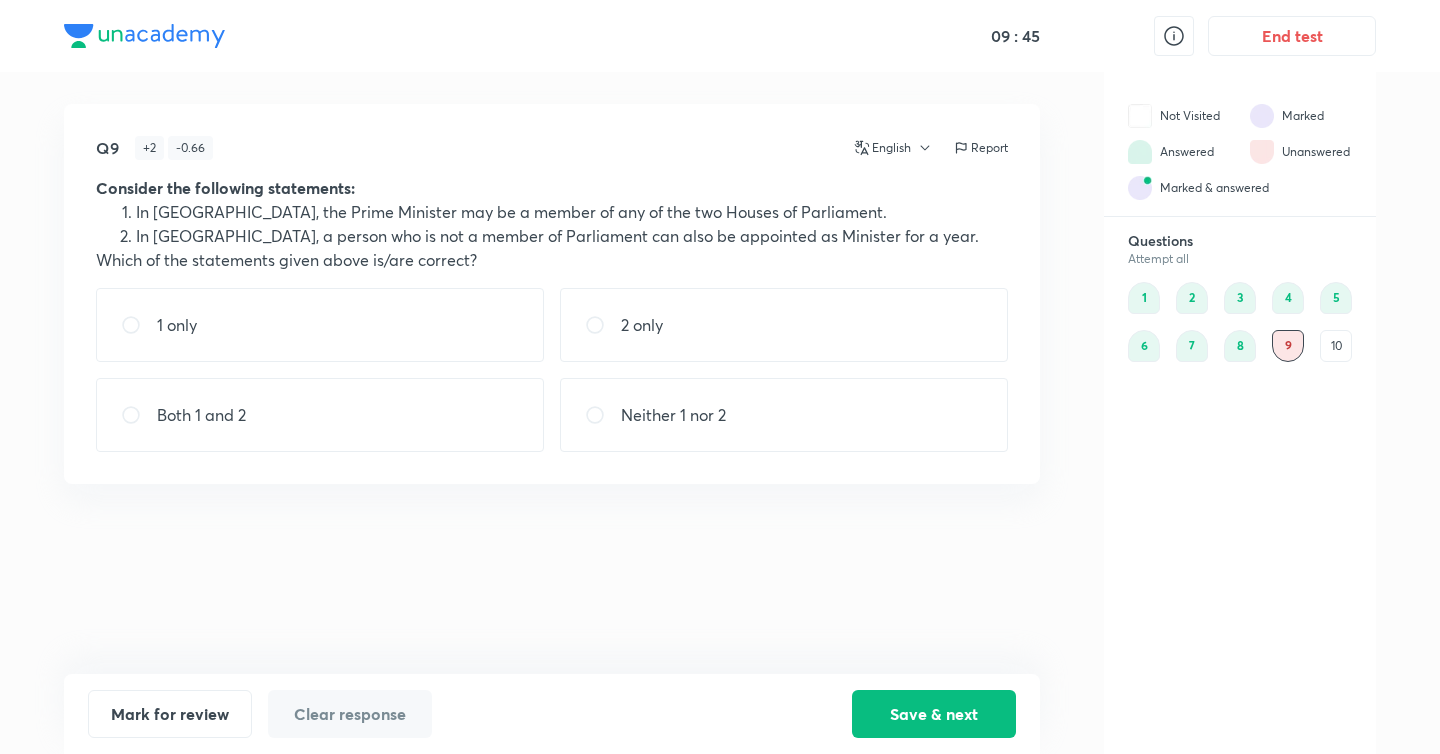 click on "Both 1 and 2" at bounding box center [320, 415] 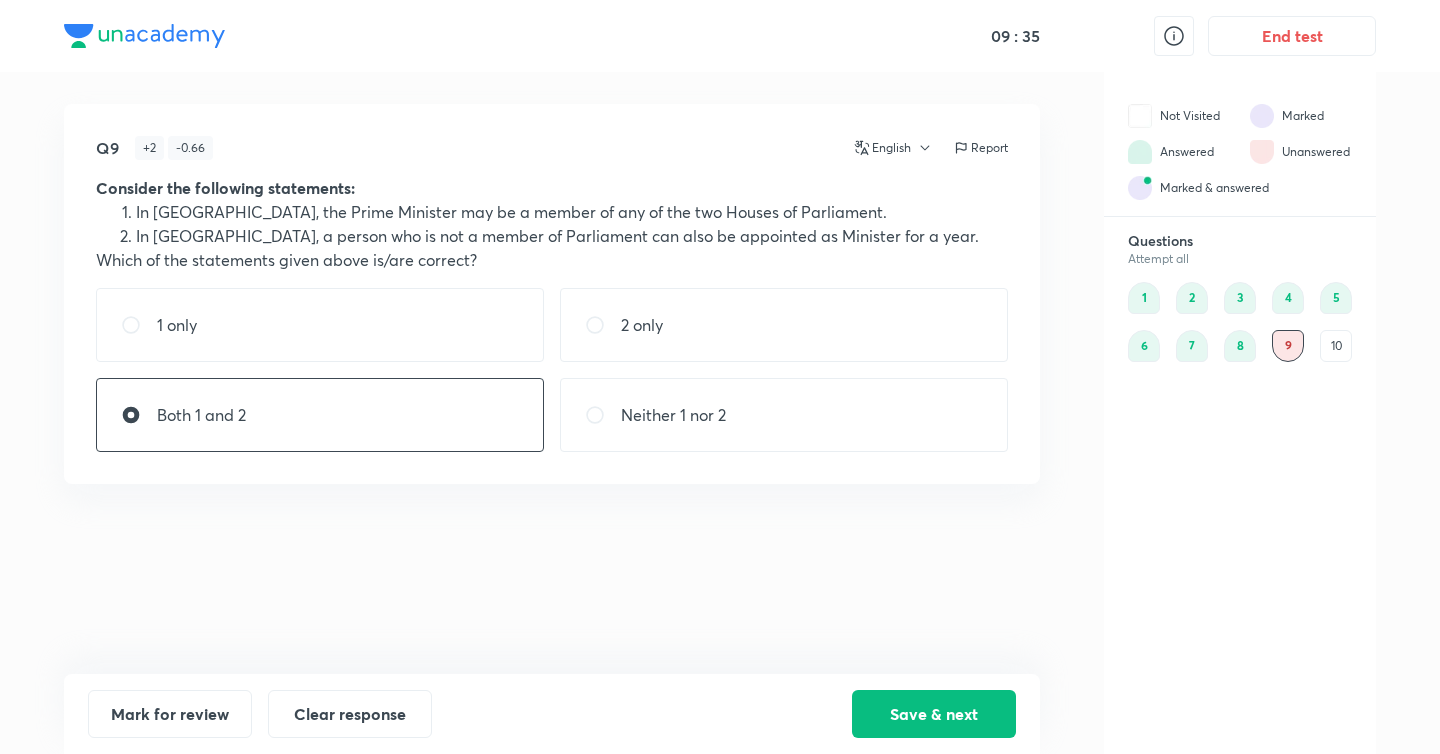 click on "1 only" at bounding box center [320, 325] 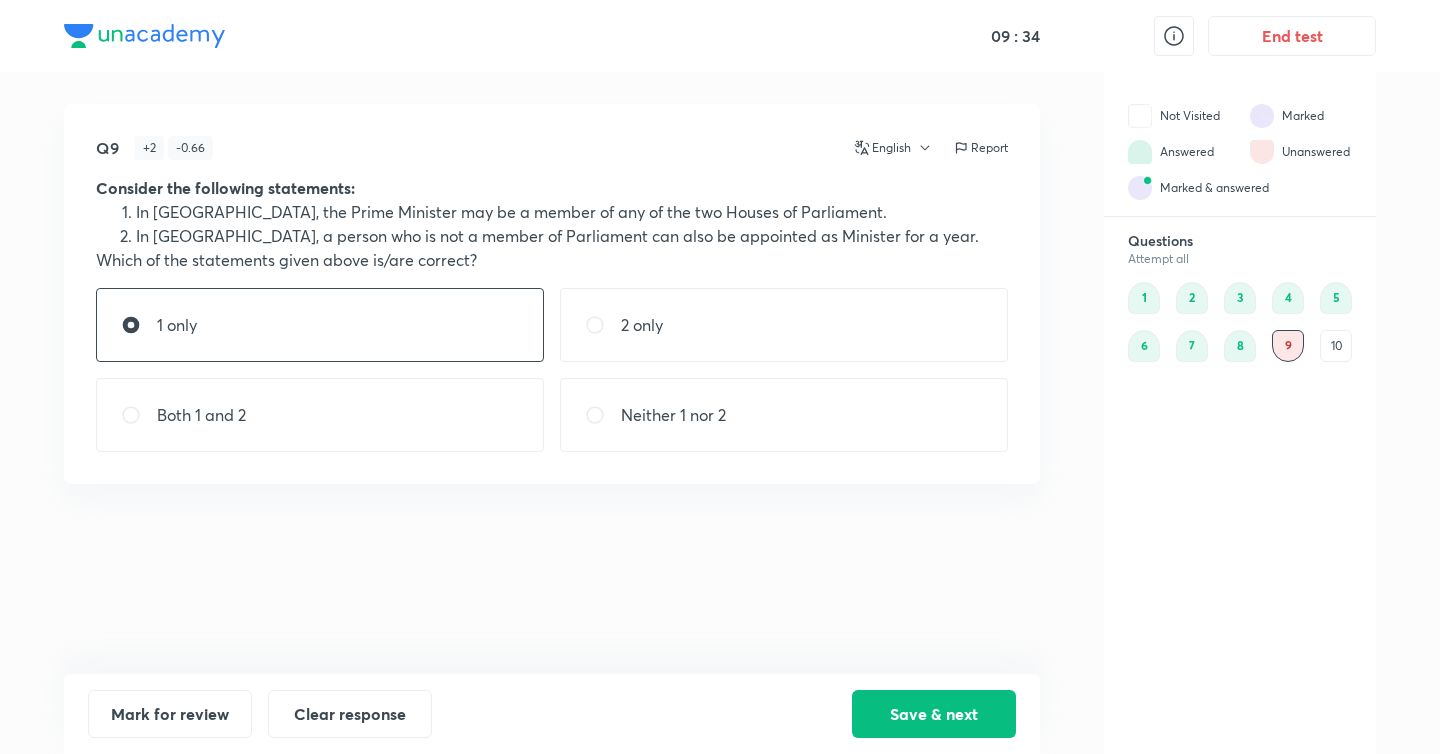 click on "Both 1 and 2" at bounding box center [320, 415] 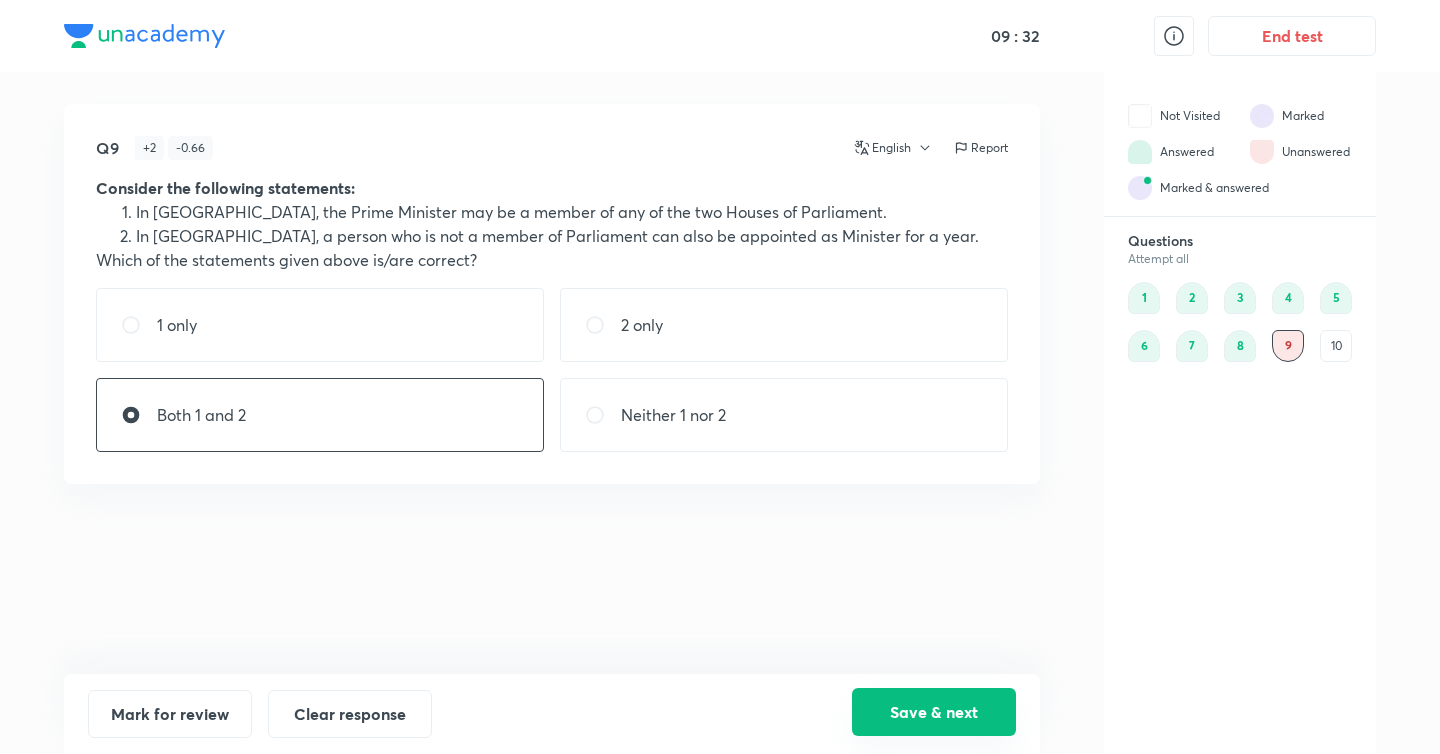 click on "Save & next" at bounding box center (934, 712) 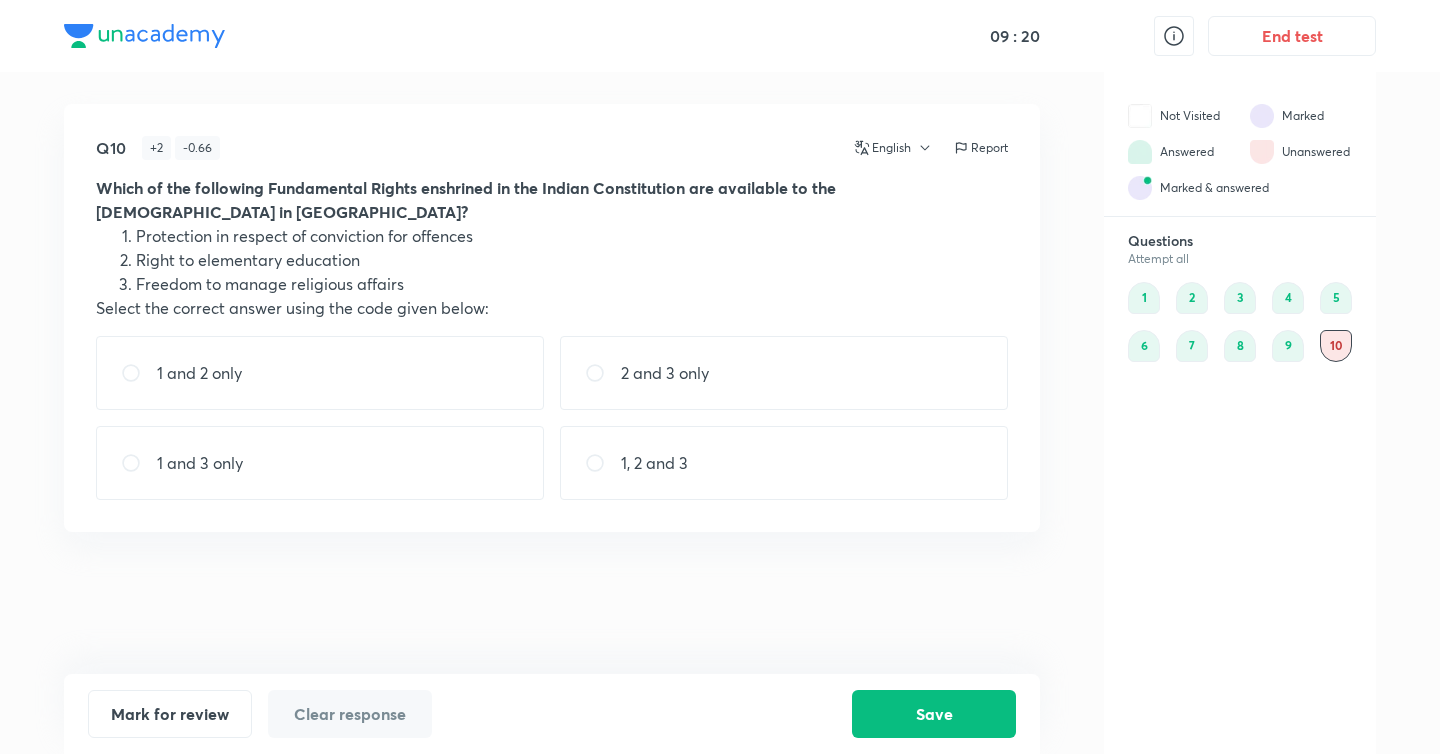 click on "1 and 2 only" at bounding box center [320, 373] 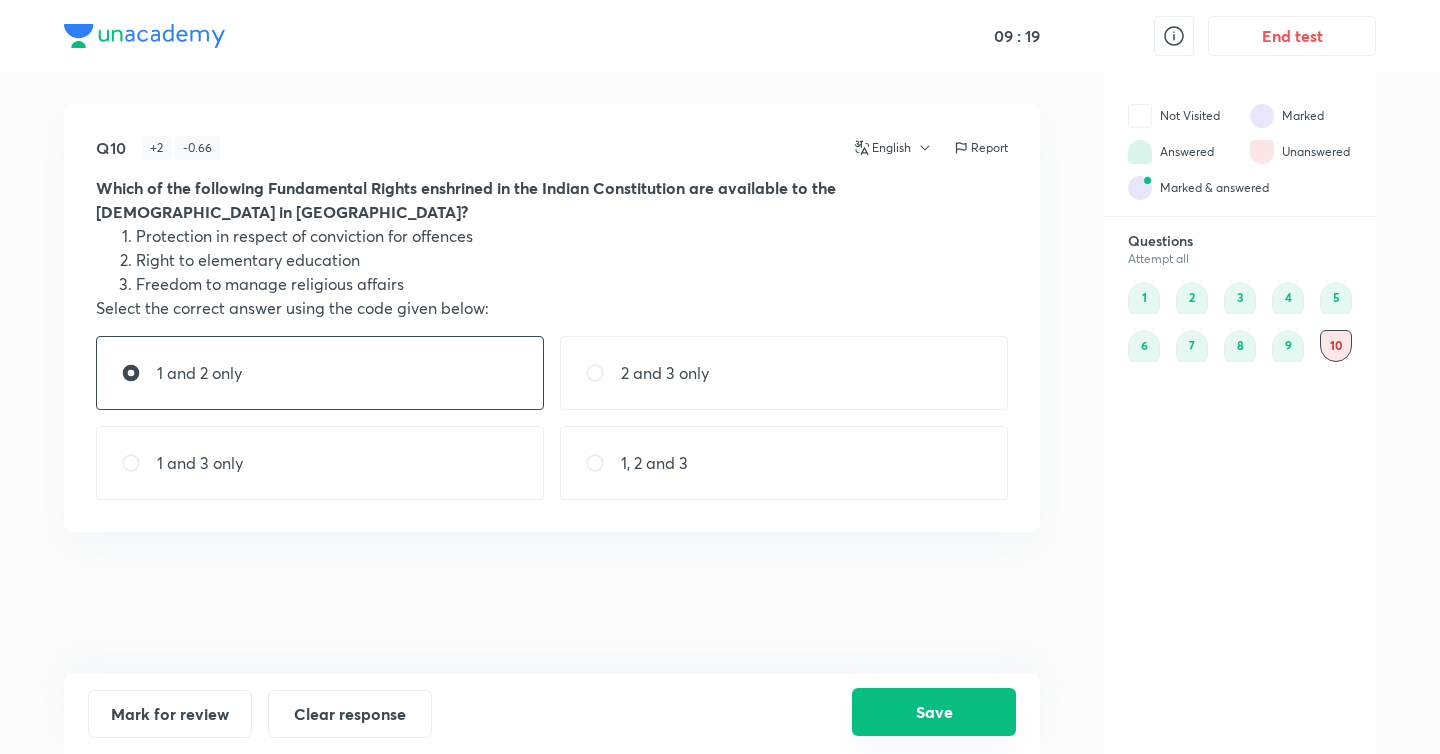 click on "Save" at bounding box center [934, 712] 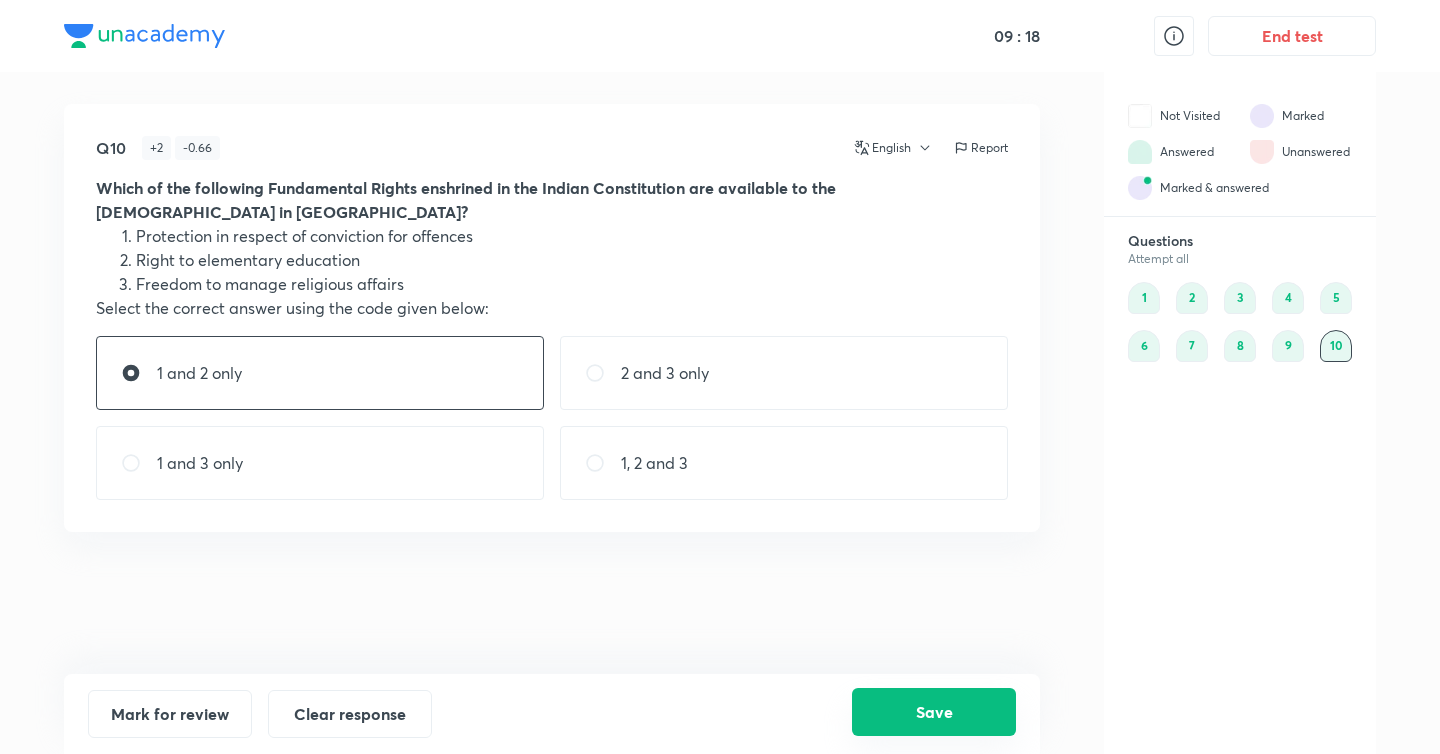 click on "Save" at bounding box center [934, 712] 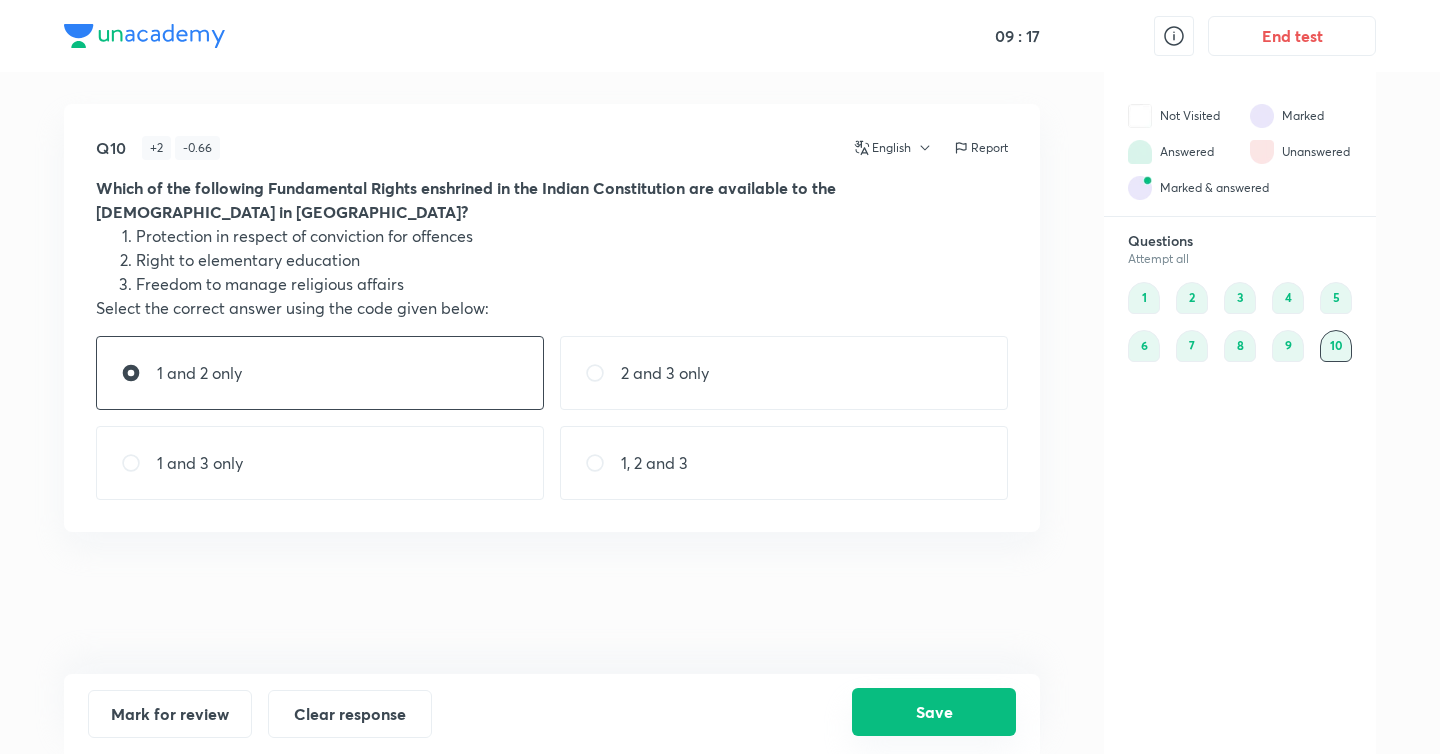 click on "Save" at bounding box center (934, 712) 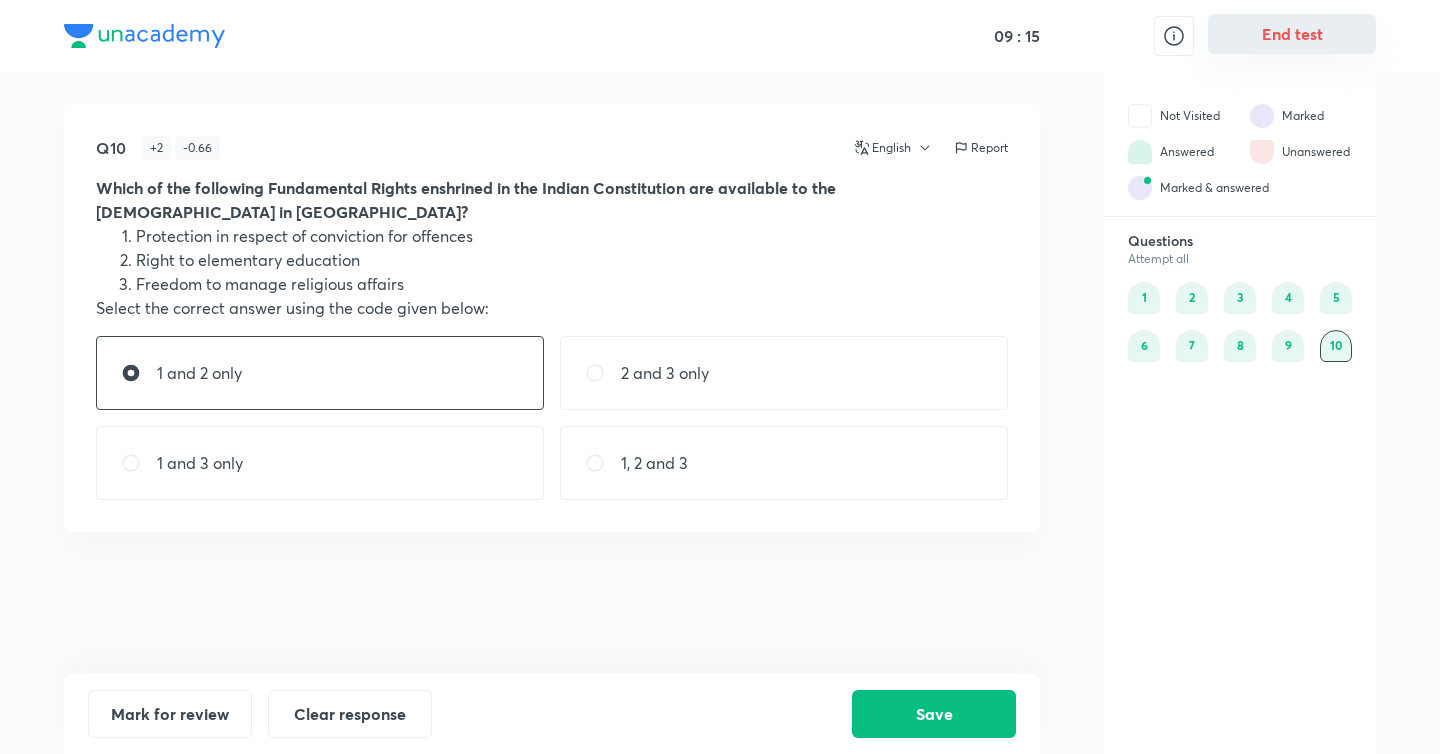 click on "End test" at bounding box center [1240, 36] 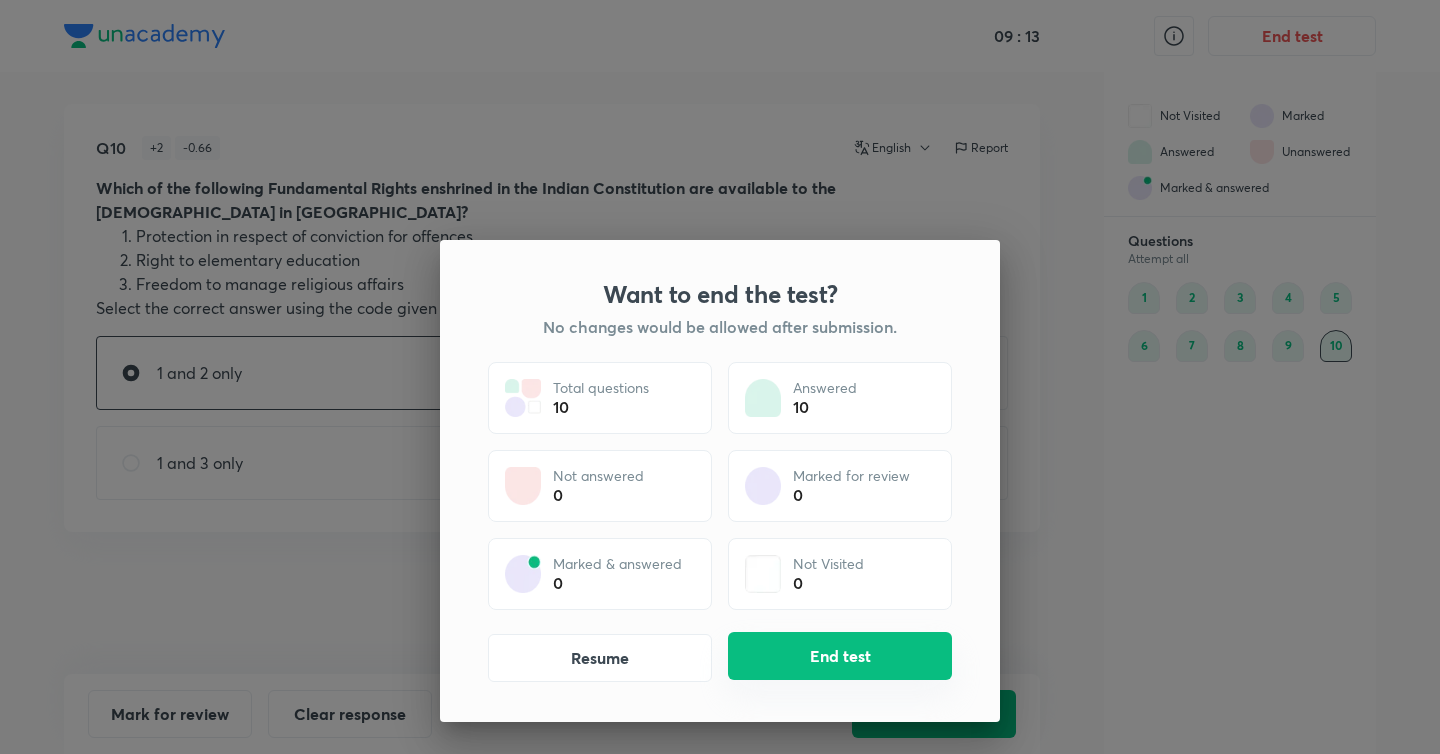 click on "End test" at bounding box center [840, 656] 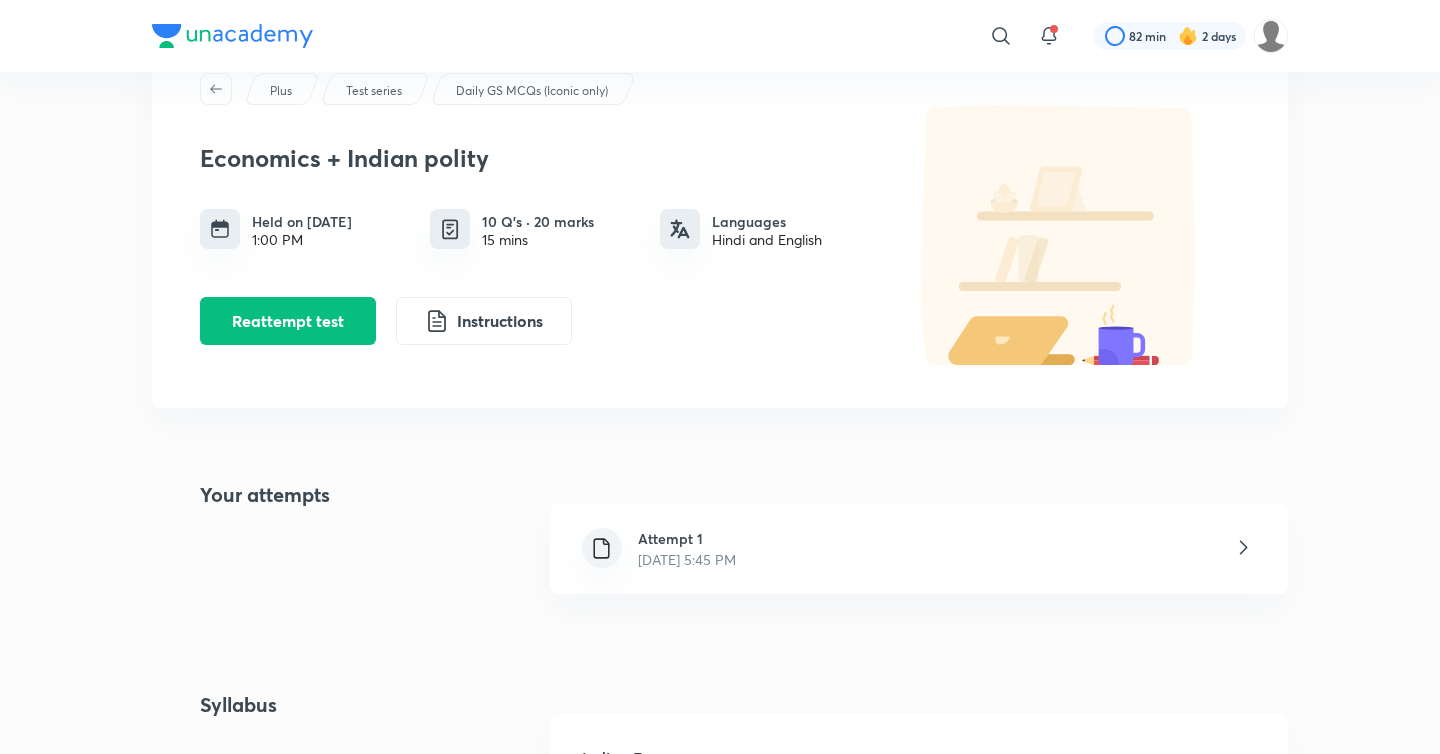 scroll, scrollTop: 159, scrollLeft: 0, axis: vertical 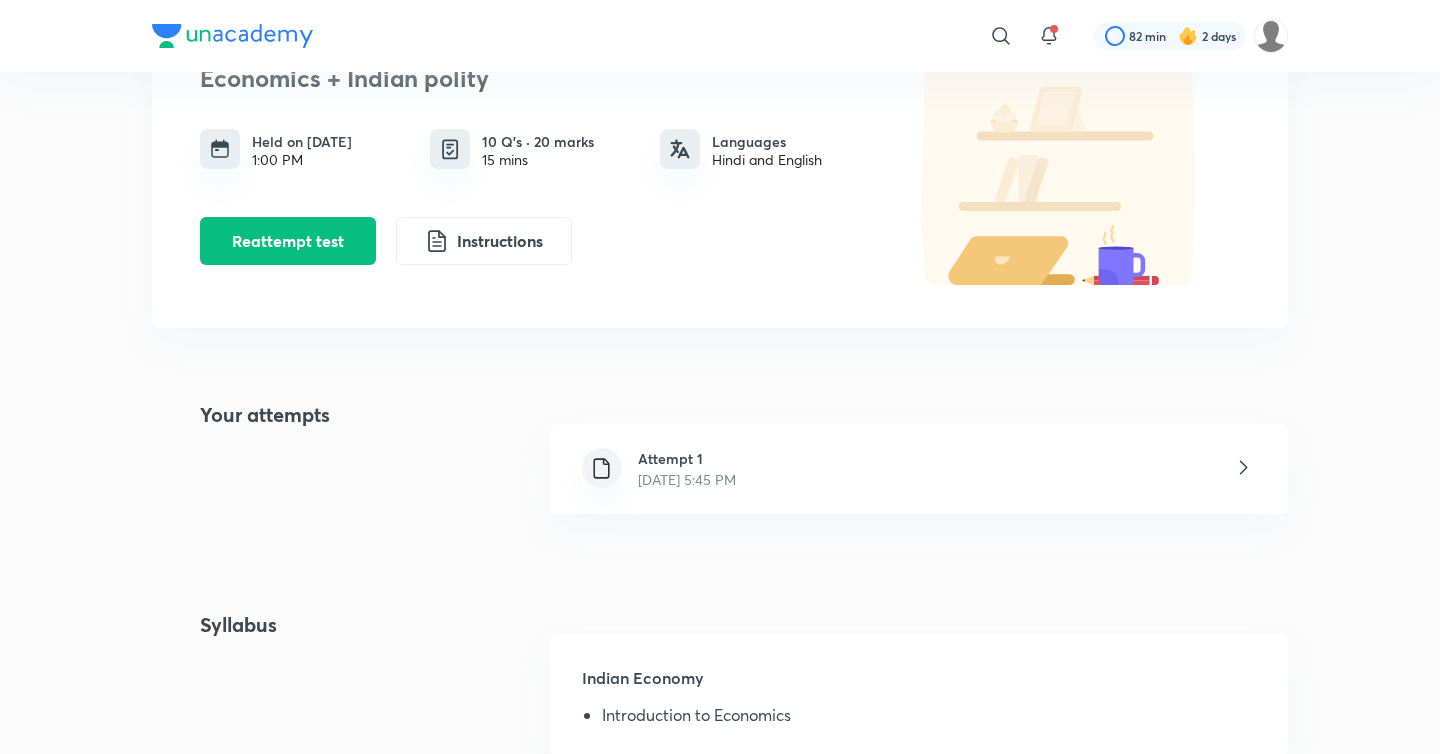 click on "Attempt 1 [DATE] 5:45 PM" at bounding box center (919, 469) 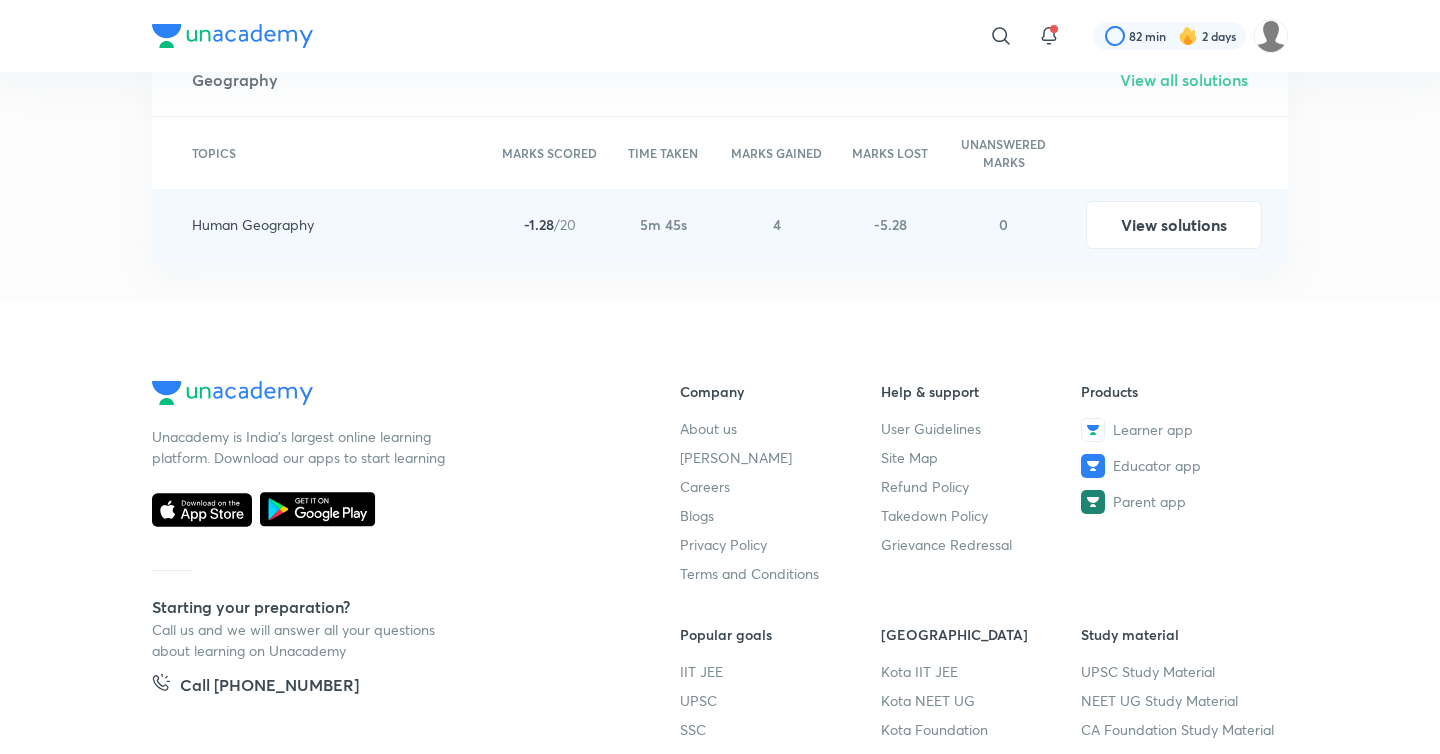 scroll, scrollTop: 2269, scrollLeft: 0, axis: vertical 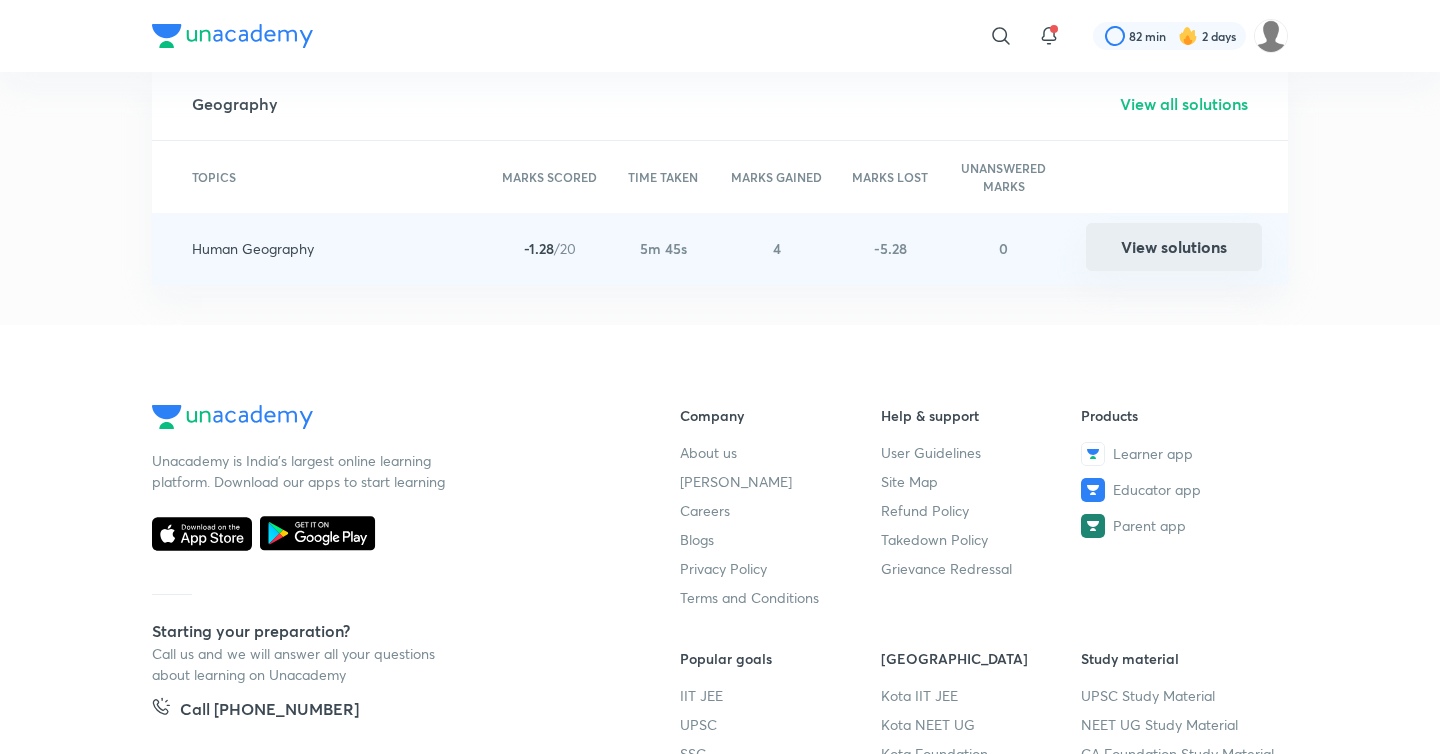 click on "View solutions" at bounding box center [1174, 247] 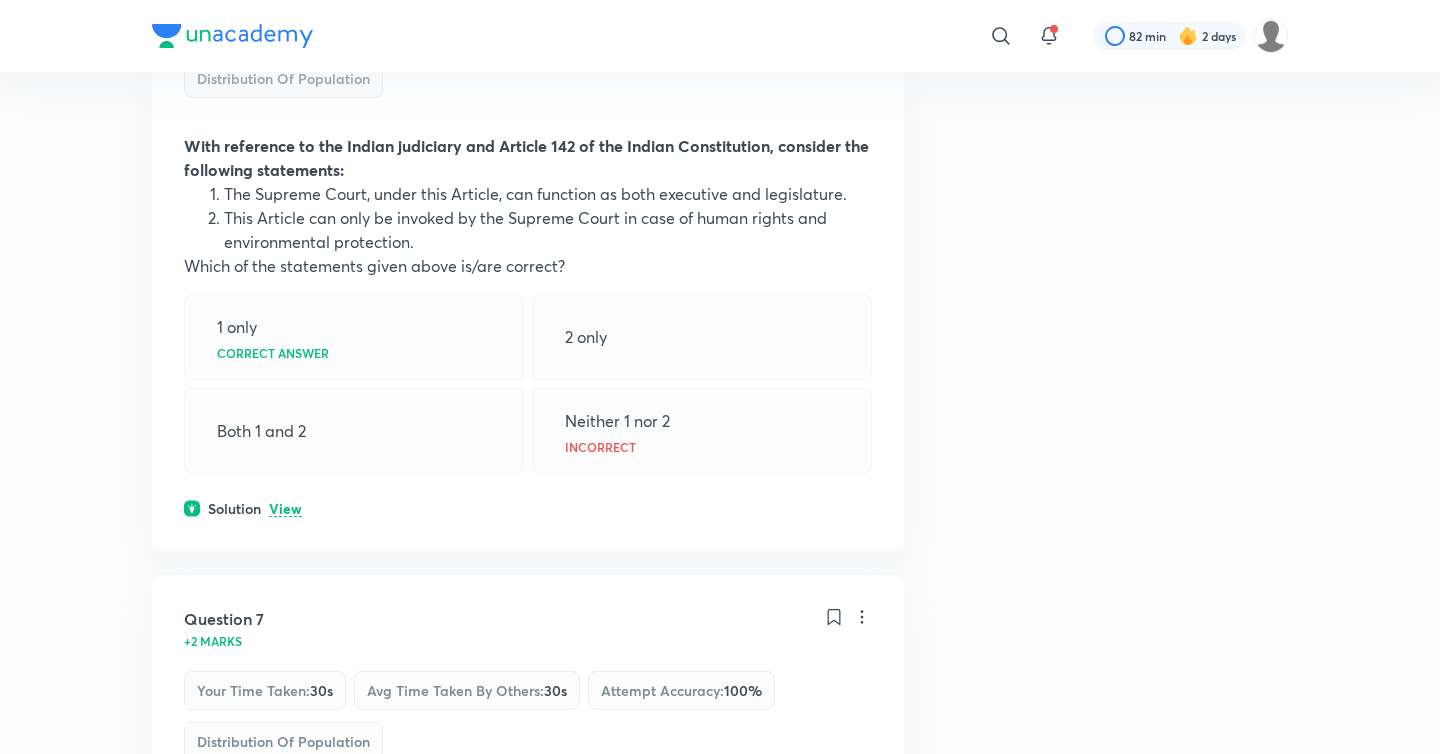 scroll, scrollTop: 3933, scrollLeft: 0, axis: vertical 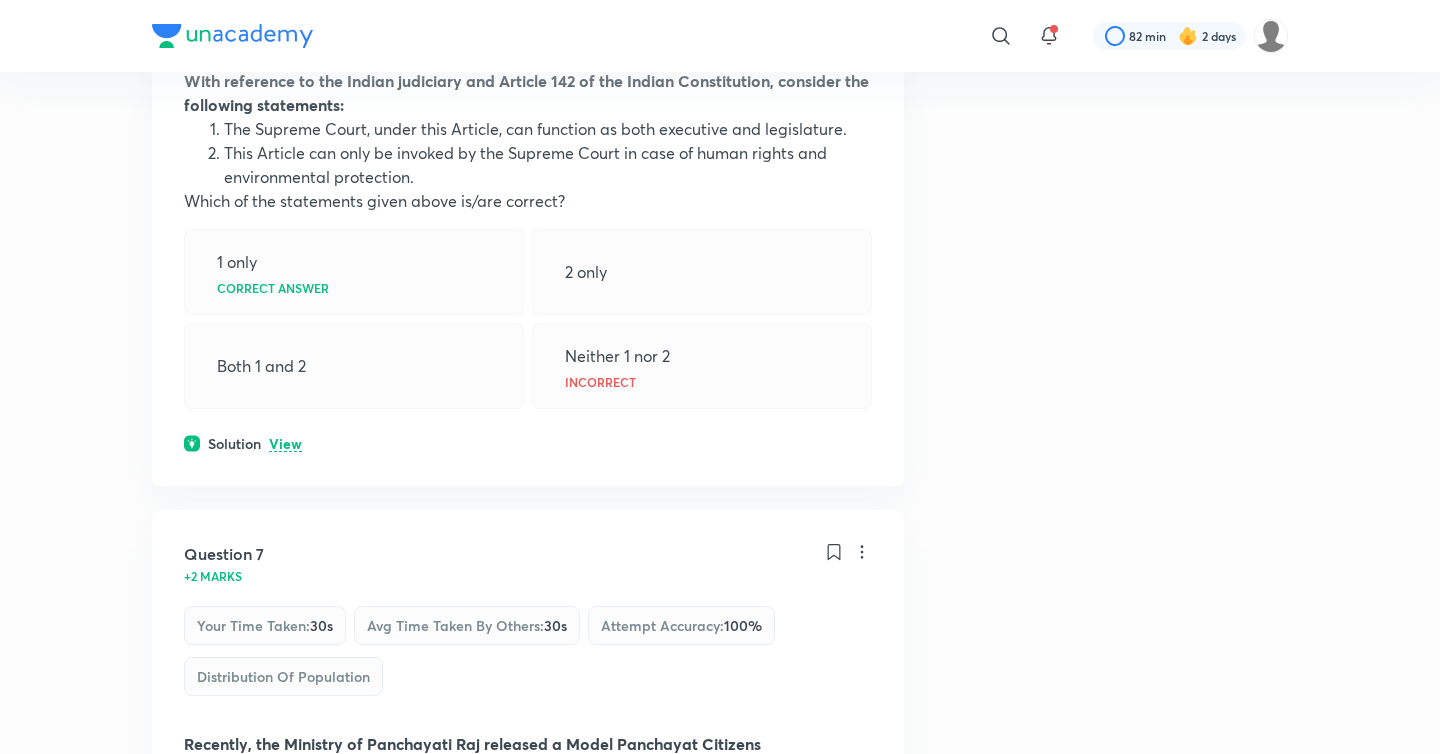 click on "View" at bounding box center (285, 444) 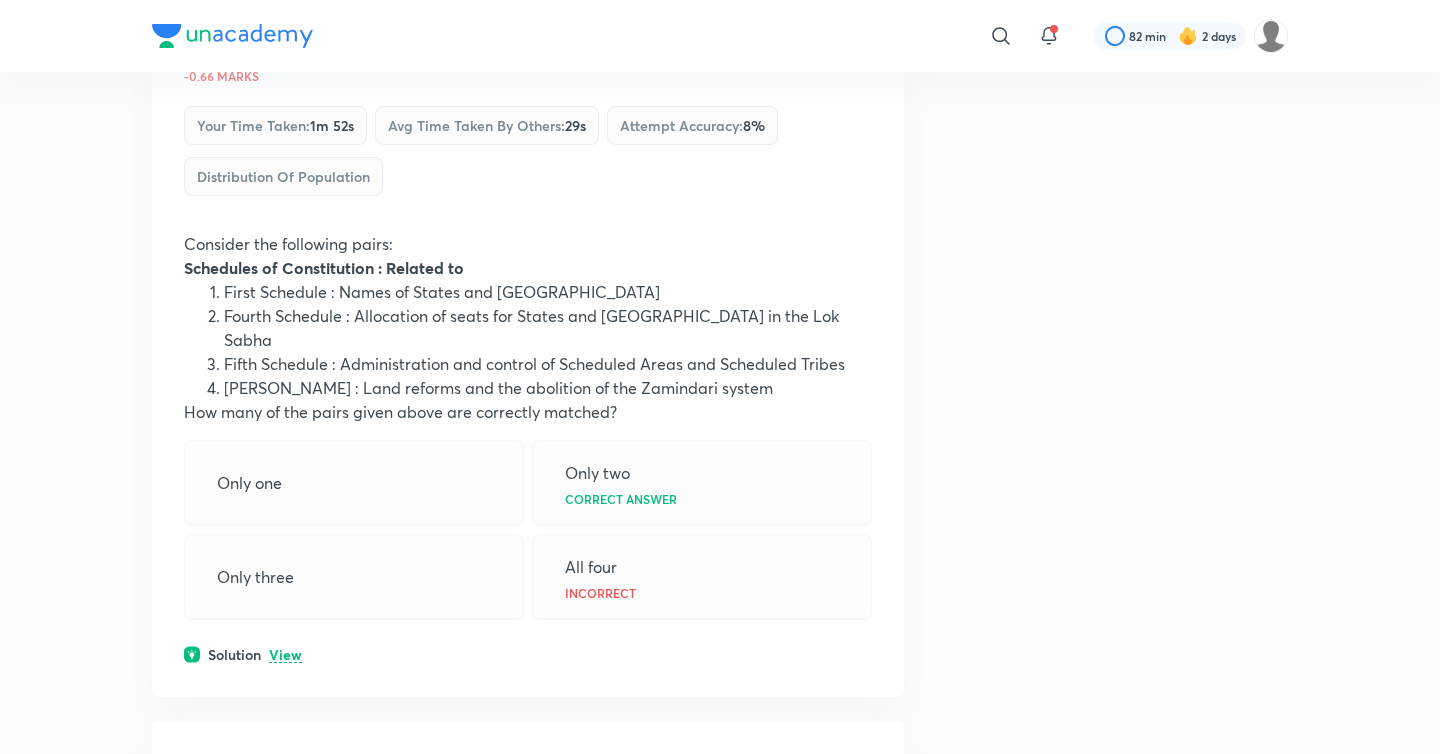 scroll, scrollTop: 5596, scrollLeft: 0, axis: vertical 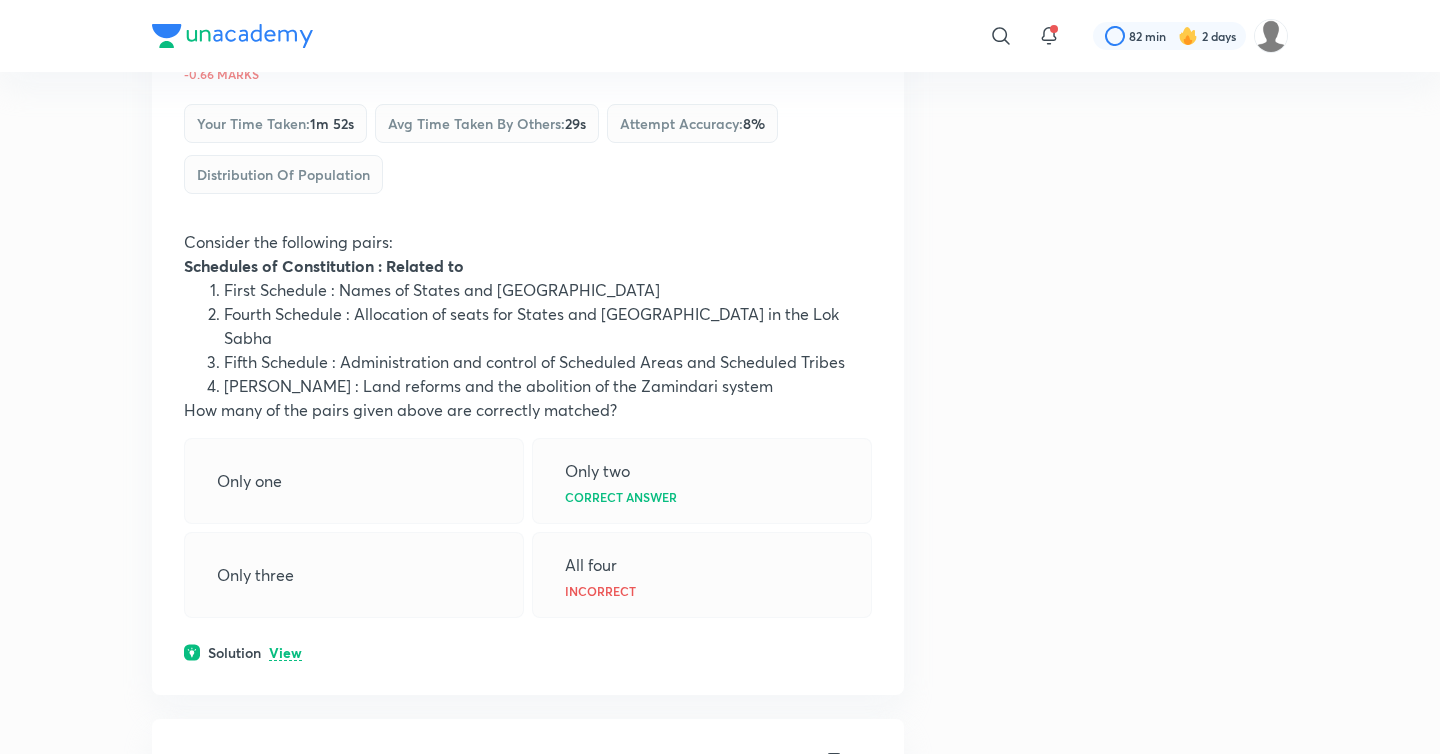 click on "View" at bounding box center (285, 653) 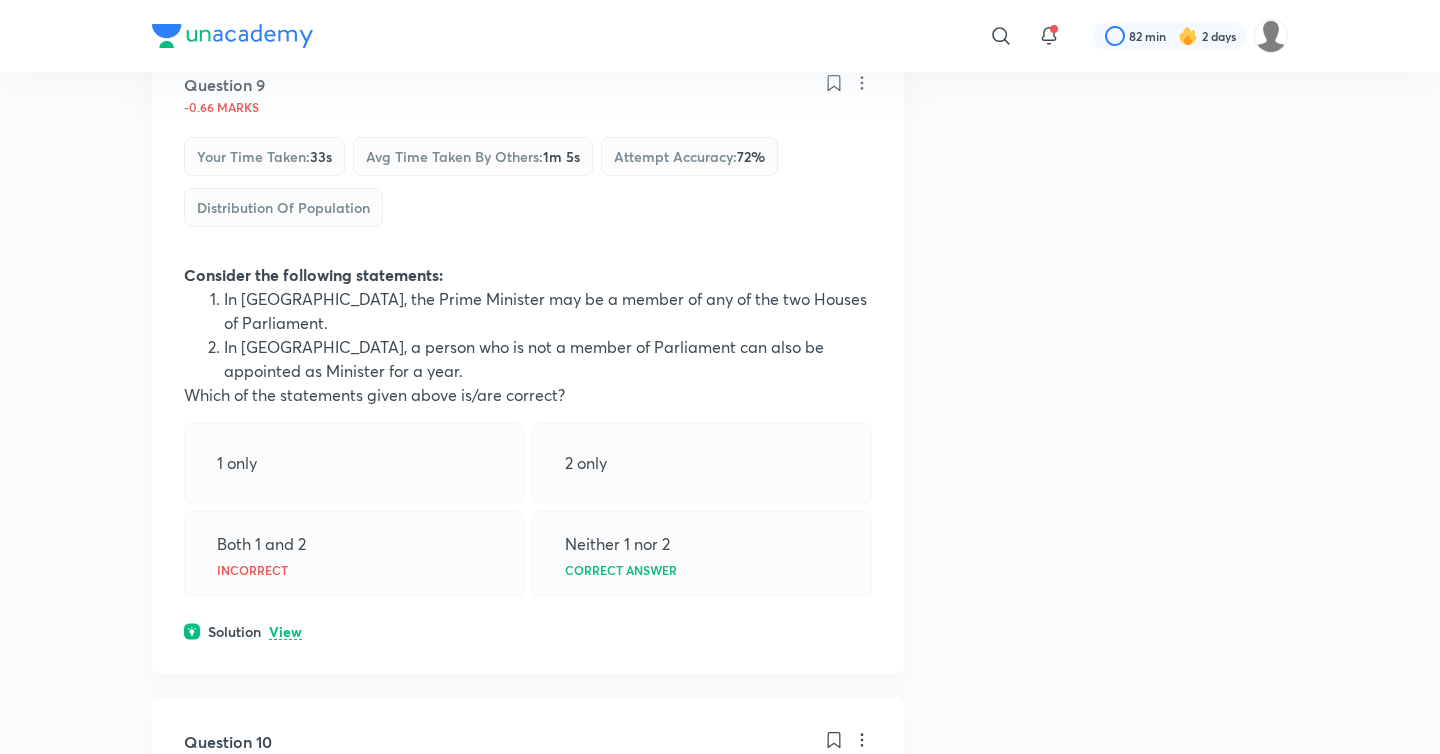 scroll, scrollTop: 6757, scrollLeft: 0, axis: vertical 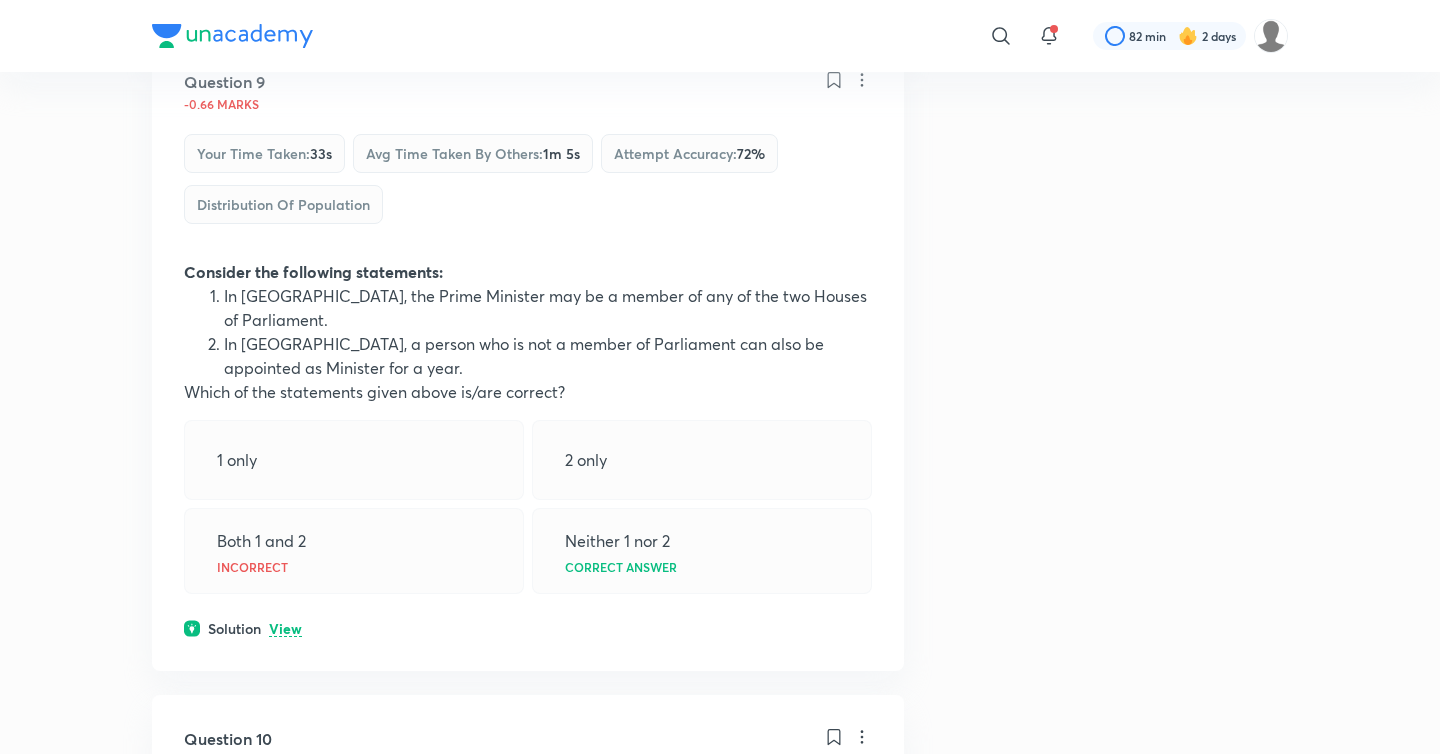 click on "View" at bounding box center [285, 629] 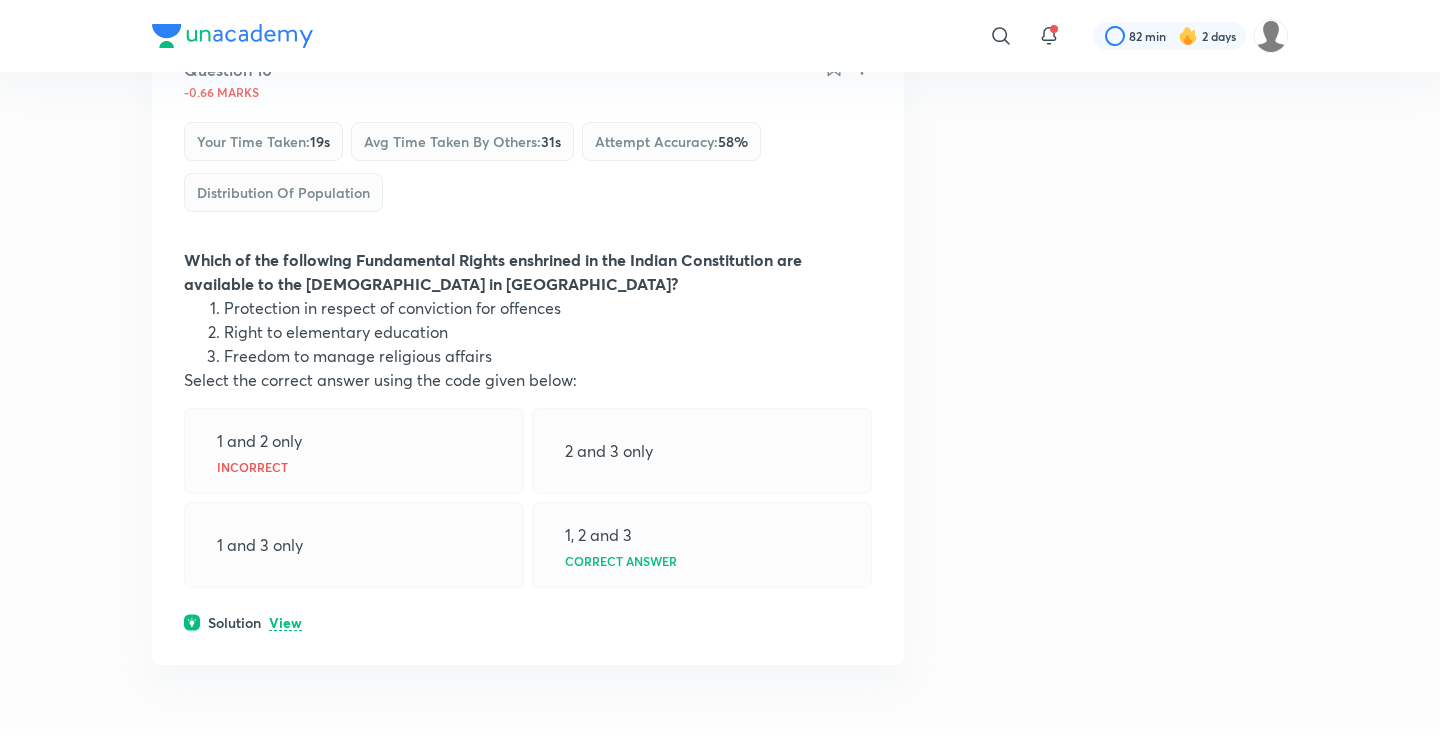 scroll, scrollTop: 7861, scrollLeft: 0, axis: vertical 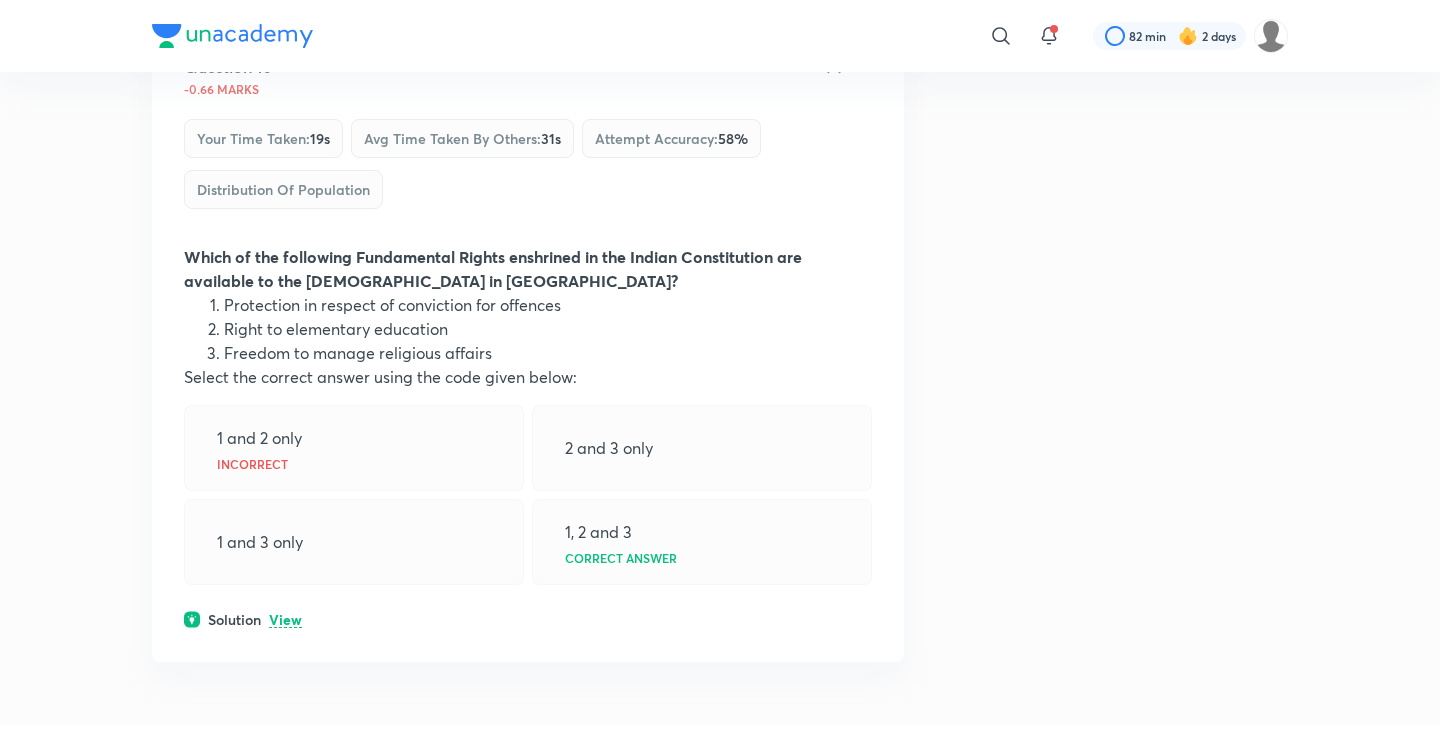 click on "View" at bounding box center [285, 620] 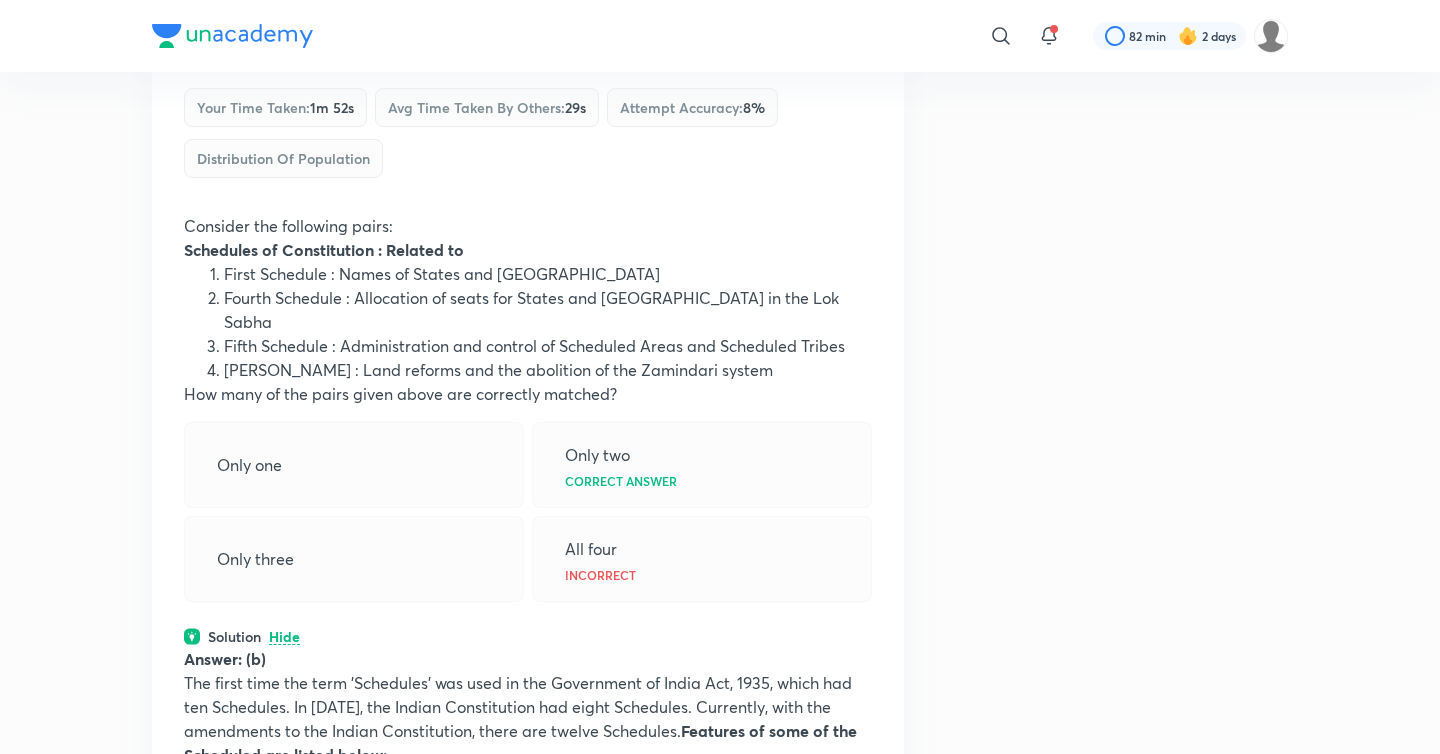 scroll, scrollTop: 5412, scrollLeft: 0, axis: vertical 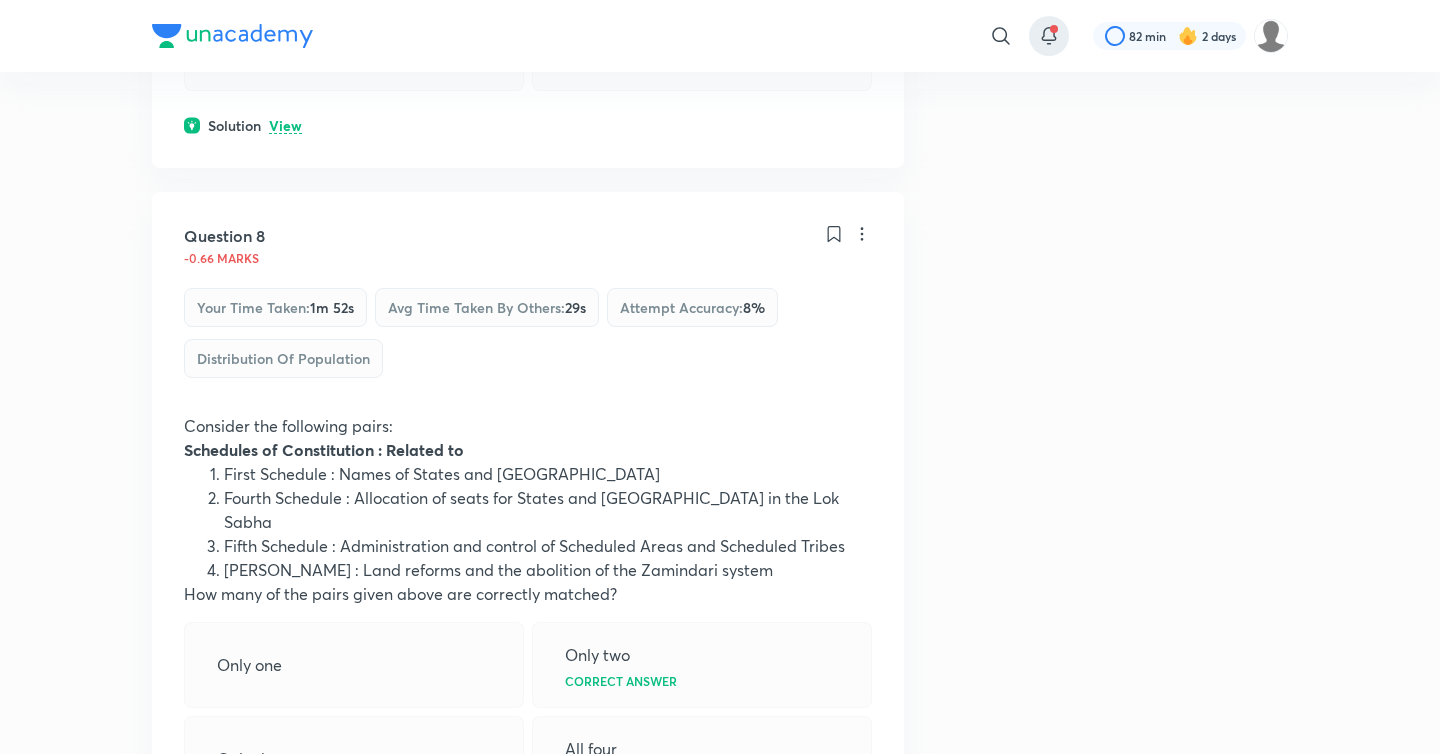 click 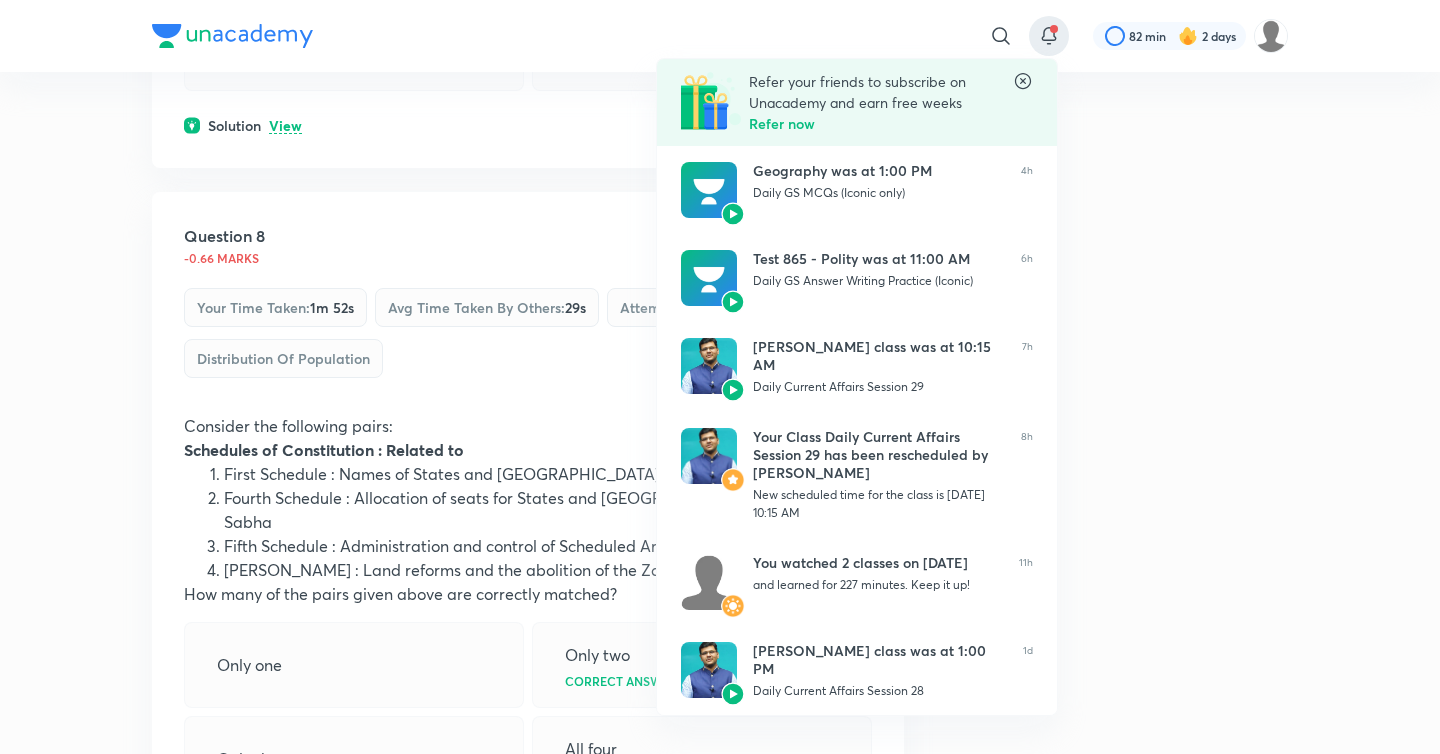 click at bounding box center [720, 377] 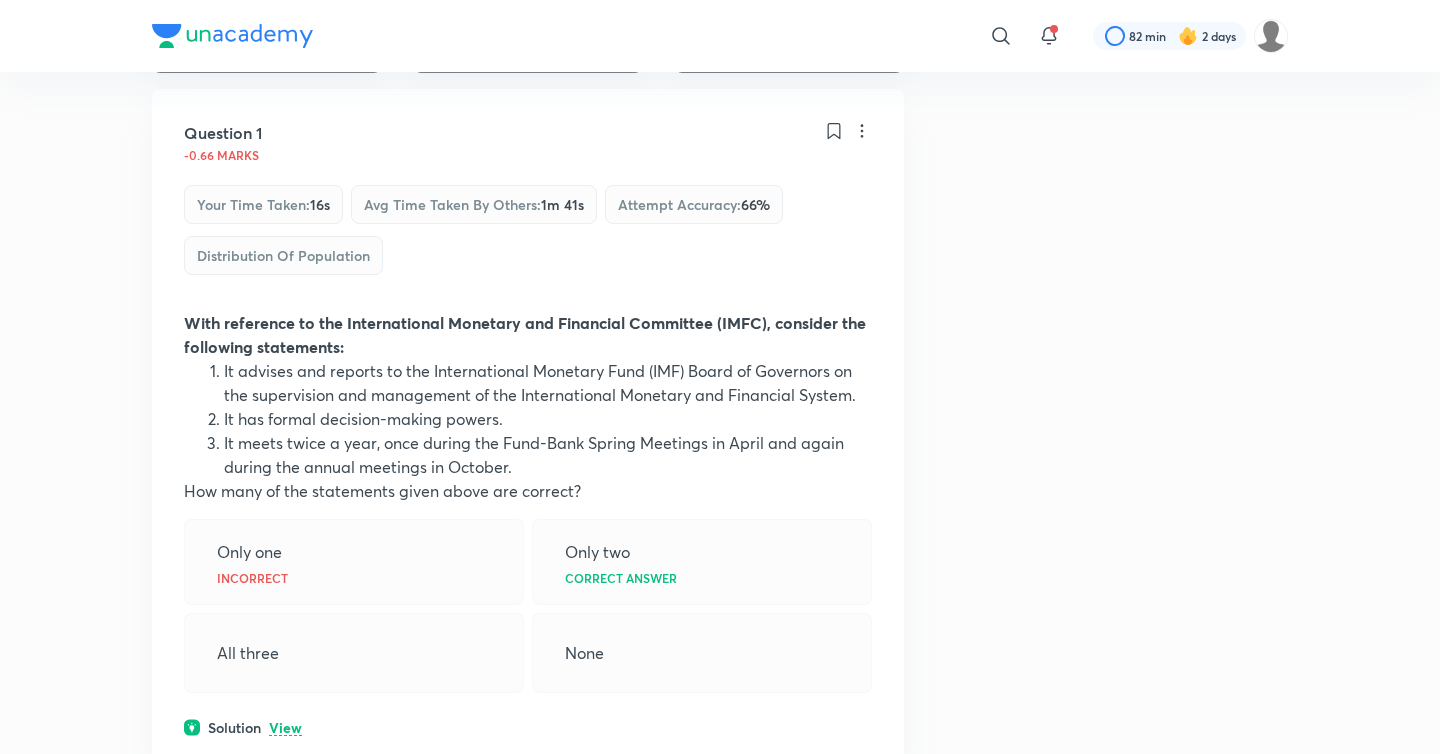 scroll, scrollTop: 0, scrollLeft: 0, axis: both 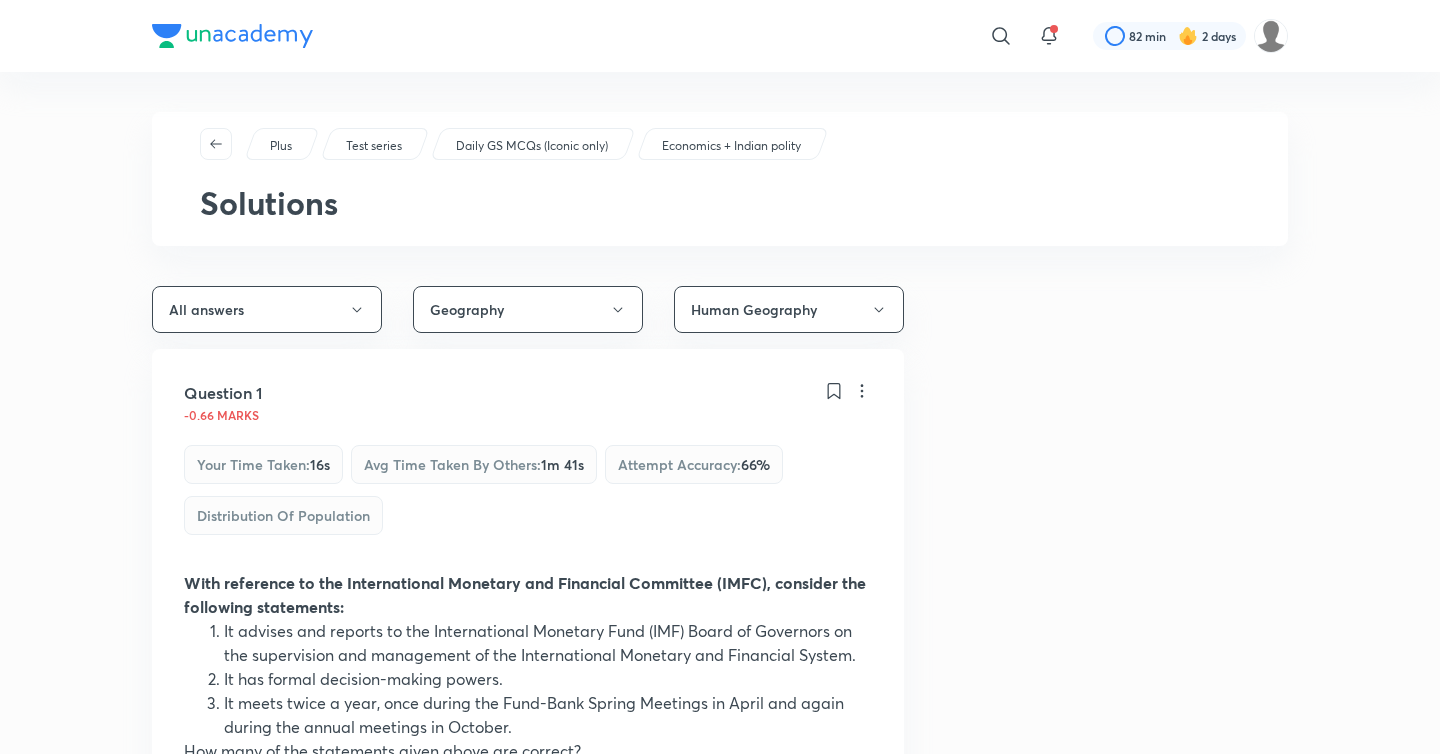 click at bounding box center (232, 36) 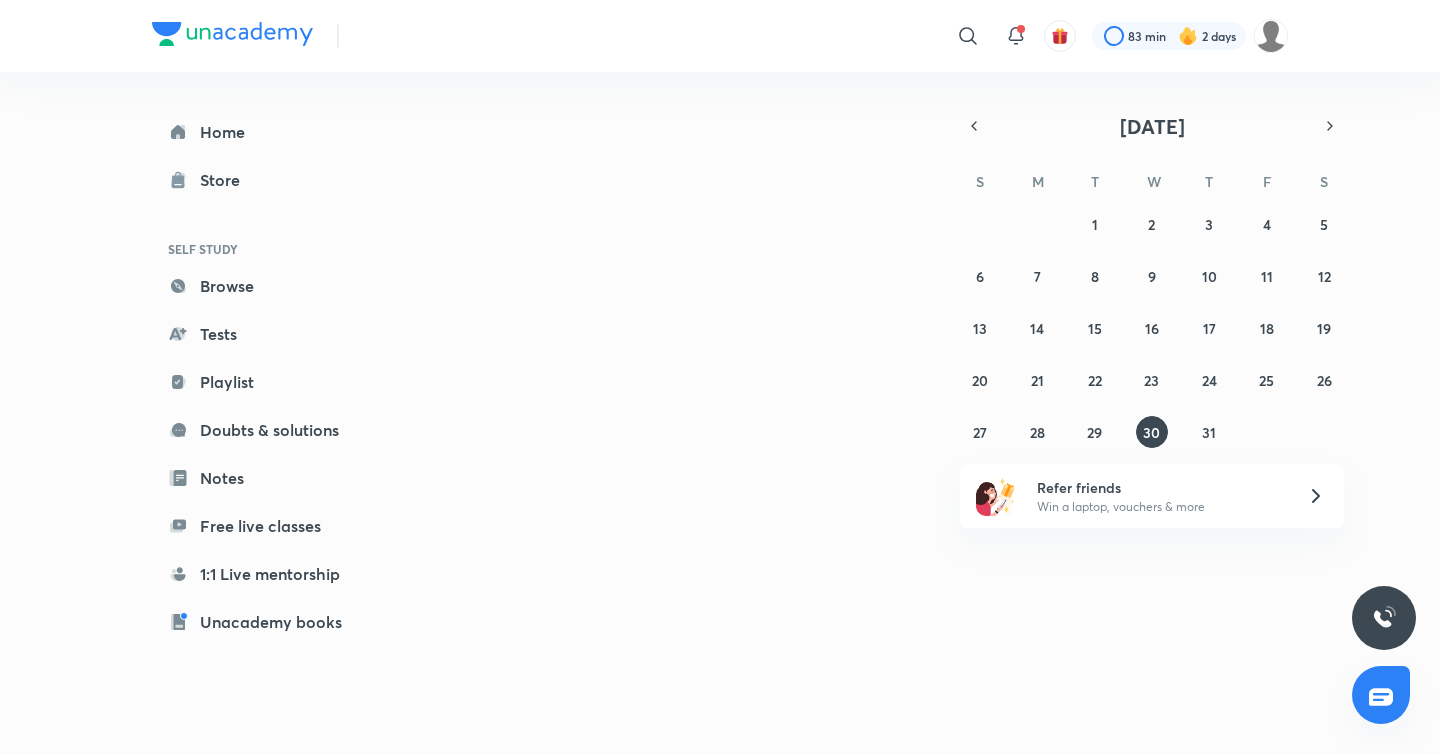 scroll, scrollTop: 0, scrollLeft: 0, axis: both 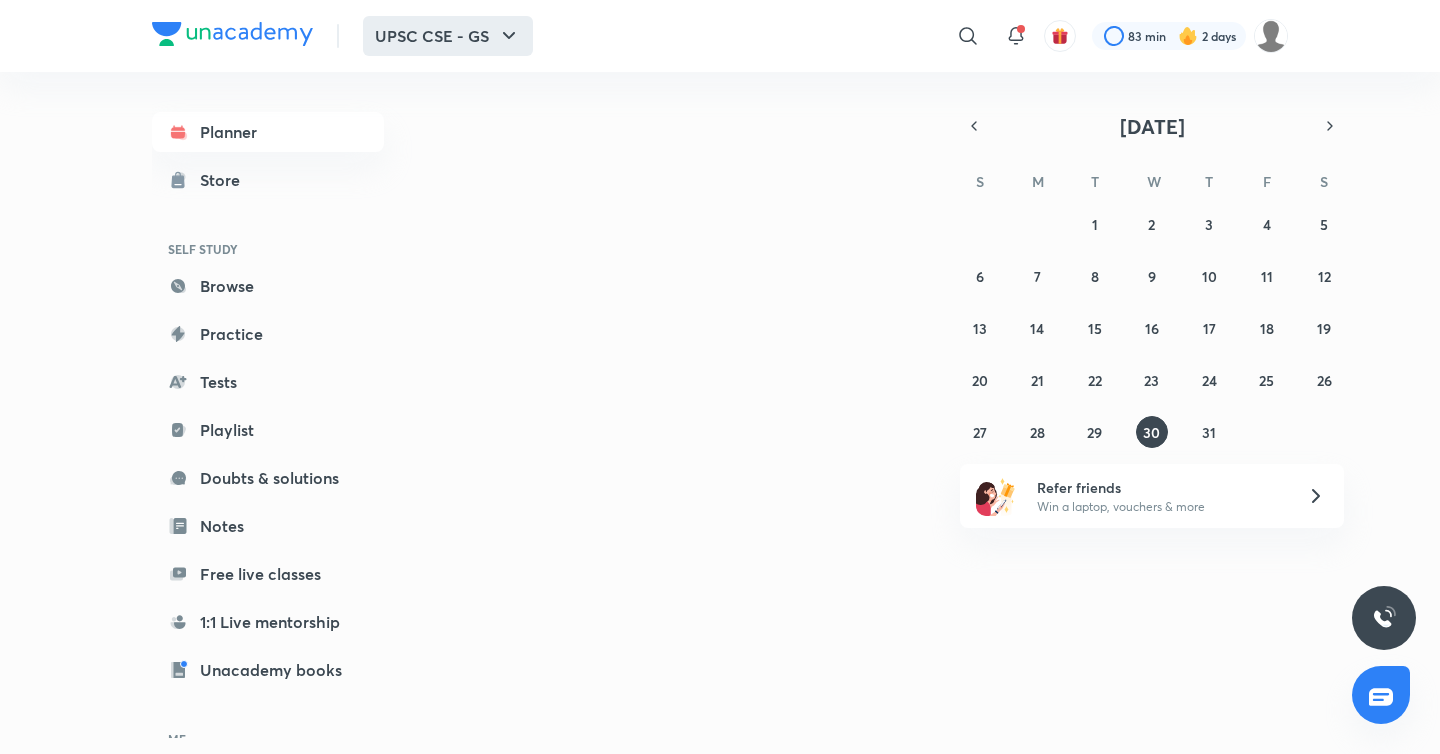 click on "UPSC CSE - GS" at bounding box center (448, 36) 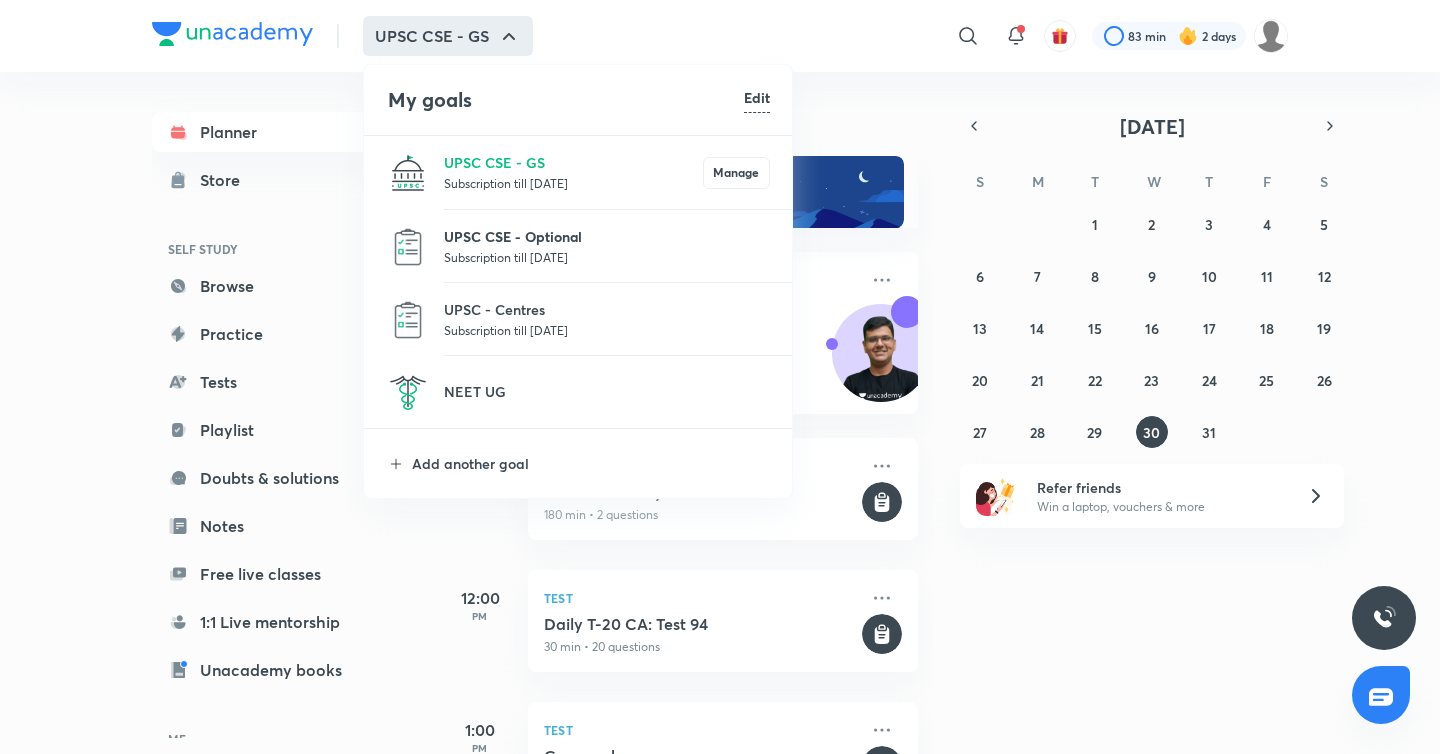 click on "UPSC CSE - Optional" at bounding box center (607, 236) 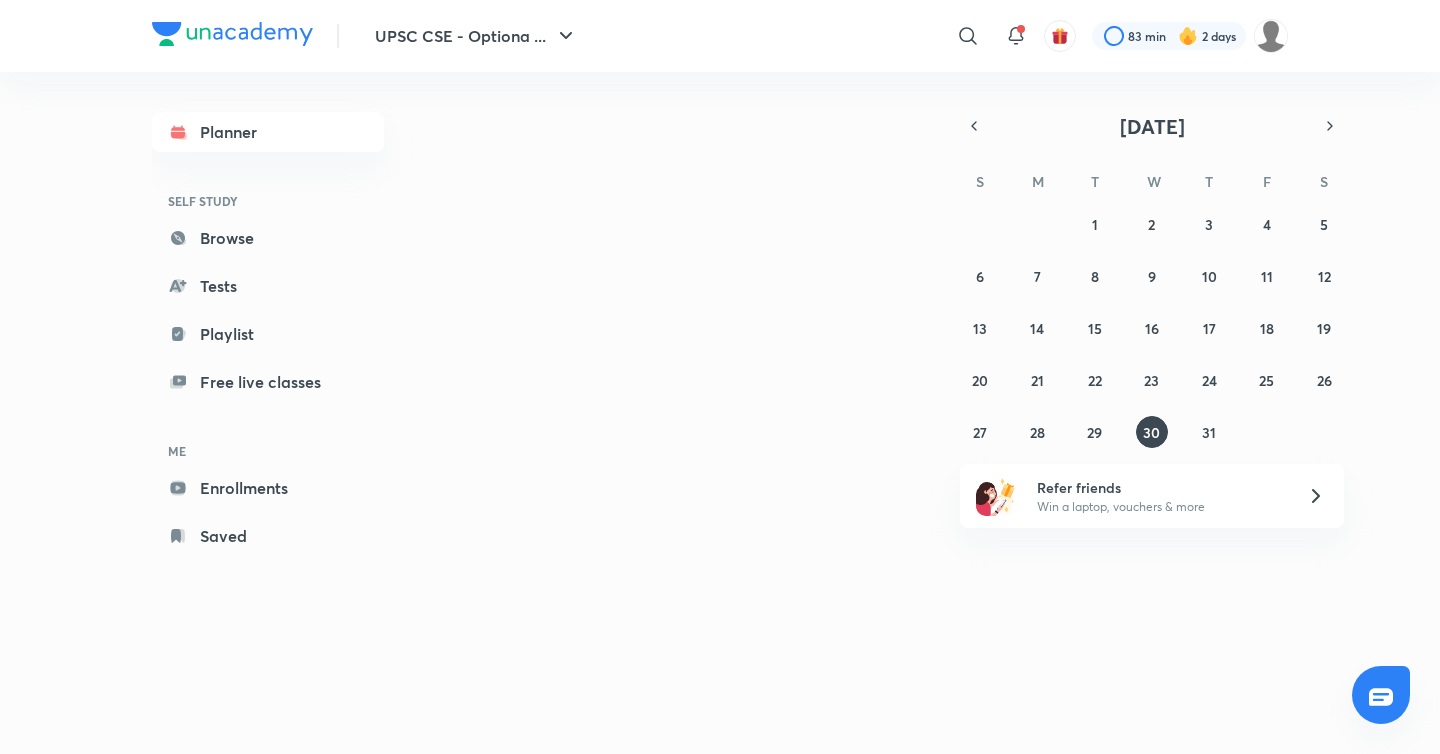 scroll, scrollTop: 0, scrollLeft: 0, axis: both 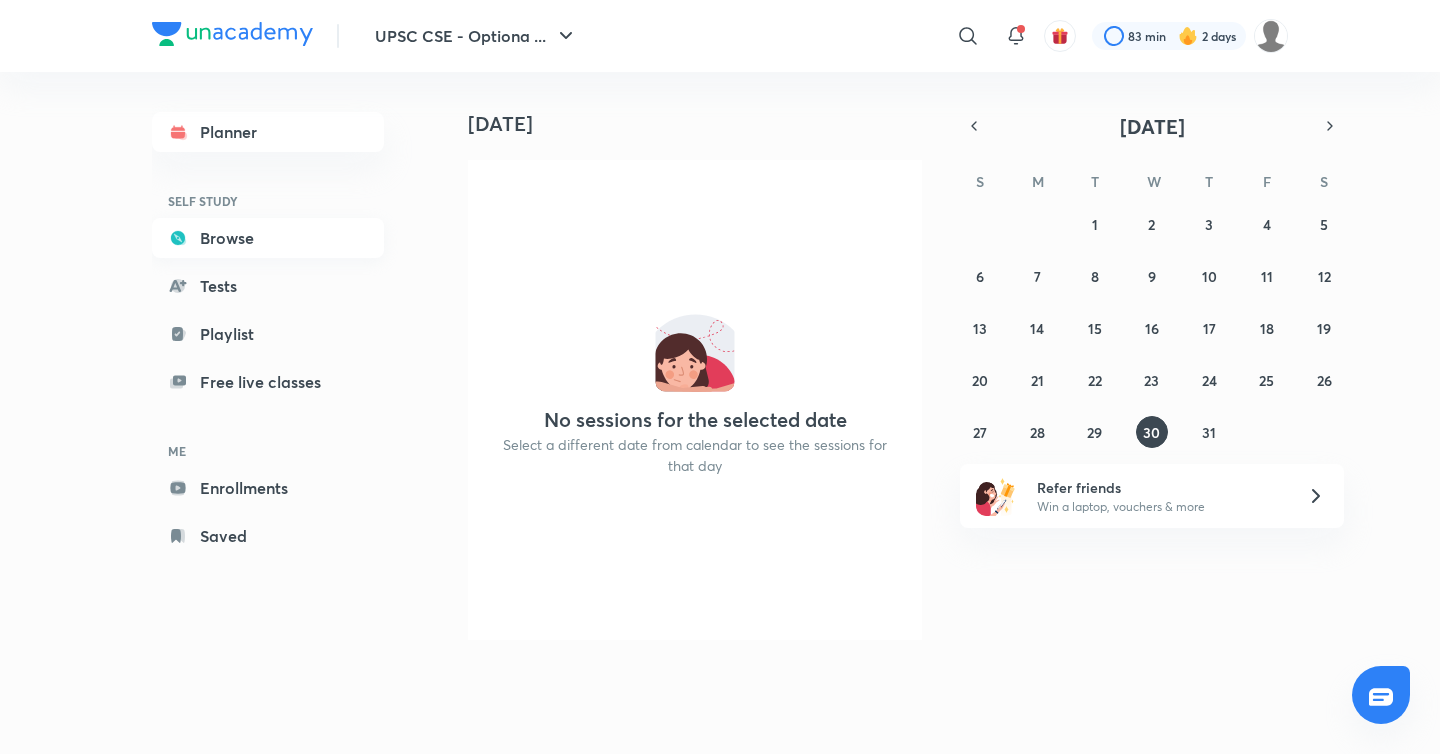 click on "Browse" at bounding box center (268, 238) 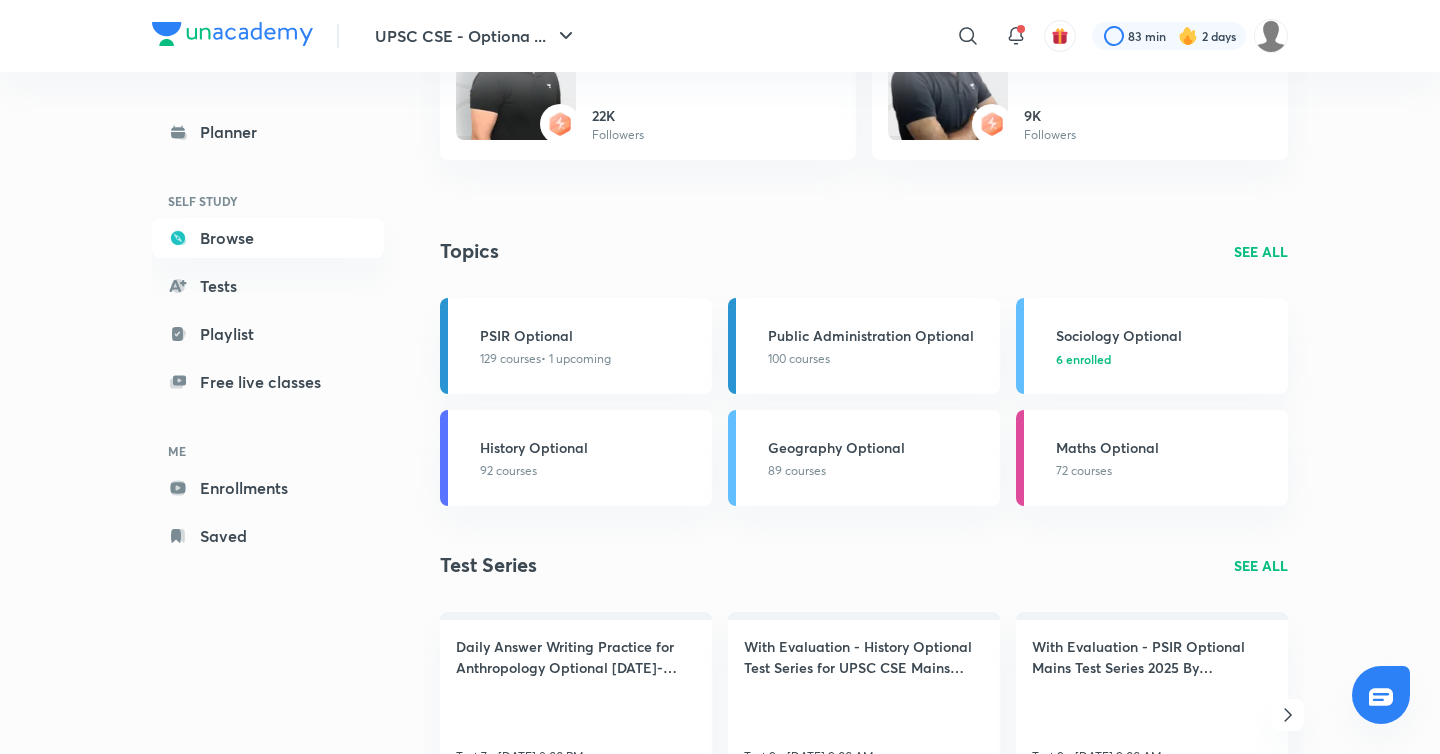 scroll, scrollTop: 2103, scrollLeft: 0, axis: vertical 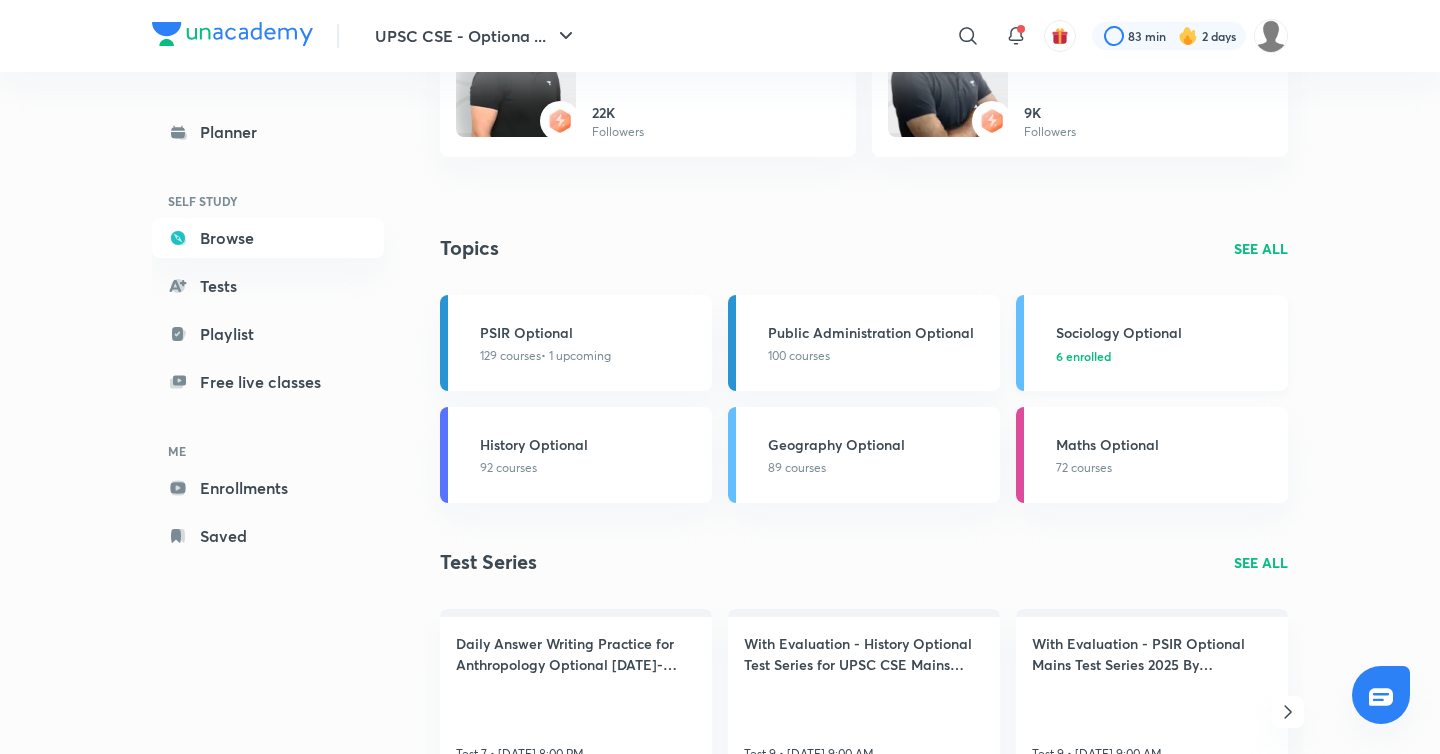 click on "6 enrolled" at bounding box center [1083, 356] 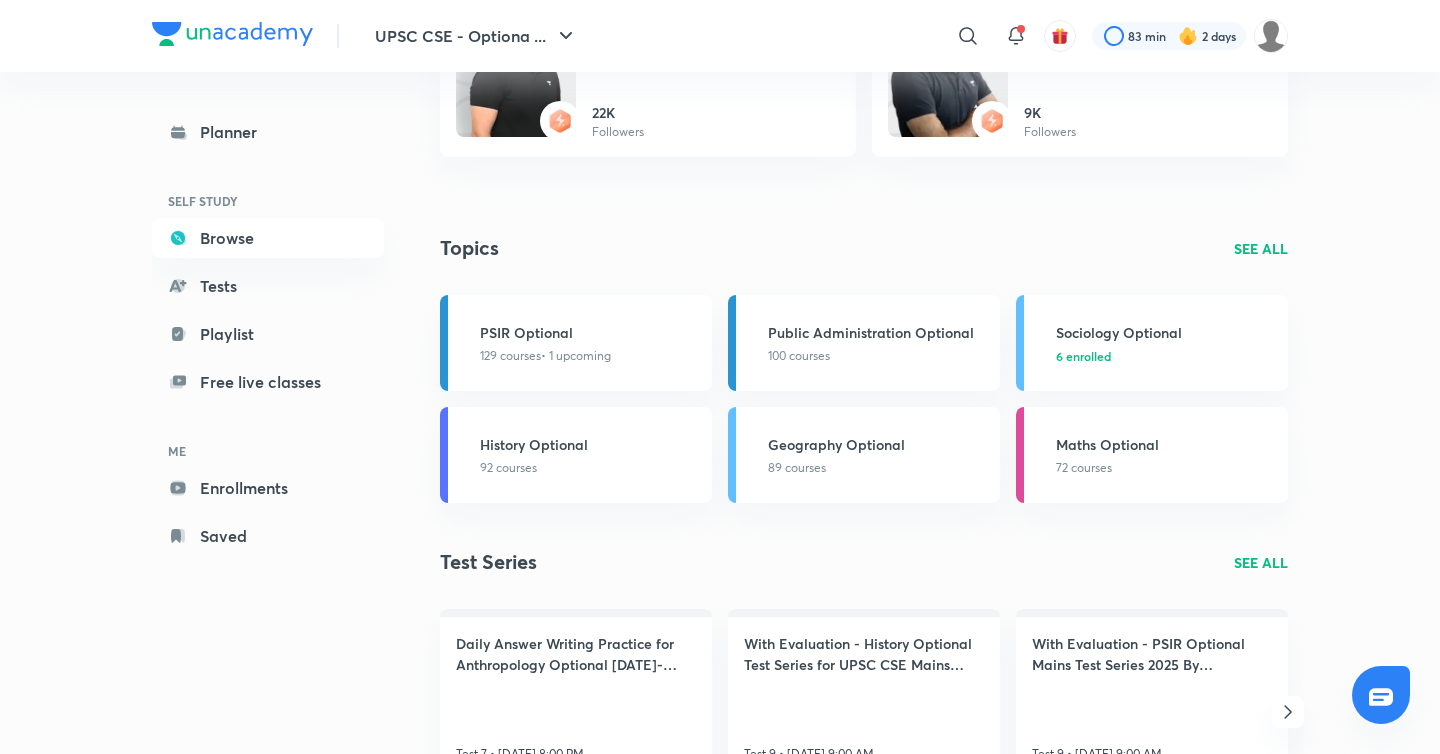 scroll, scrollTop: 0, scrollLeft: 0, axis: both 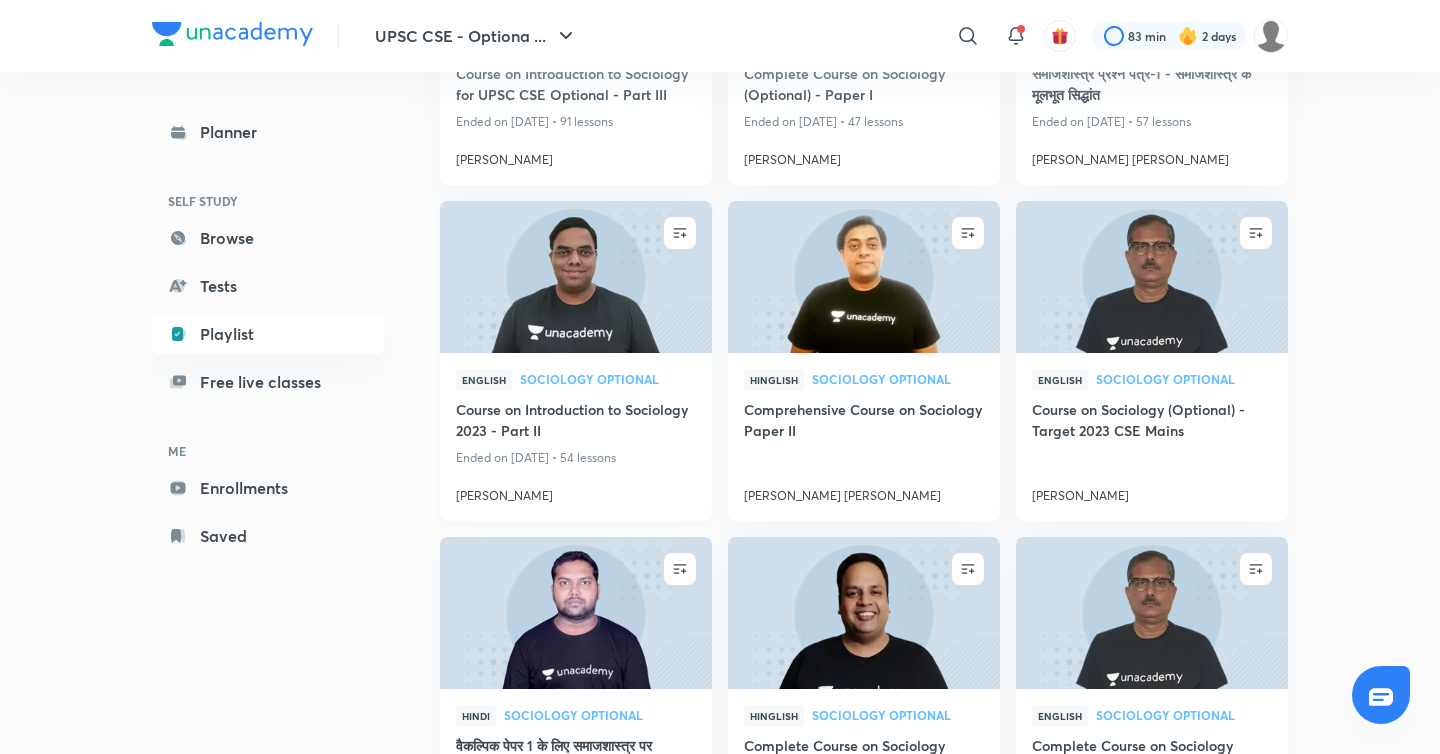 click on "Course on Introduction to Sociology 2023 - Part II" at bounding box center [576, 422] 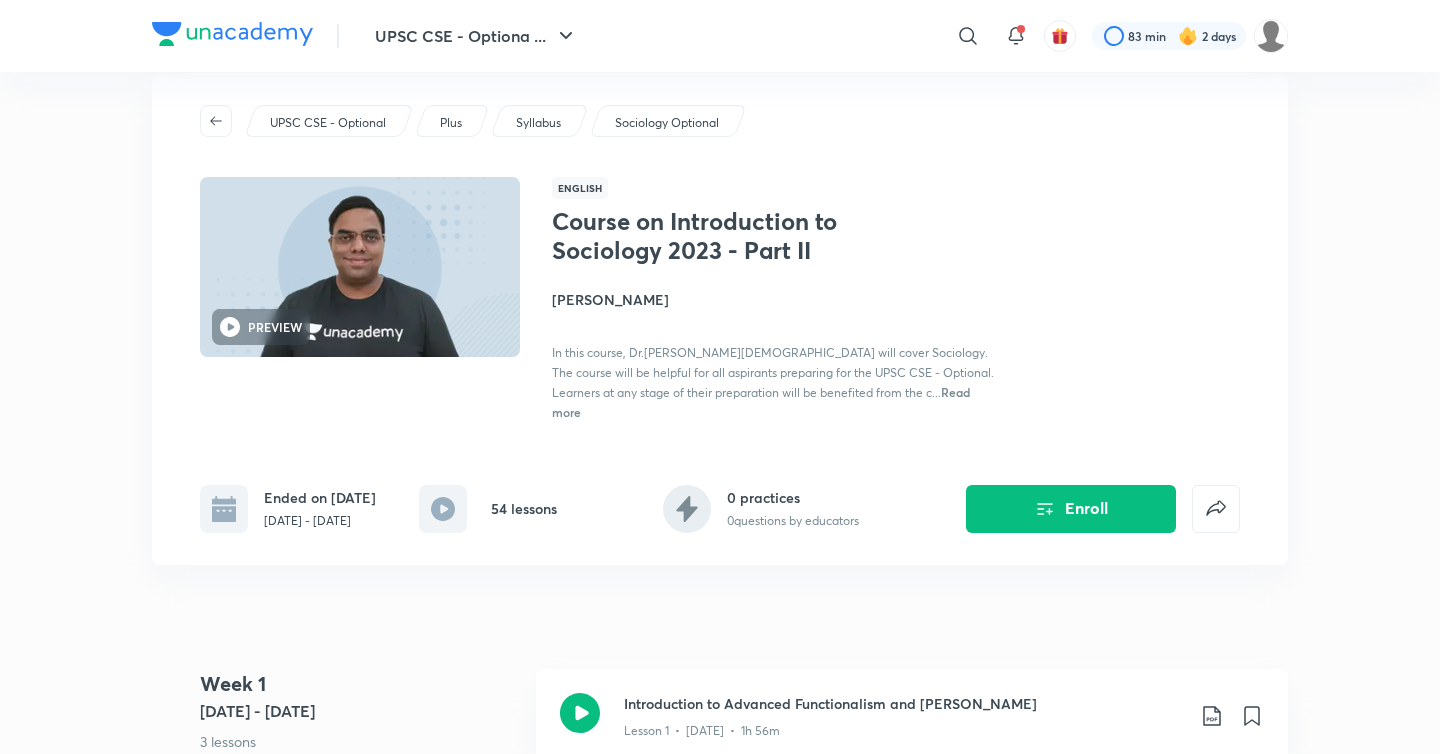 scroll, scrollTop: 0, scrollLeft: 0, axis: both 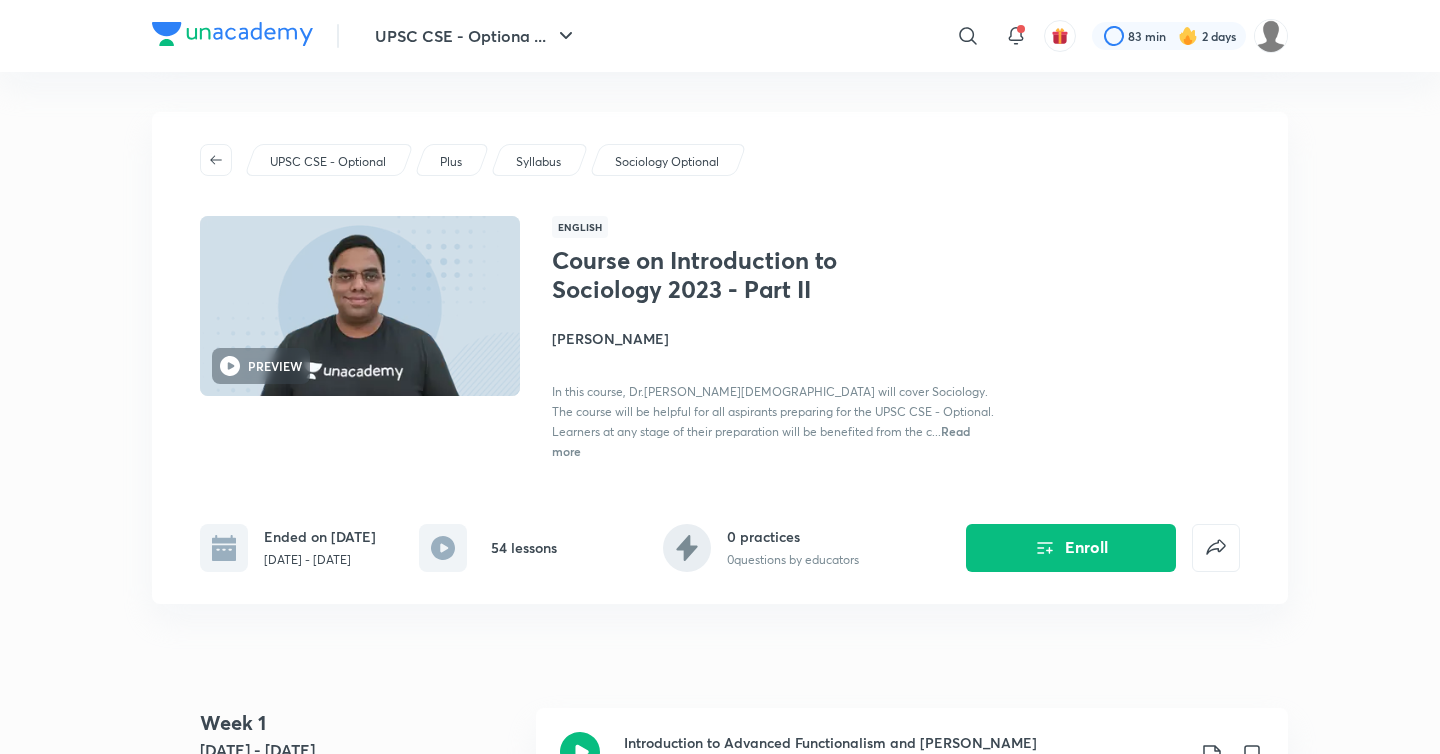 click on "UPSC CSE - Optional" at bounding box center [328, 162] 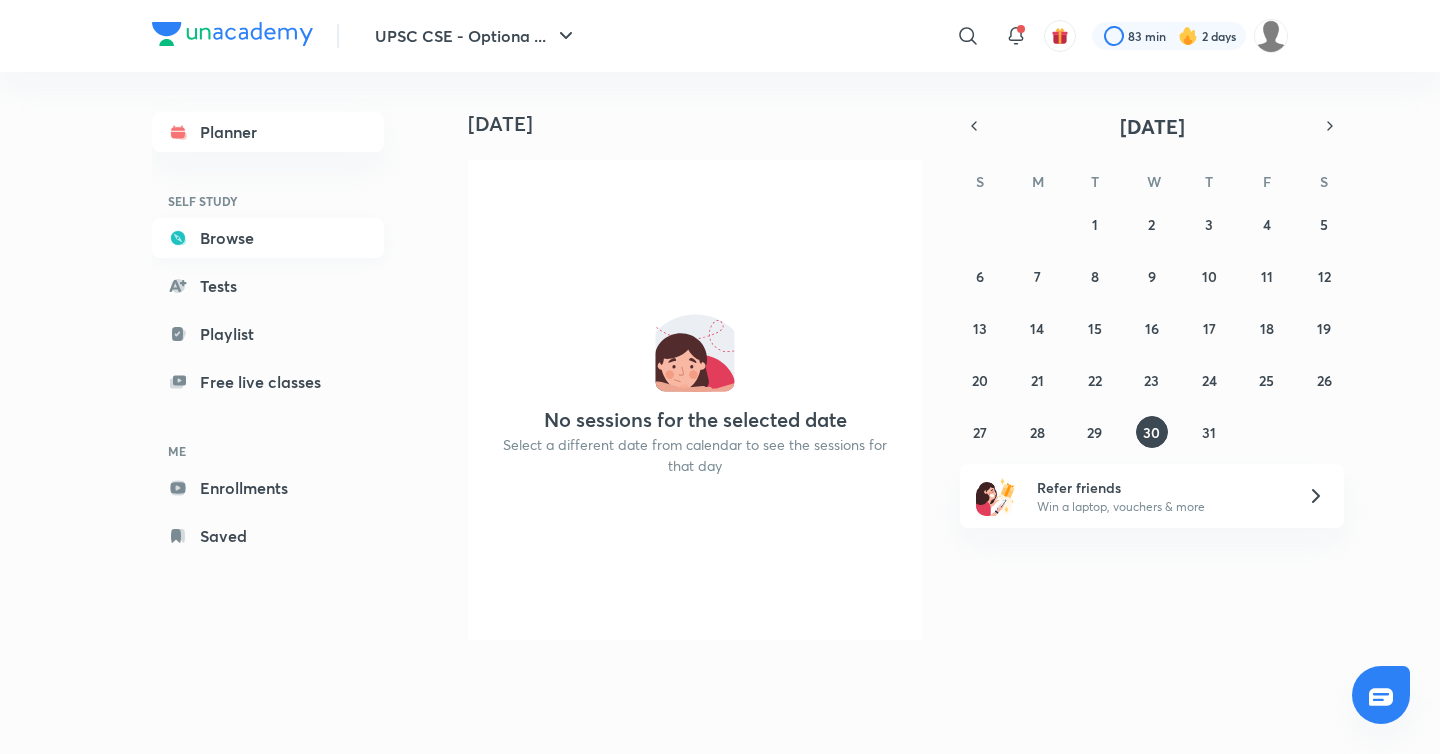 click on "Browse" at bounding box center [268, 238] 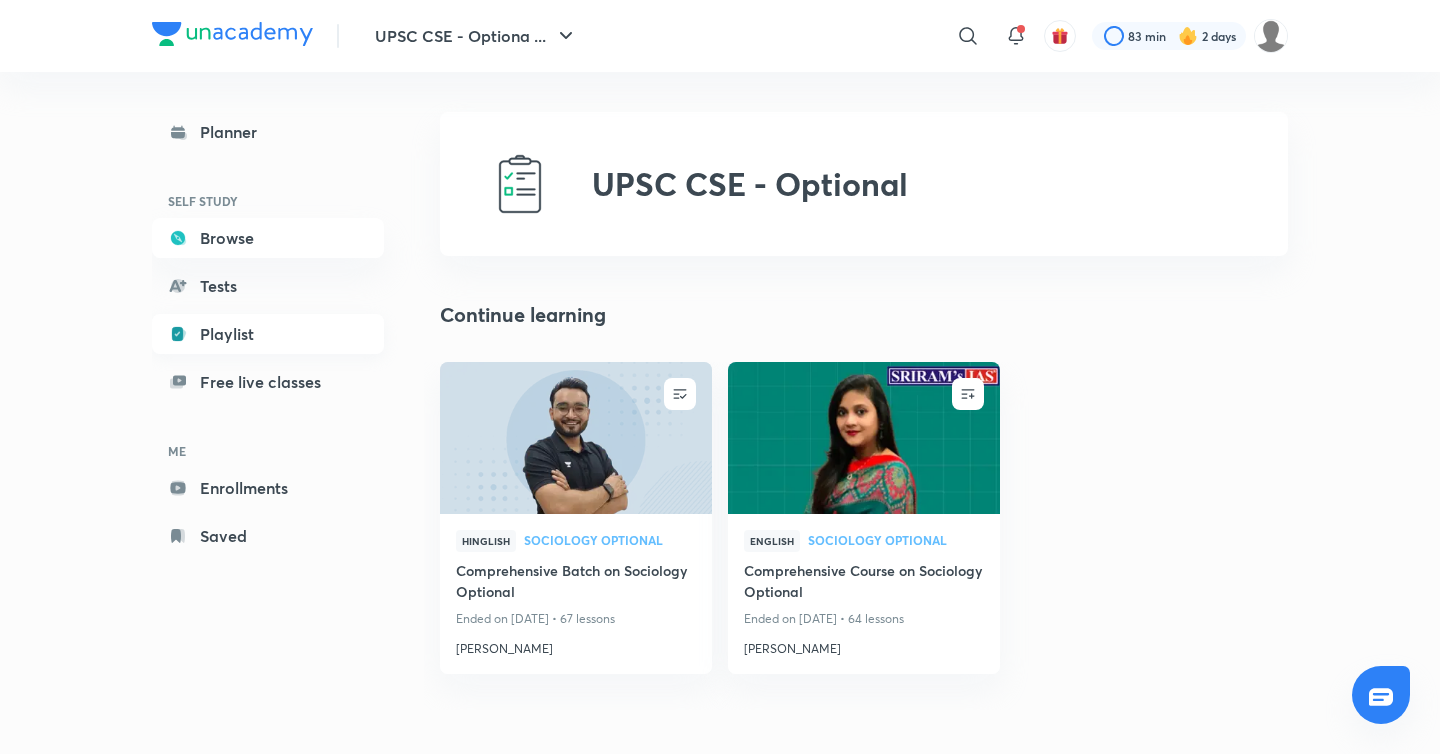 click on "Playlist" at bounding box center [268, 334] 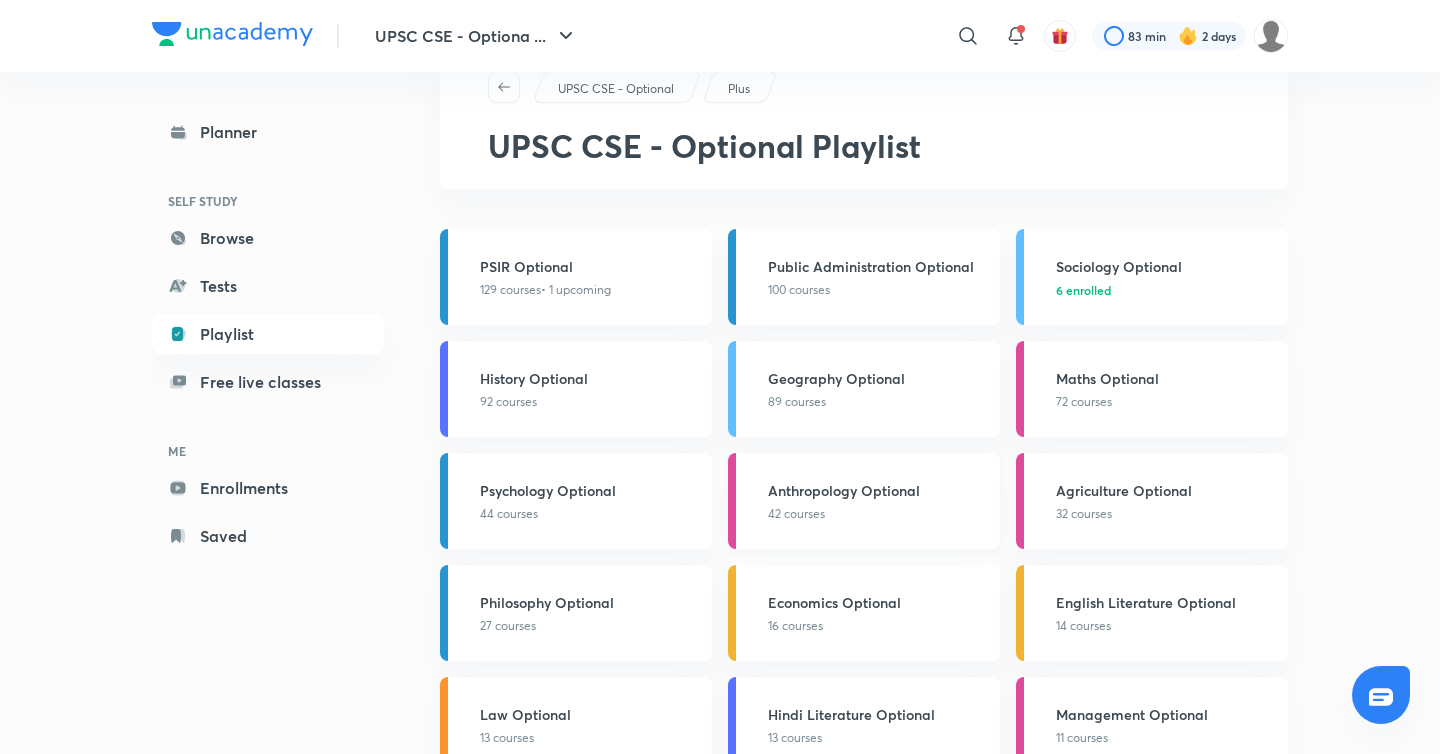 scroll, scrollTop: 136, scrollLeft: 0, axis: vertical 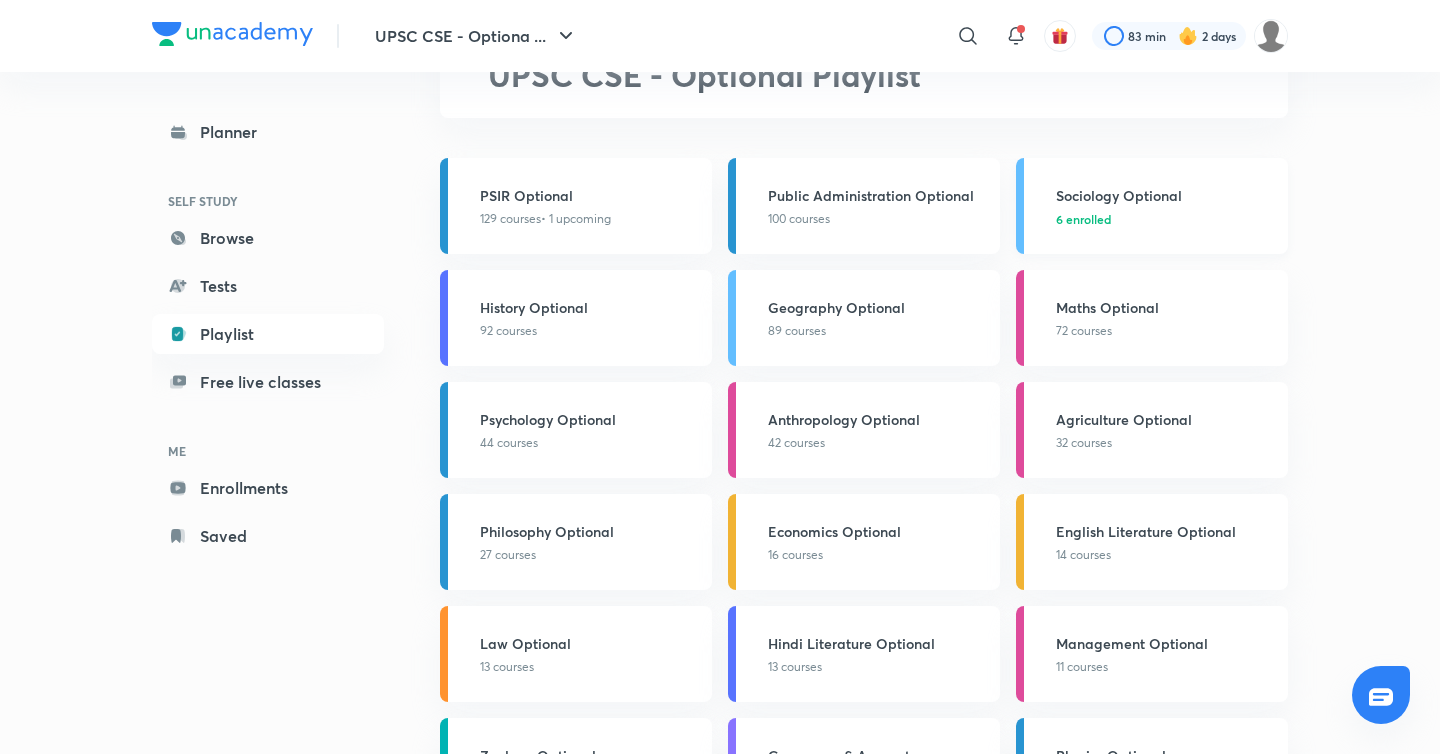 click on "Sociology Optional 6 enrolled" at bounding box center [1152, 206] 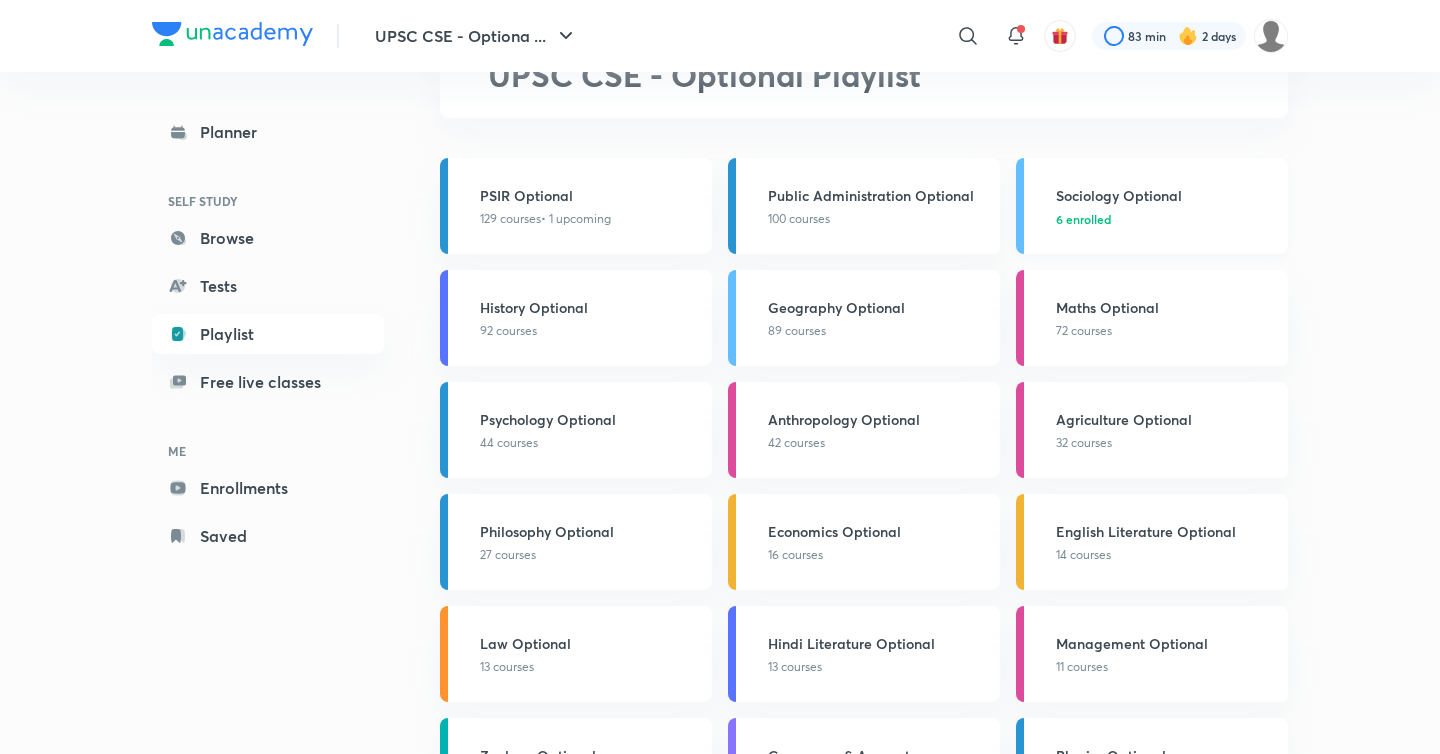 scroll, scrollTop: 0, scrollLeft: 0, axis: both 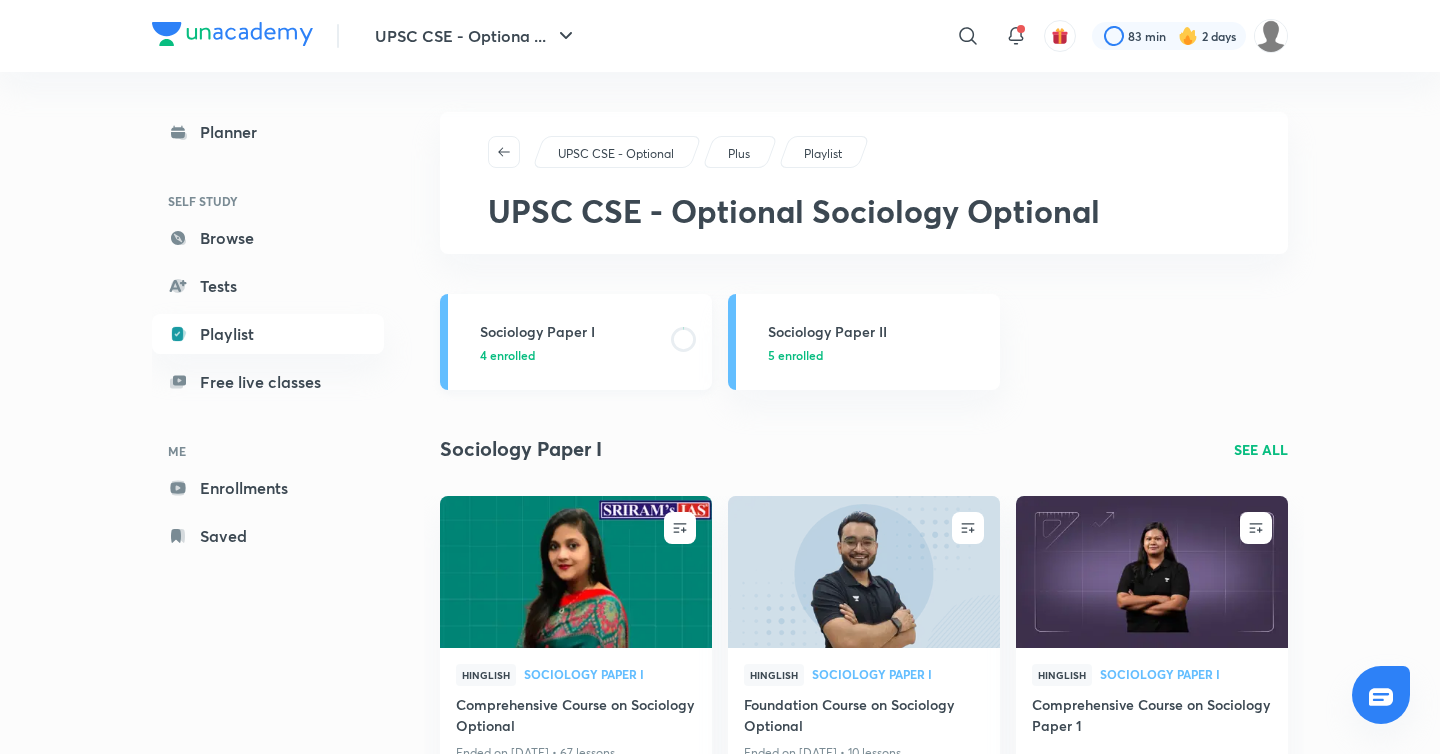 click on "Sociology Paper I 4 enrolled" at bounding box center (590, 342) 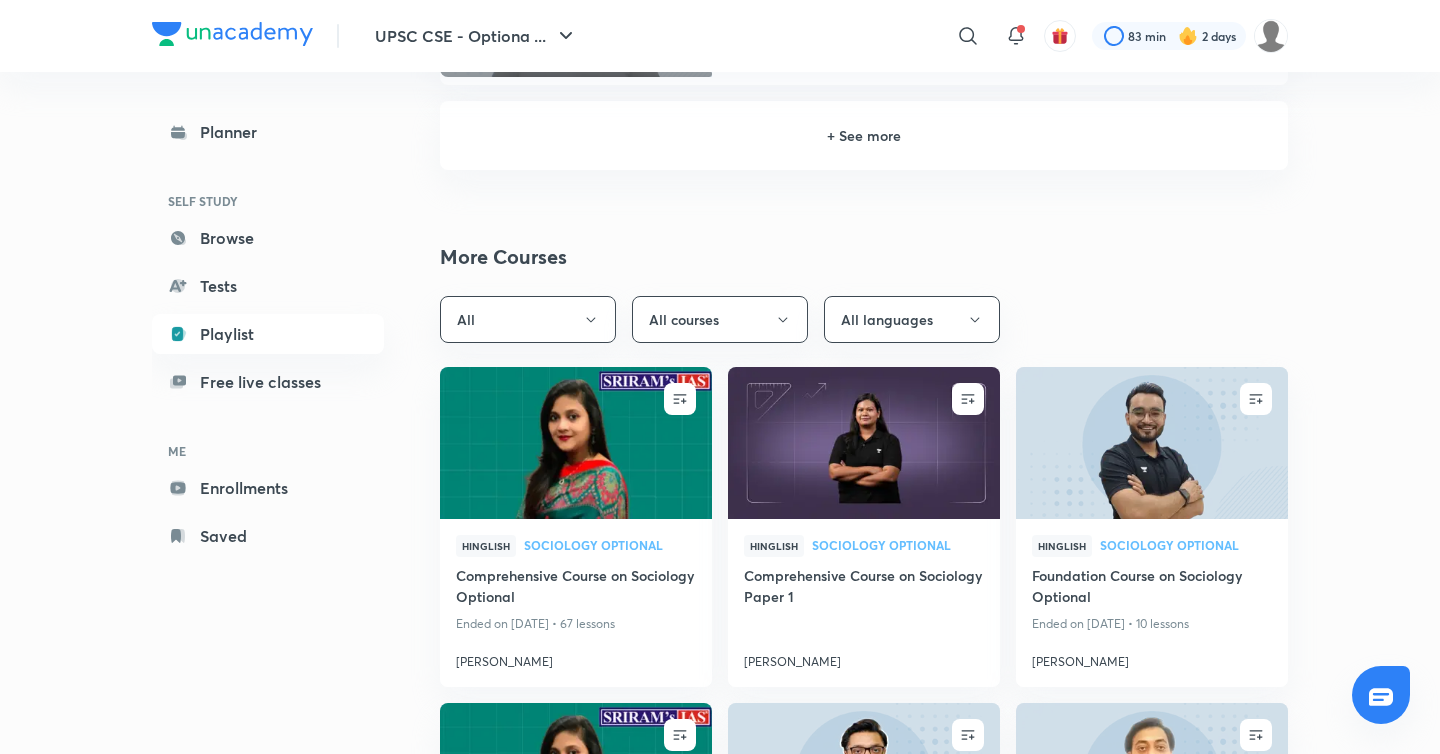 scroll, scrollTop: 870, scrollLeft: 0, axis: vertical 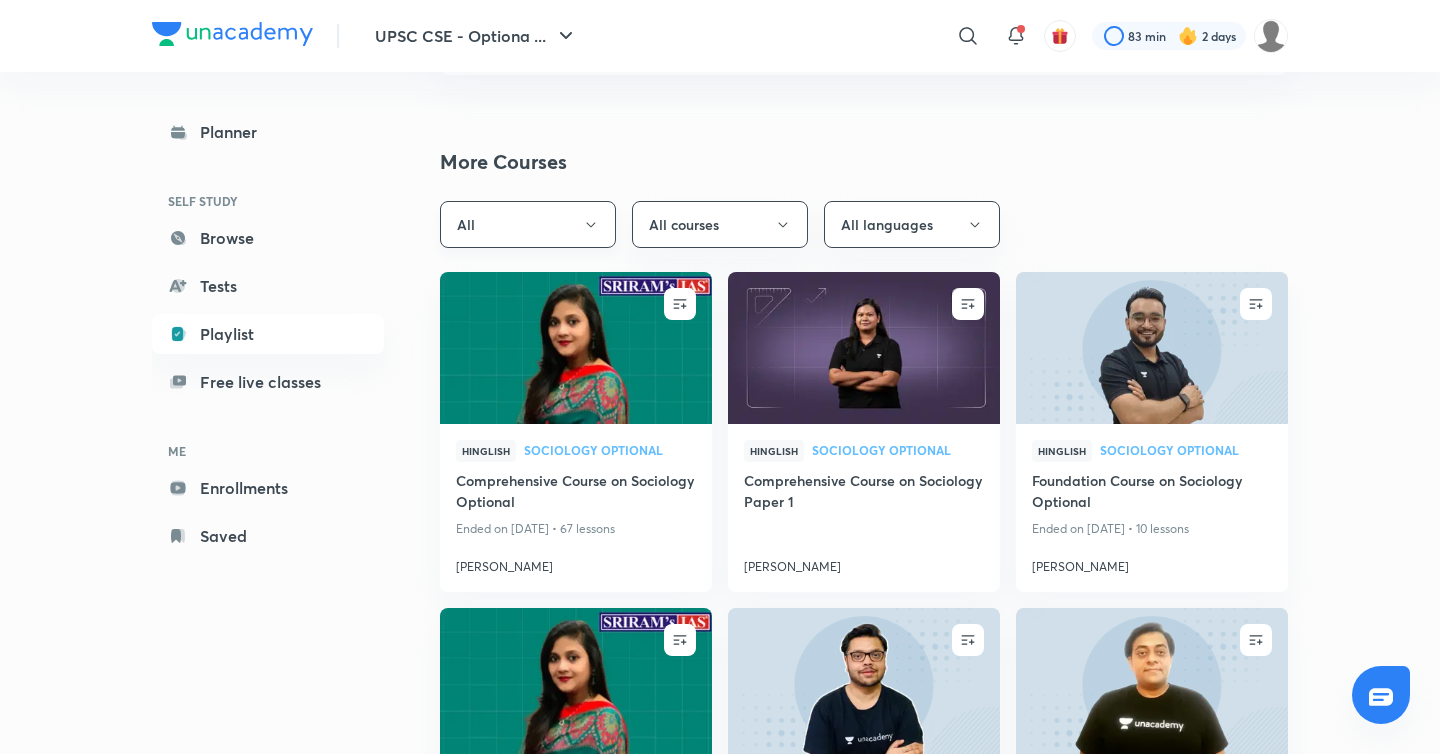 click on "All" at bounding box center [528, 224] 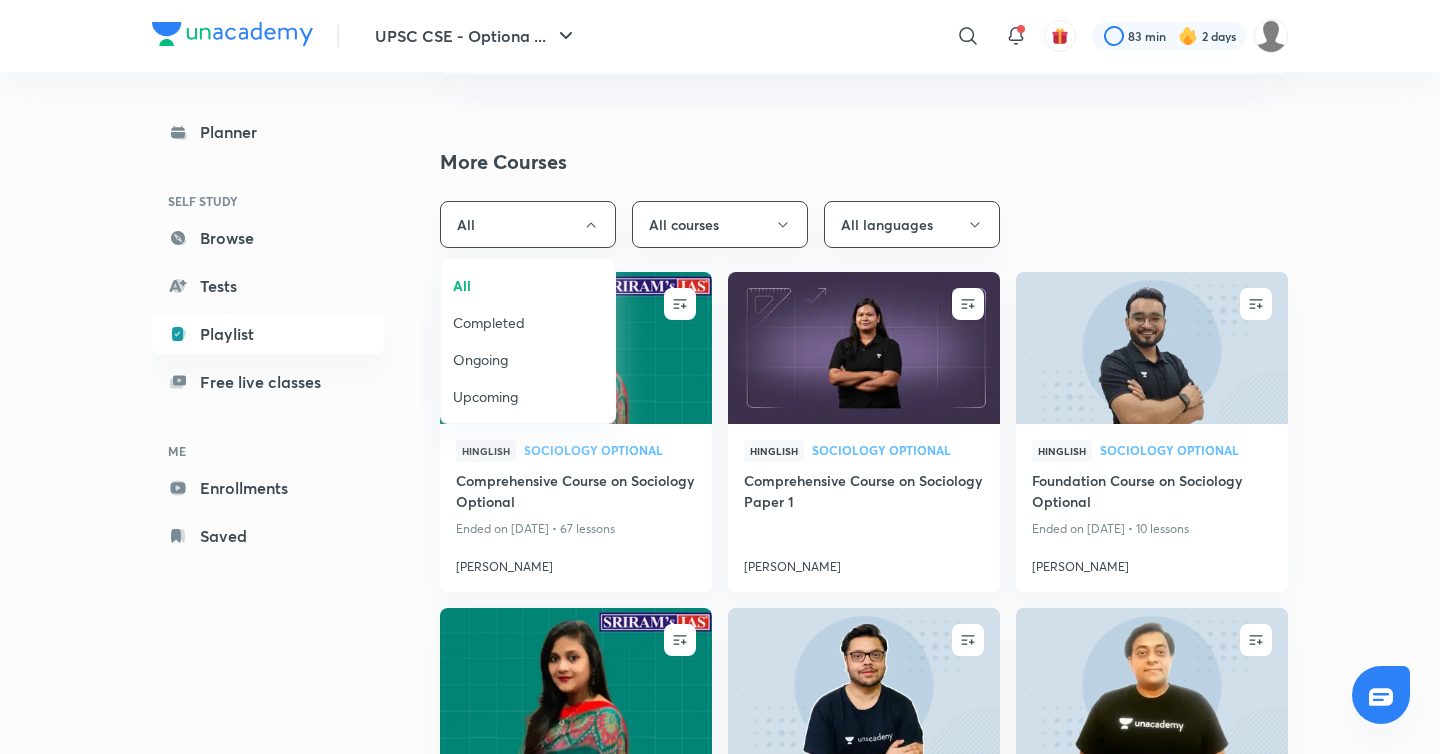 click on "Upcoming" at bounding box center [528, 396] 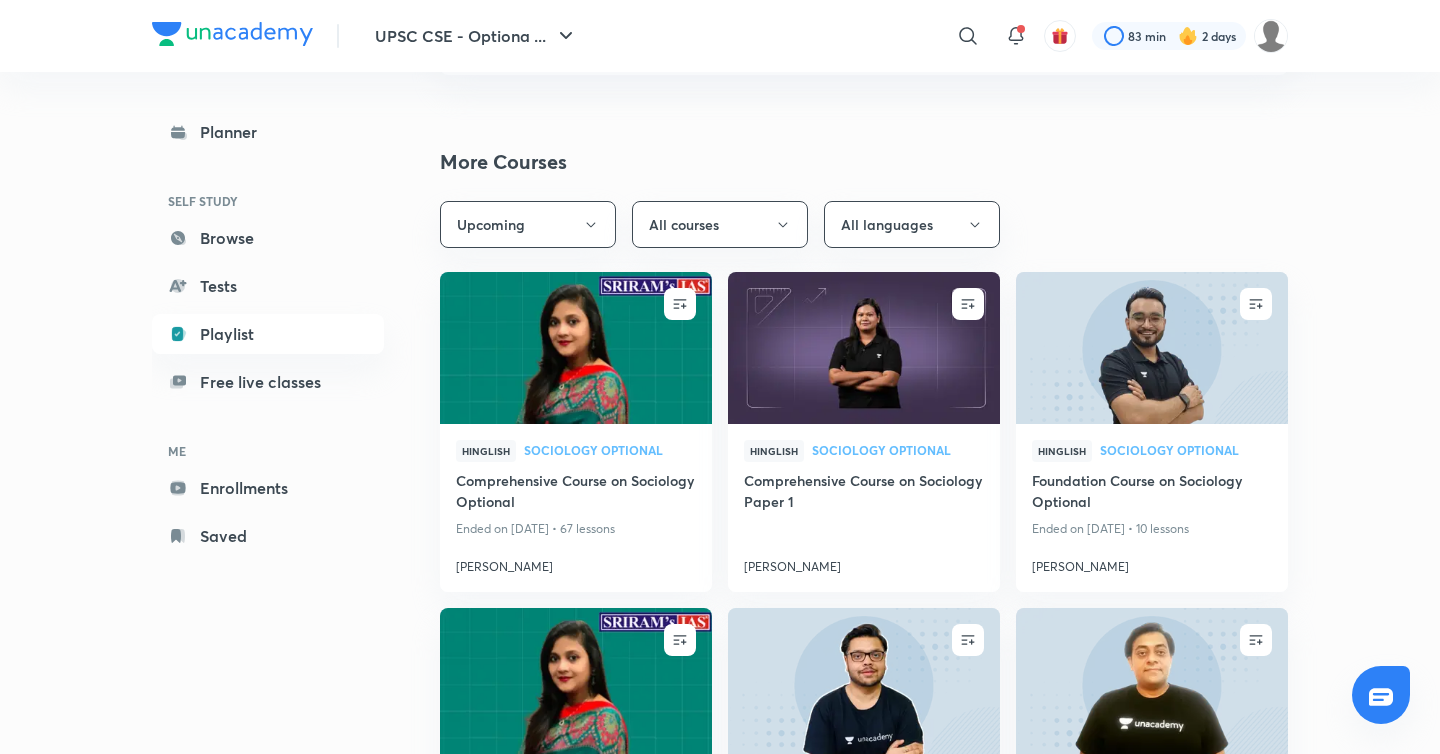 scroll, scrollTop: 829, scrollLeft: 0, axis: vertical 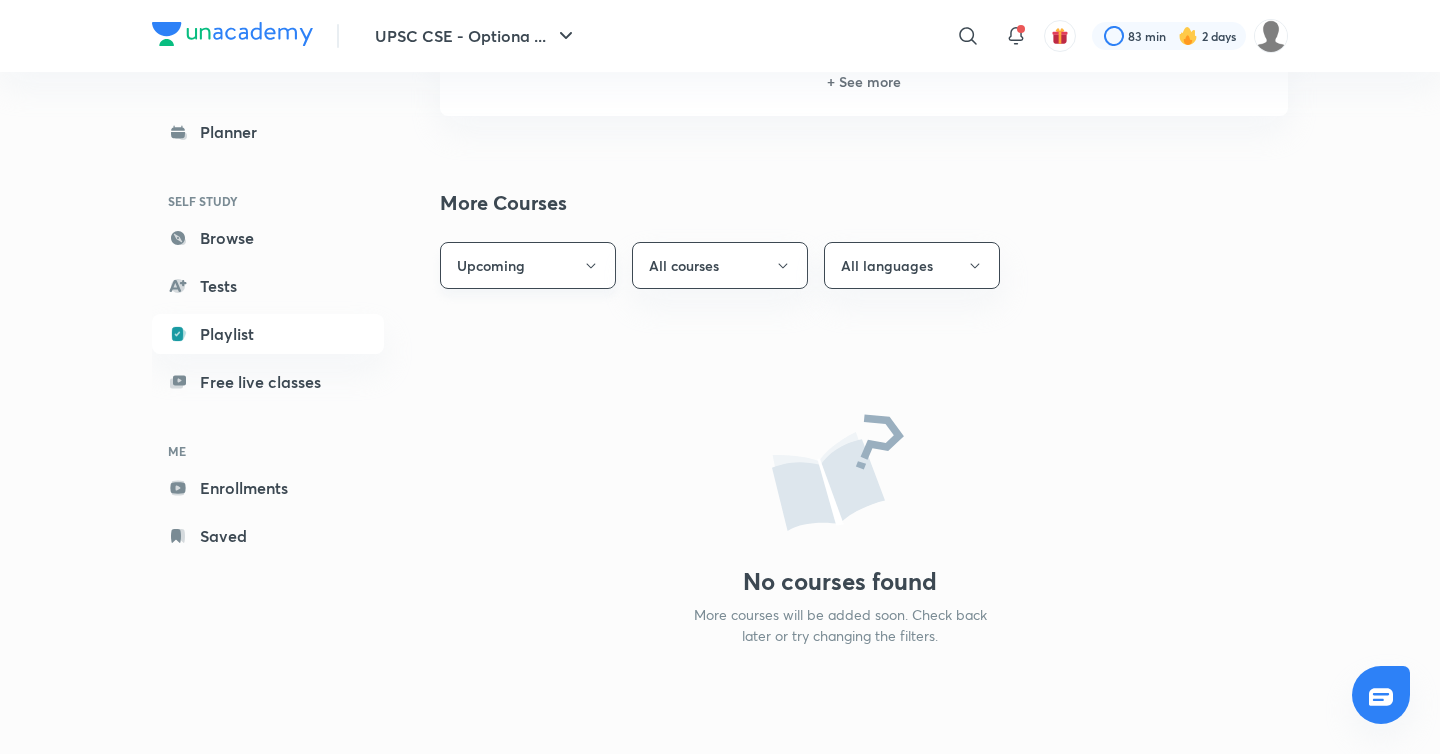 click on "Upcoming" at bounding box center (528, 265) 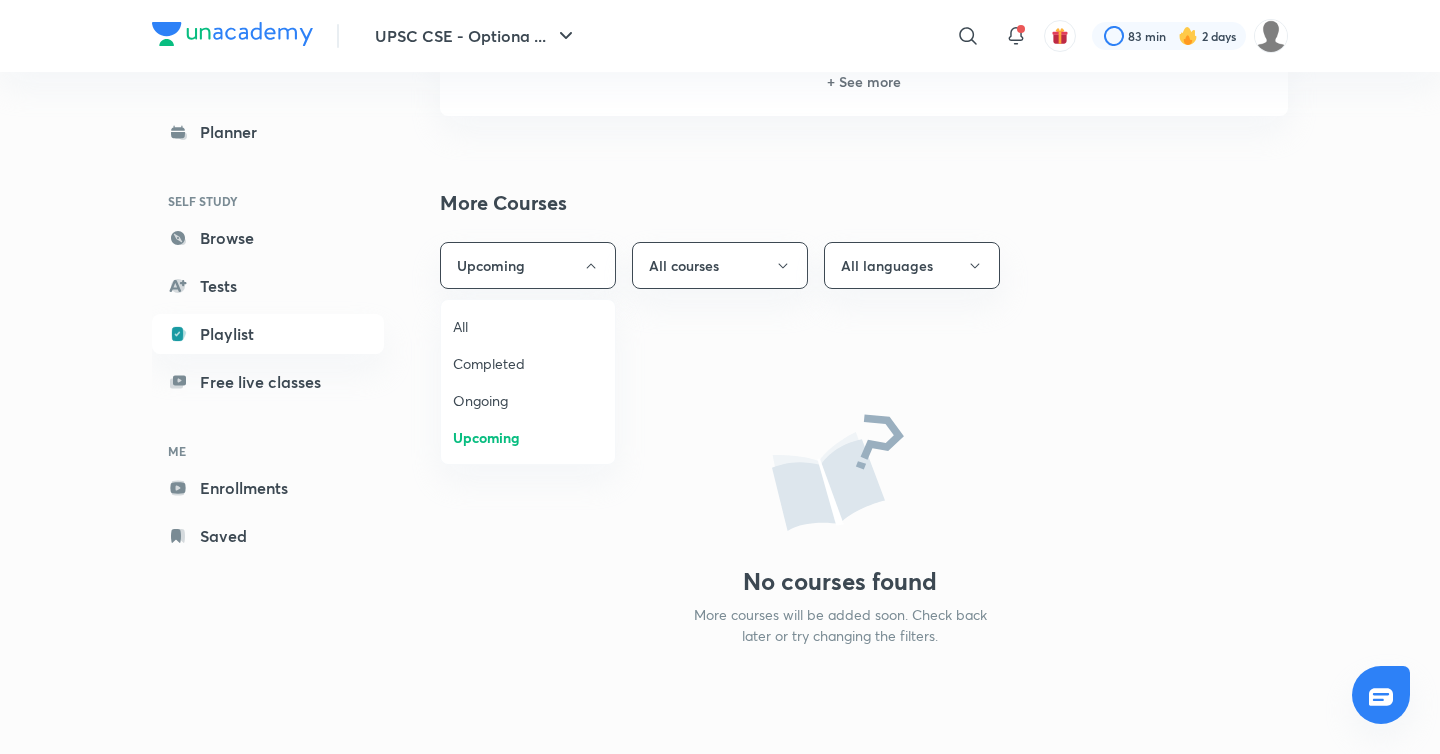 click on "All" at bounding box center [528, 326] 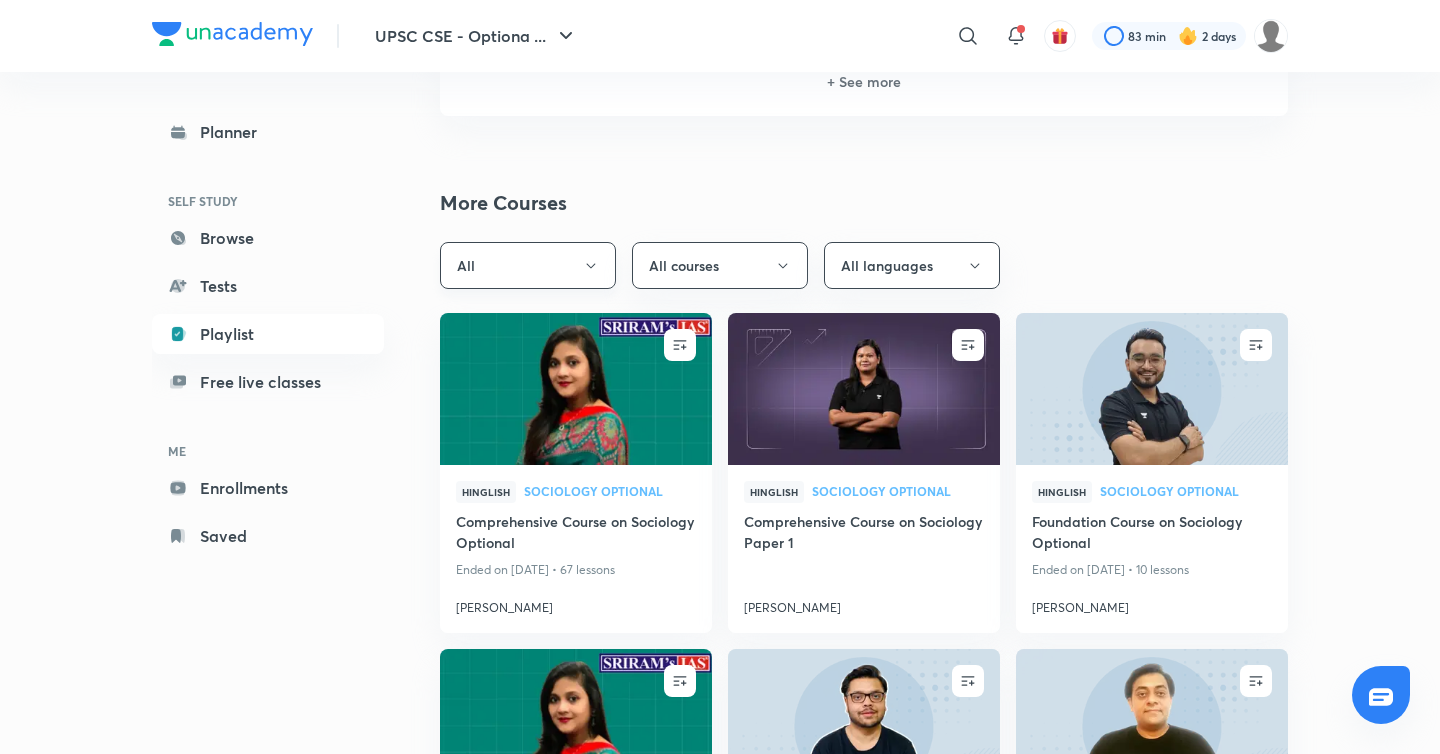 click on "All" at bounding box center (528, 265) 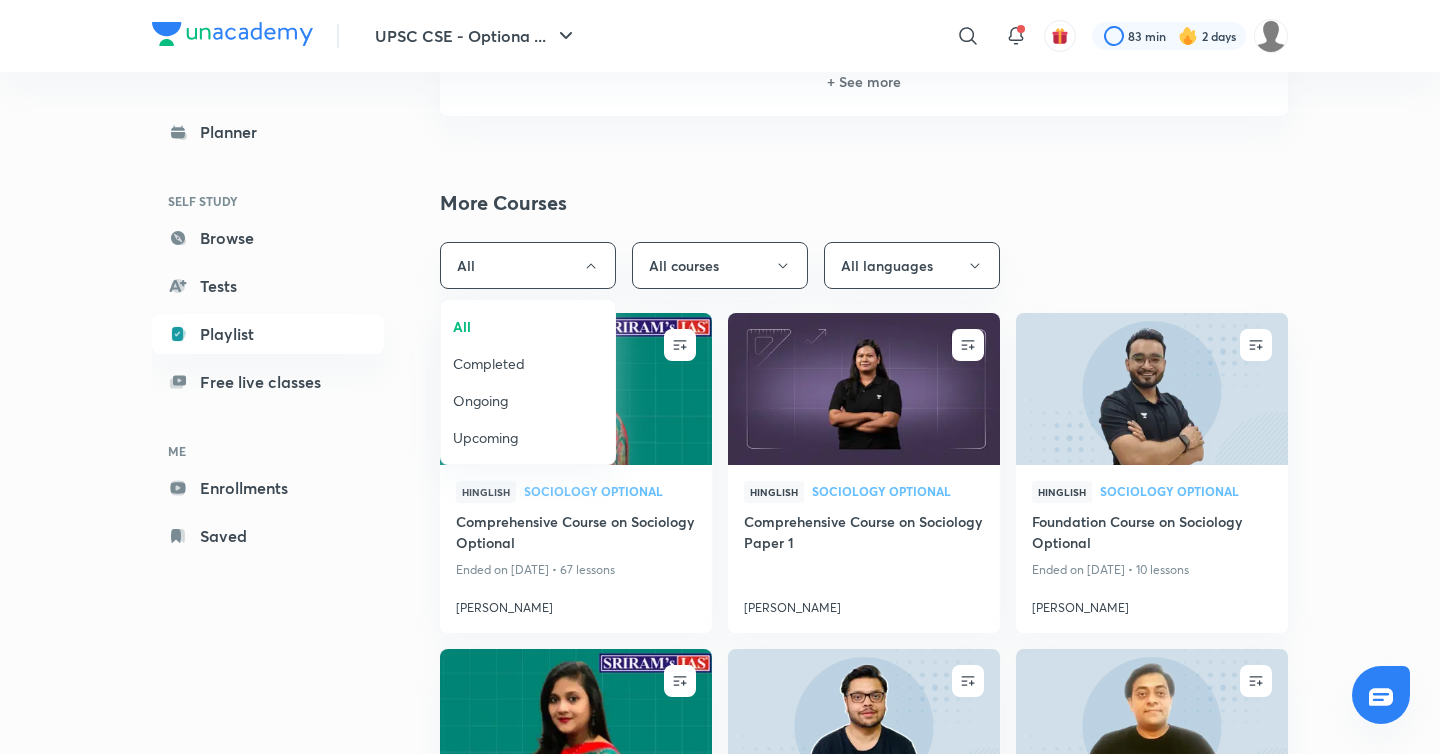 click on "Completed" at bounding box center (528, 363) 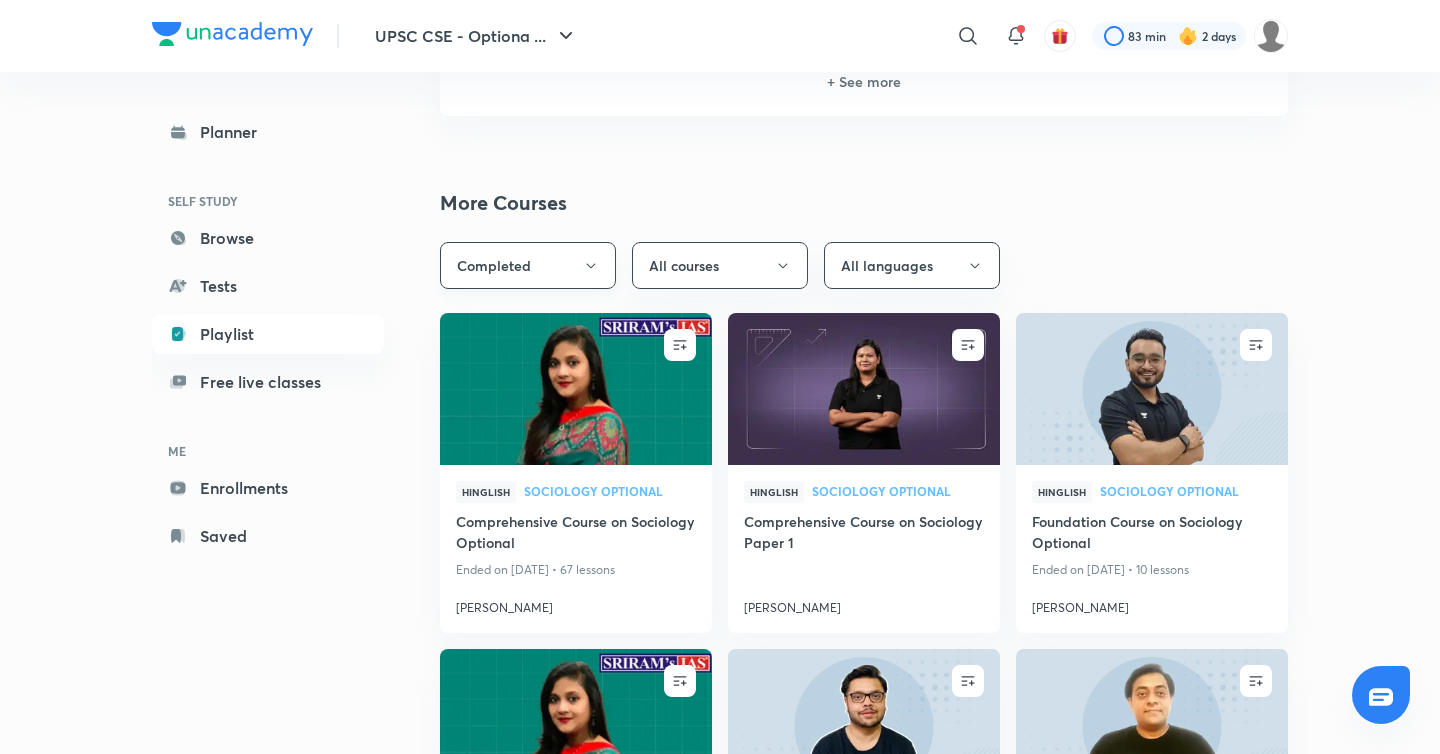 click on "Completed" at bounding box center [528, 265] 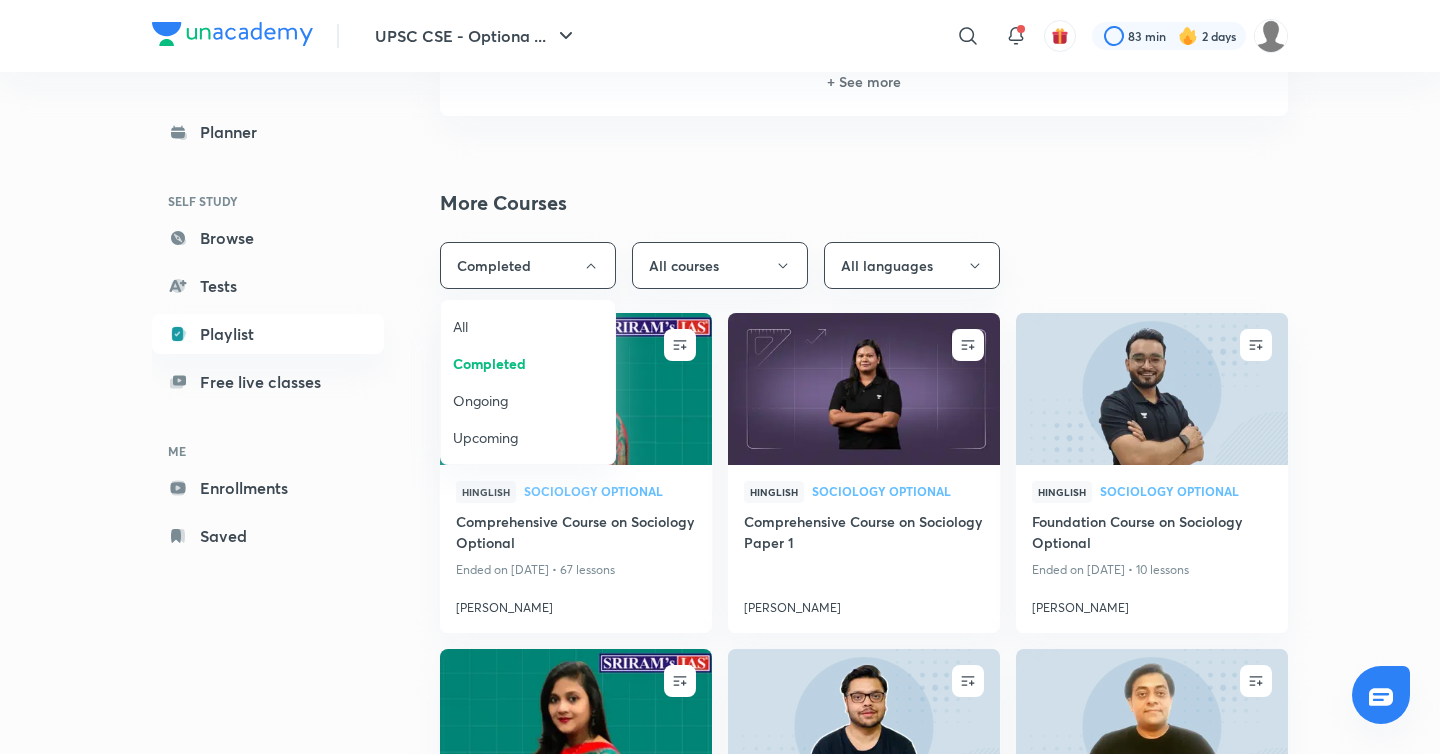 click on "Ongoing" at bounding box center (528, 400) 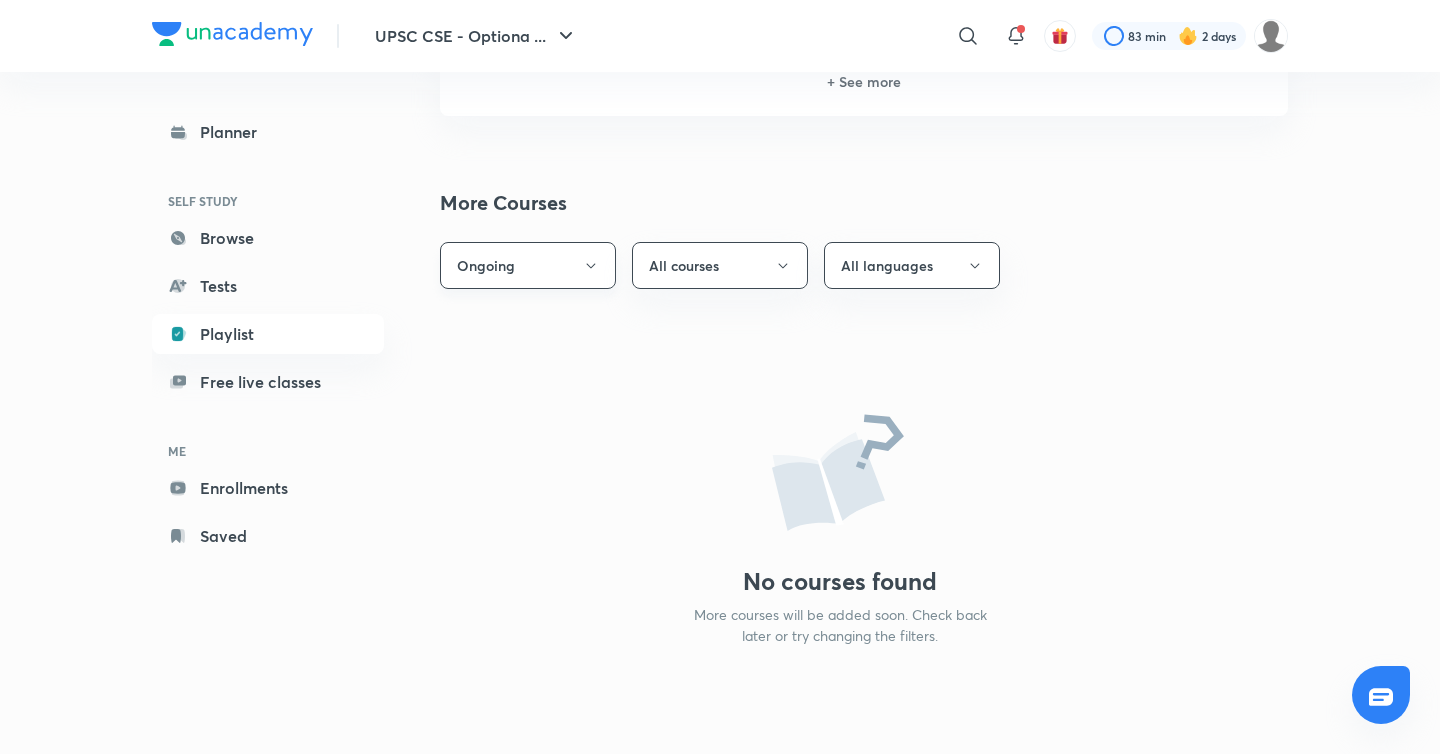 click on "Ongoing" at bounding box center (528, 265) 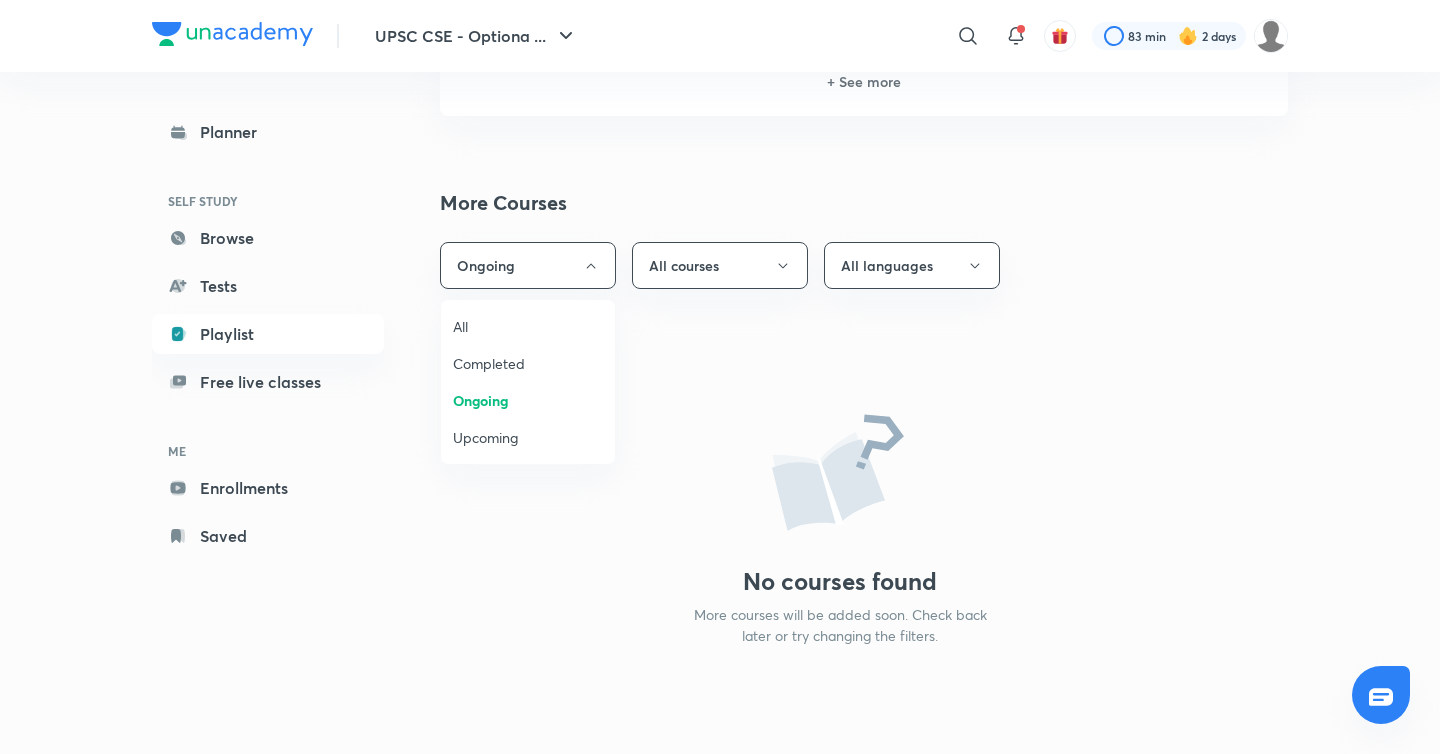click on "All" at bounding box center (528, 326) 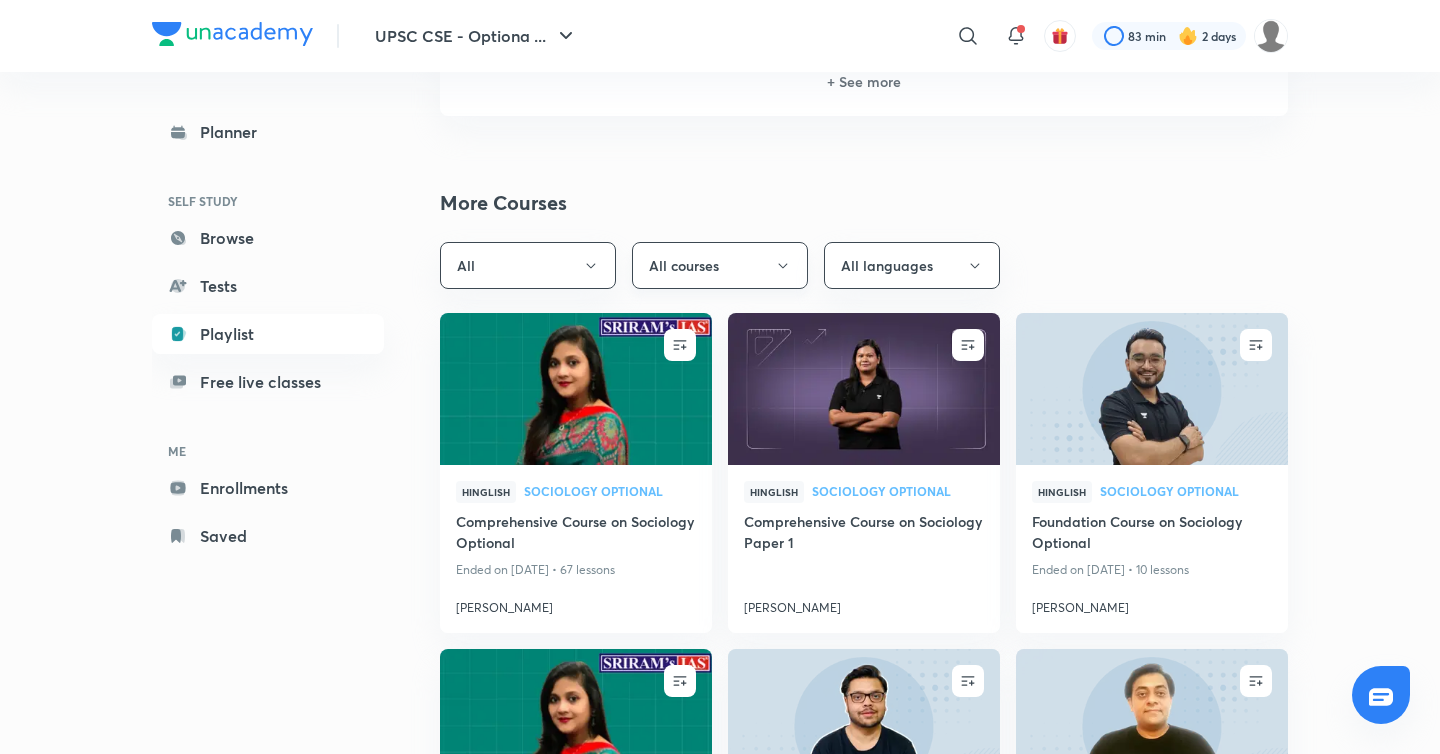 click on "All courses" at bounding box center [720, 265] 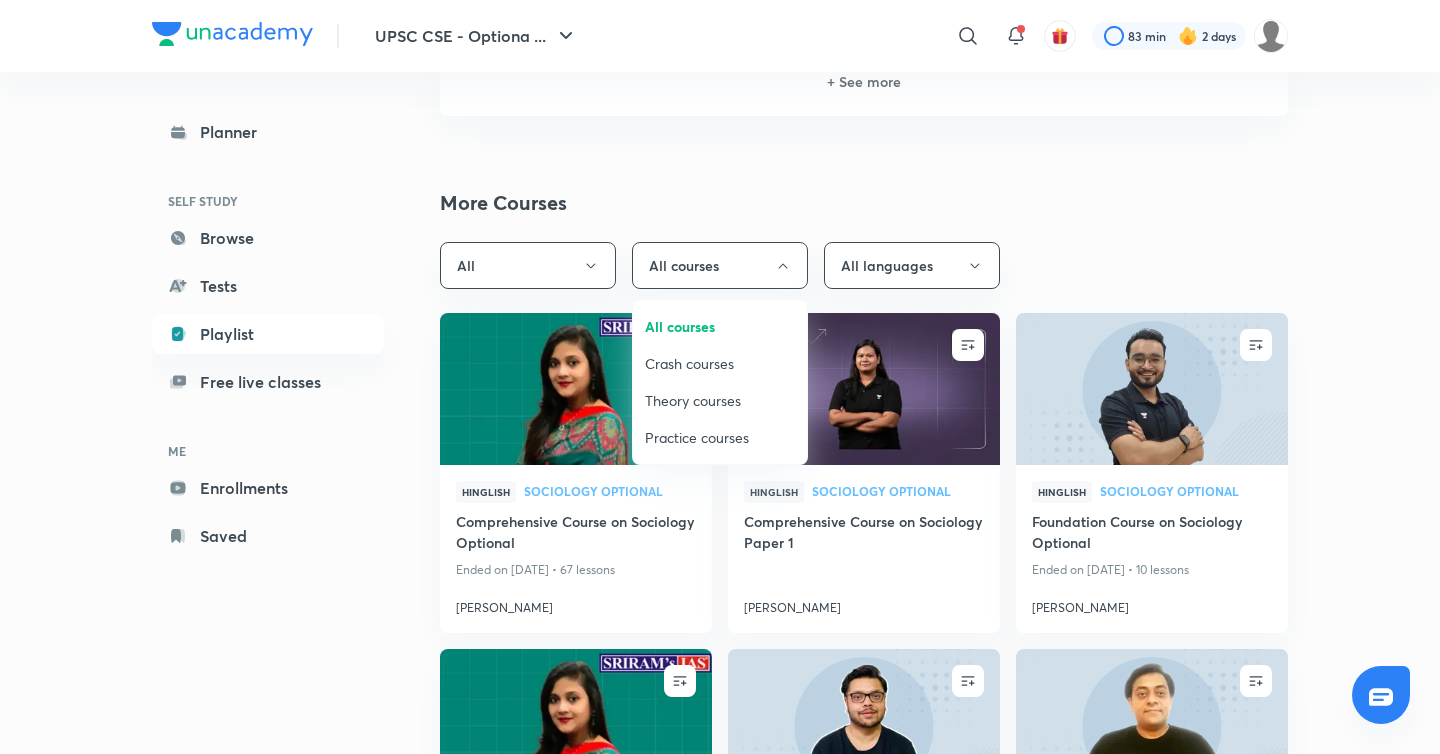 click at bounding box center [720, 377] 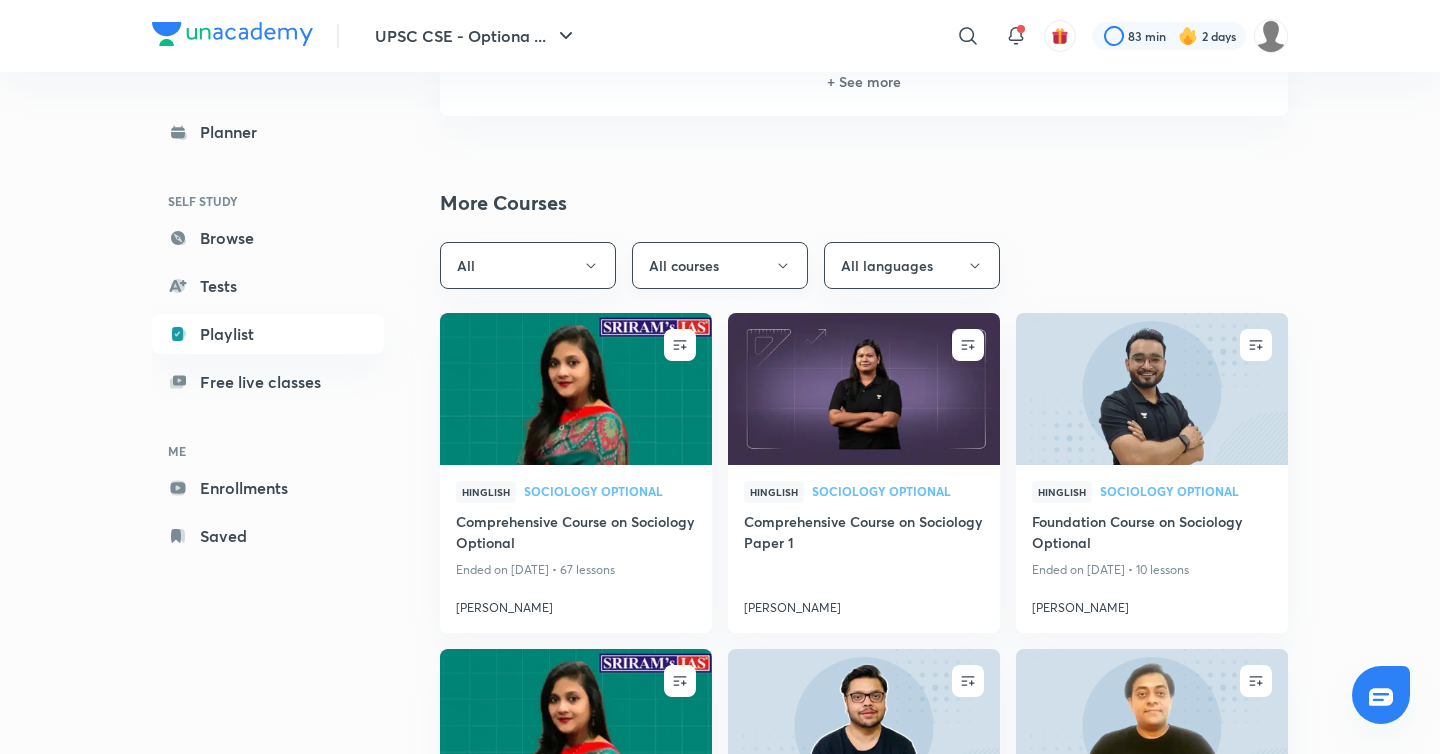 click on "All courses" at bounding box center [720, 265] 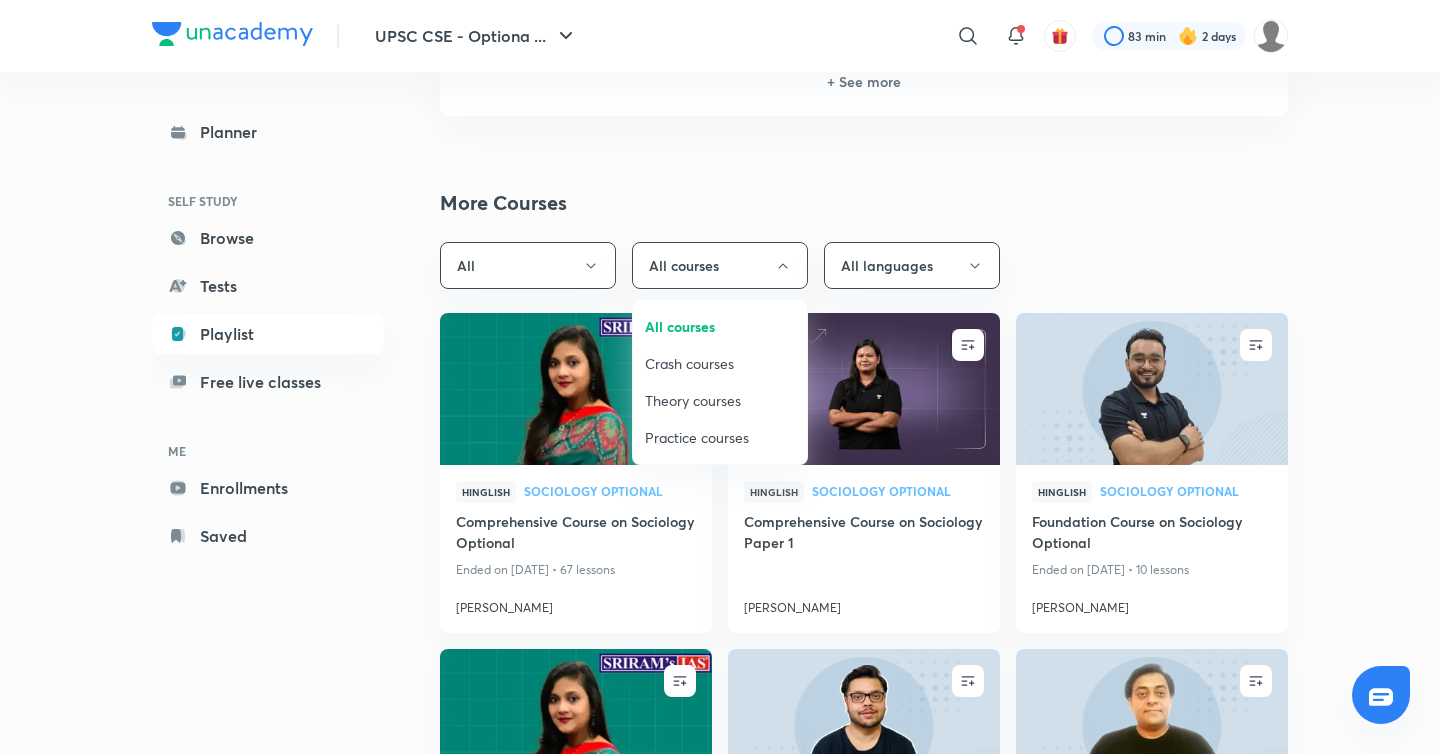 click on "Practice courses" at bounding box center (720, 437) 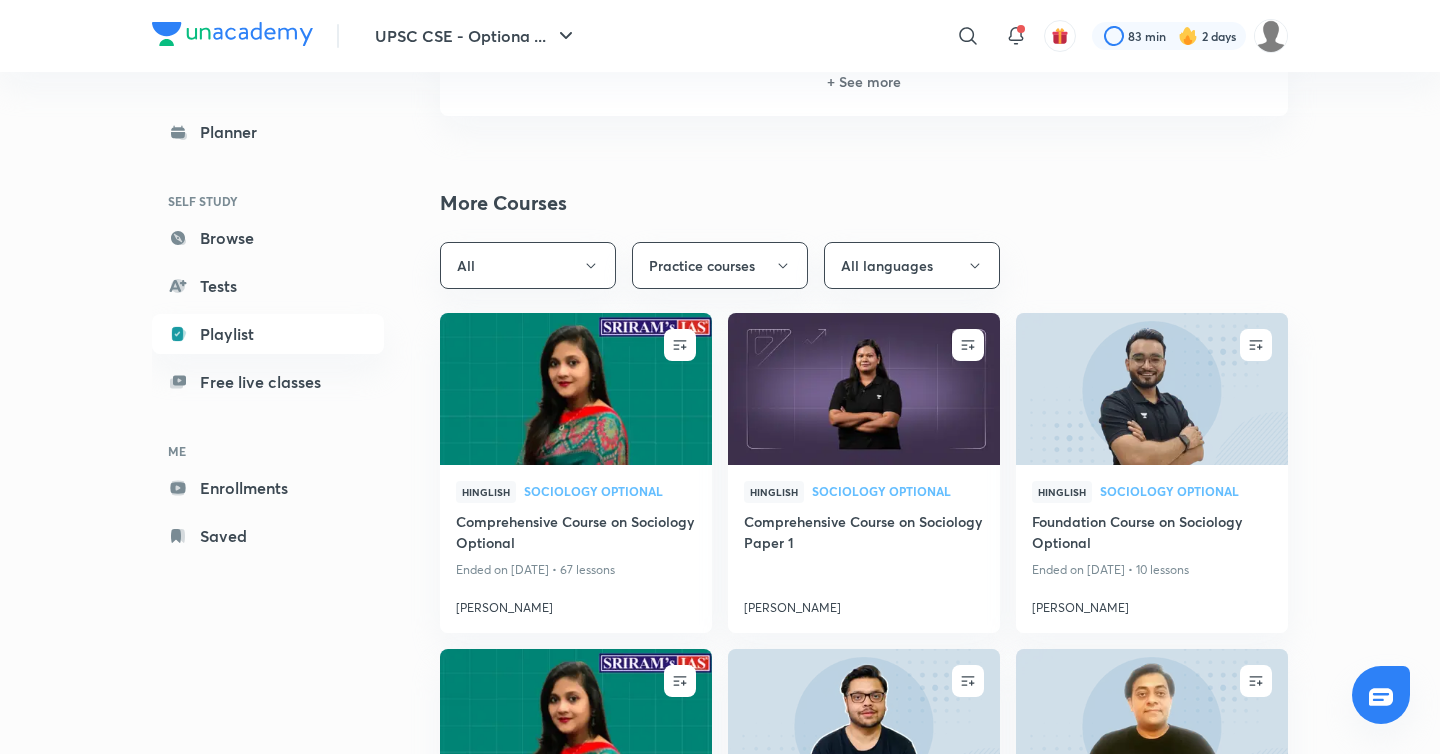 scroll, scrollTop: 774, scrollLeft: 0, axis: vertical 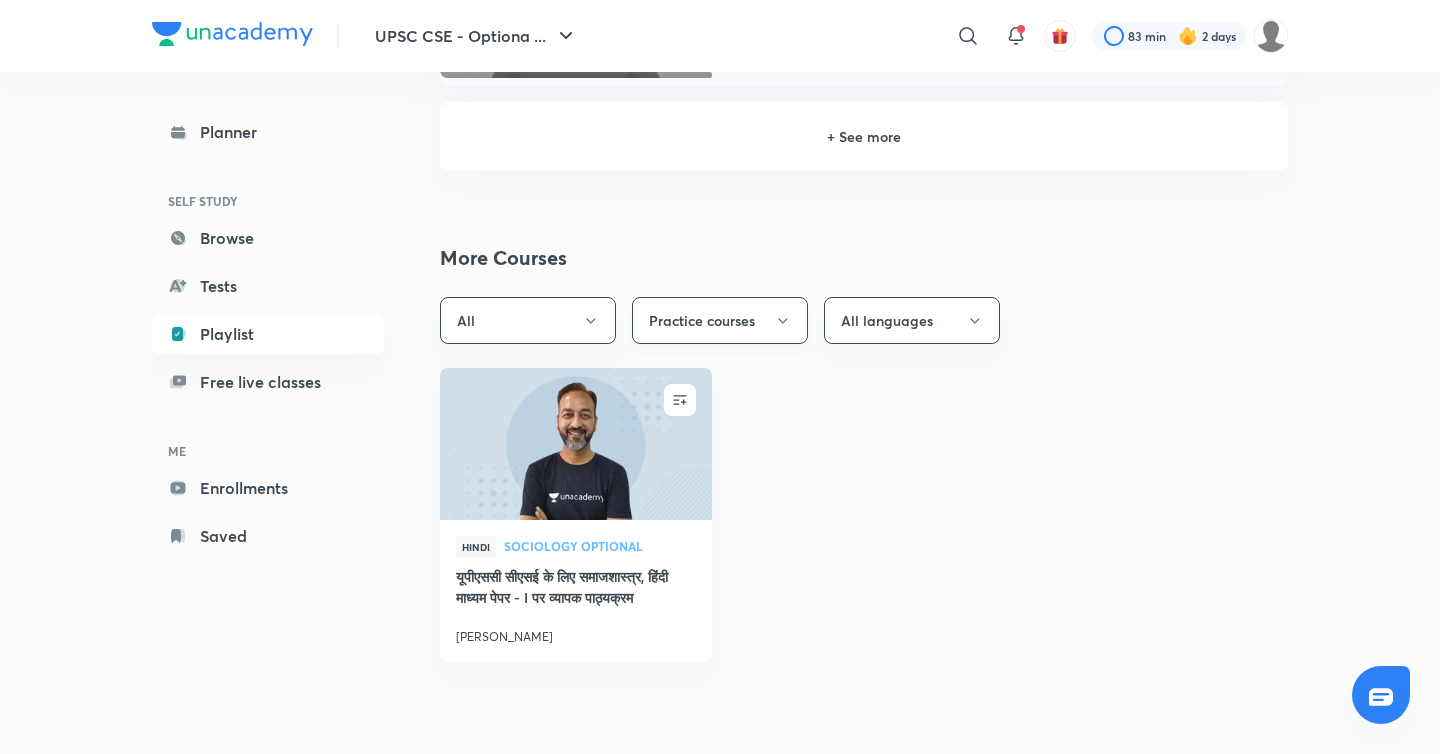 click on "Practice courses" at bounding box center [720, 320] 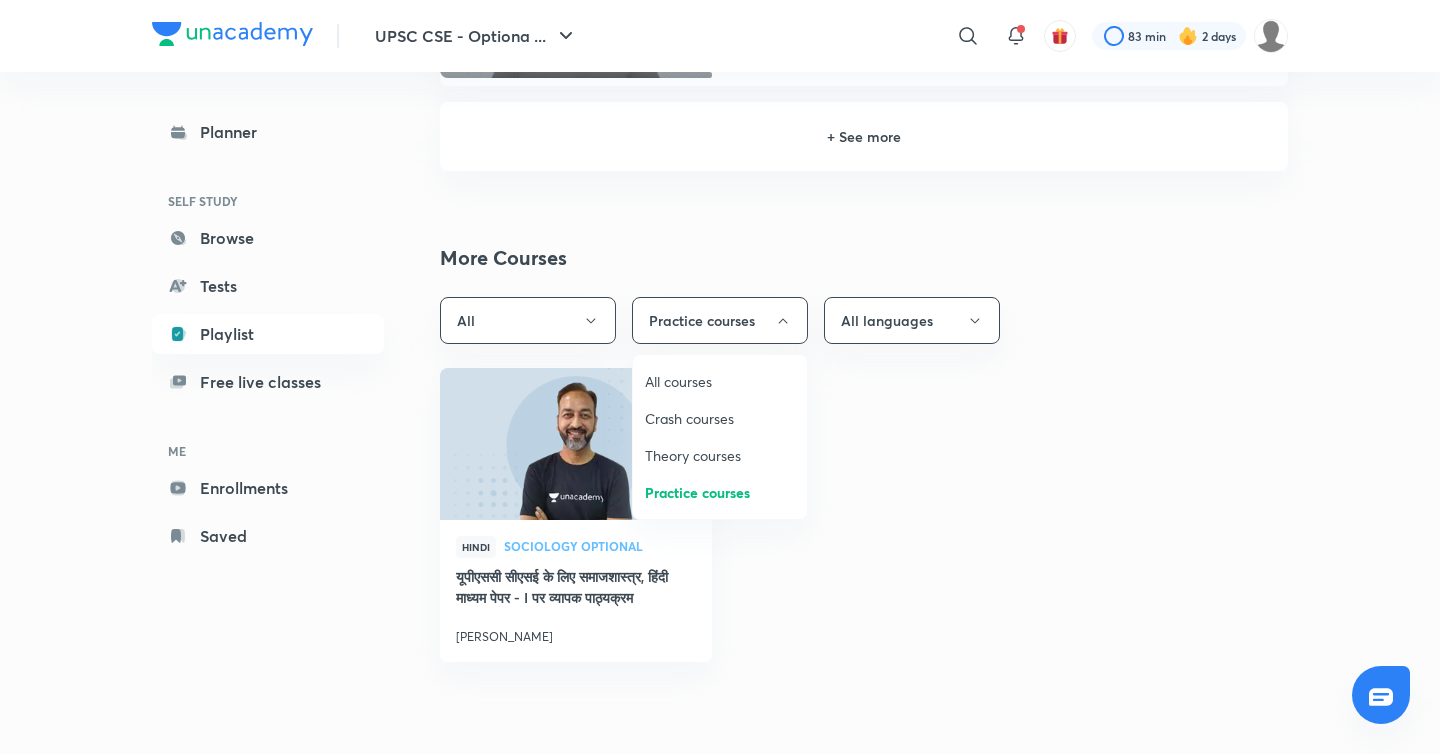 click on "Theory courses" at bounding box center [720, 455] 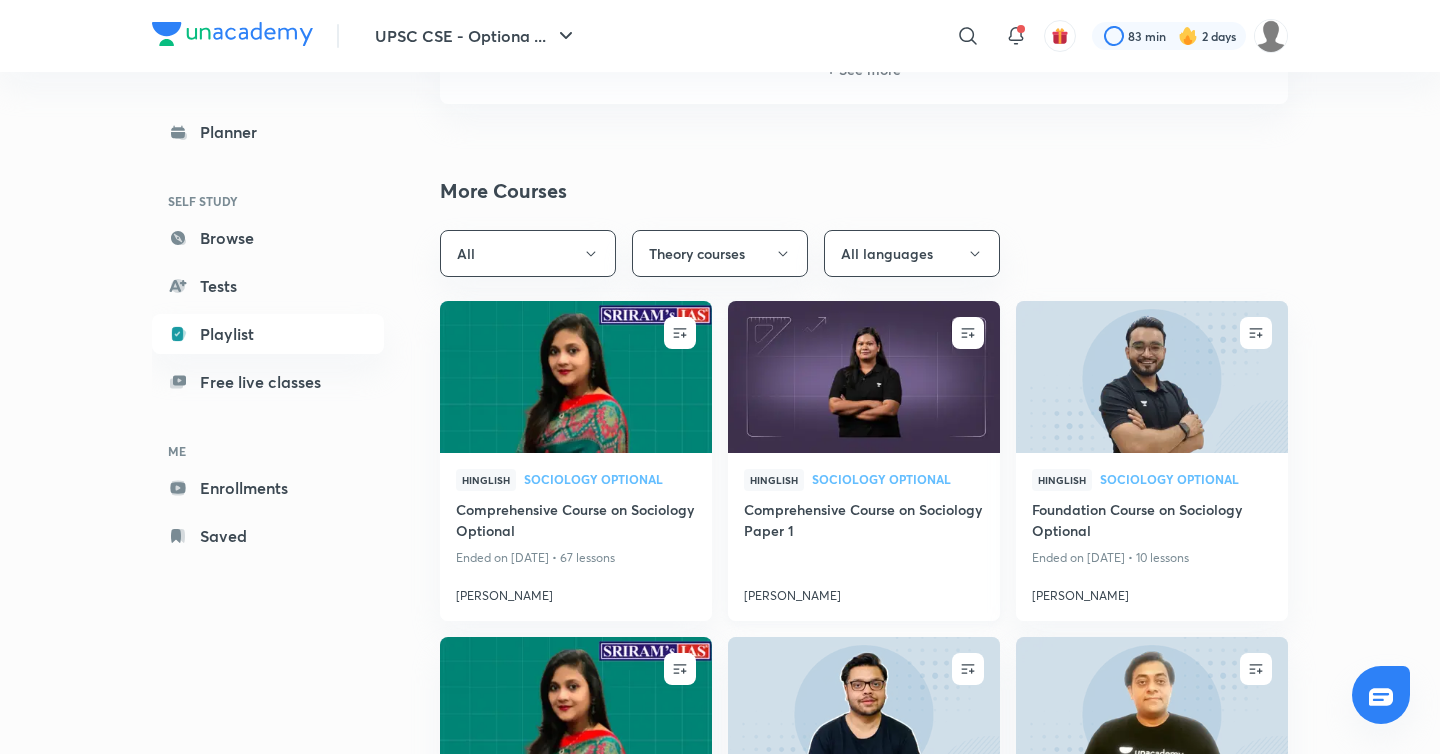 scroll, scrollTop: 846, scrollLeft: 0, axis: vertical 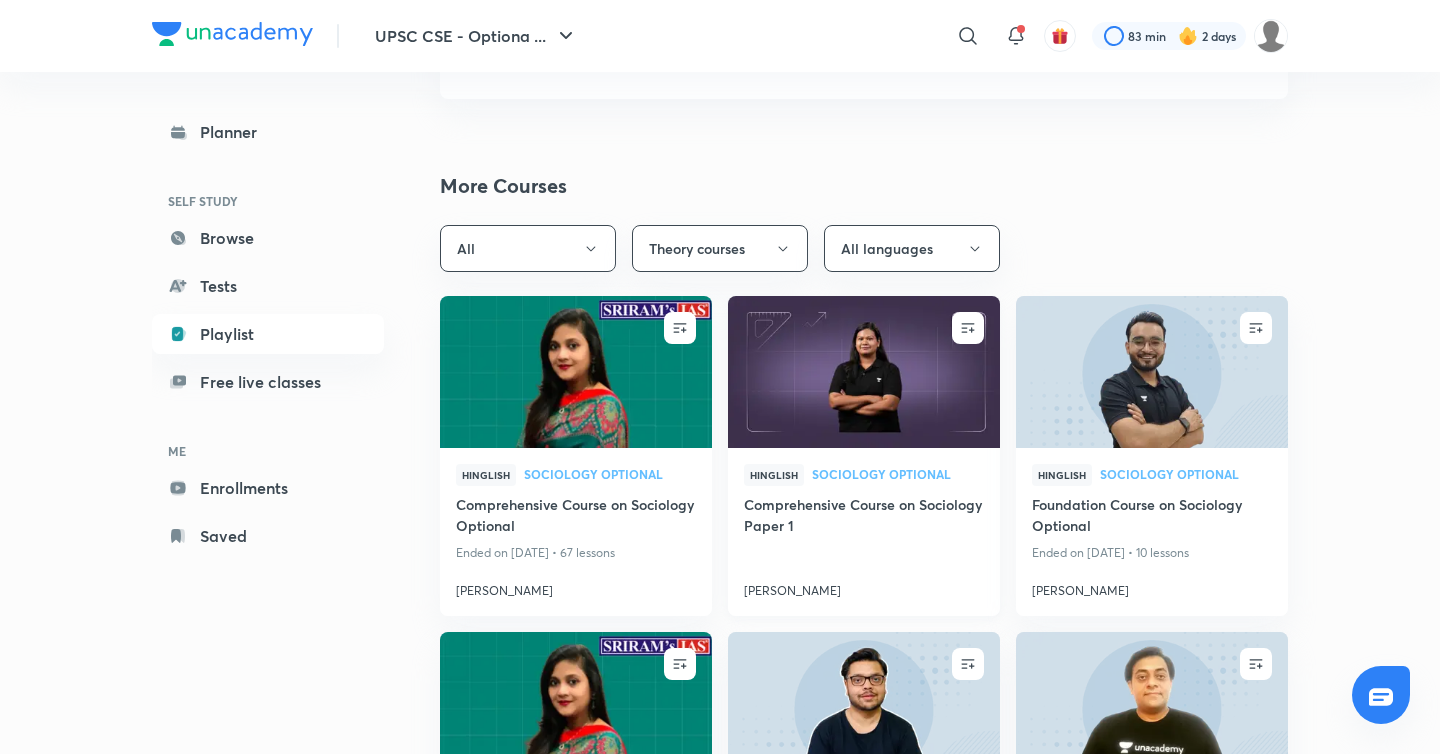 click on "Comprehensive Course on Sociology Paper 1" at bounding box center (864, 517) 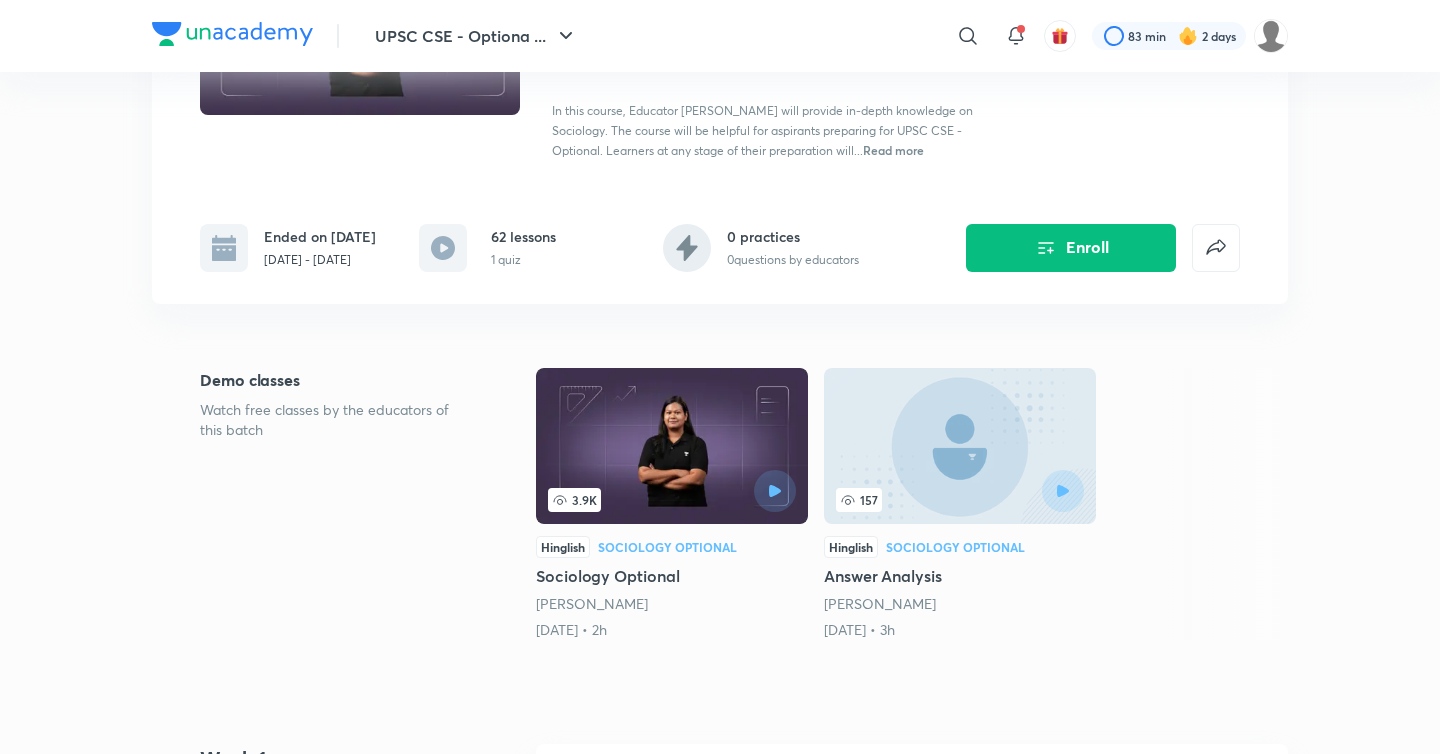 scroll, scrollTop: 0, scrollLeft: 0, axis: both 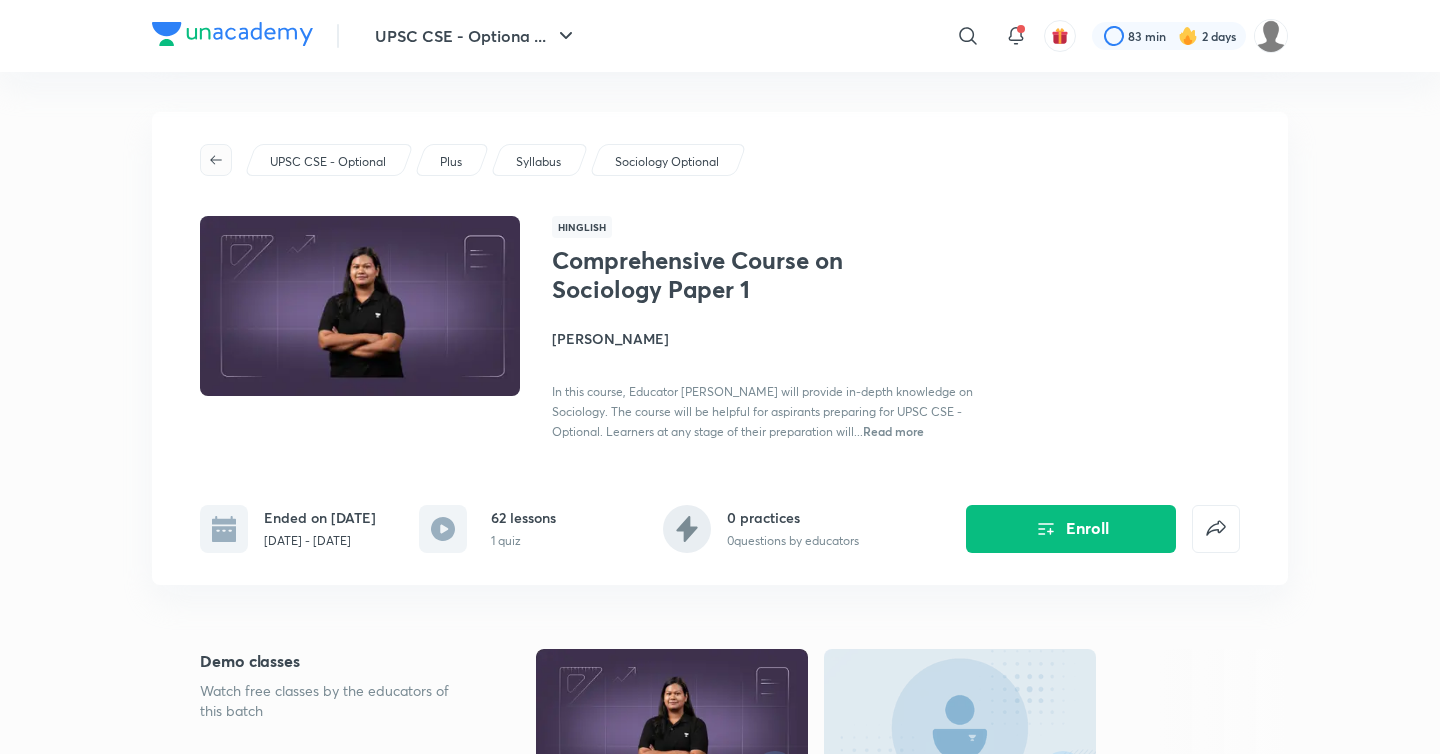 click at bounding box center (216, 160) 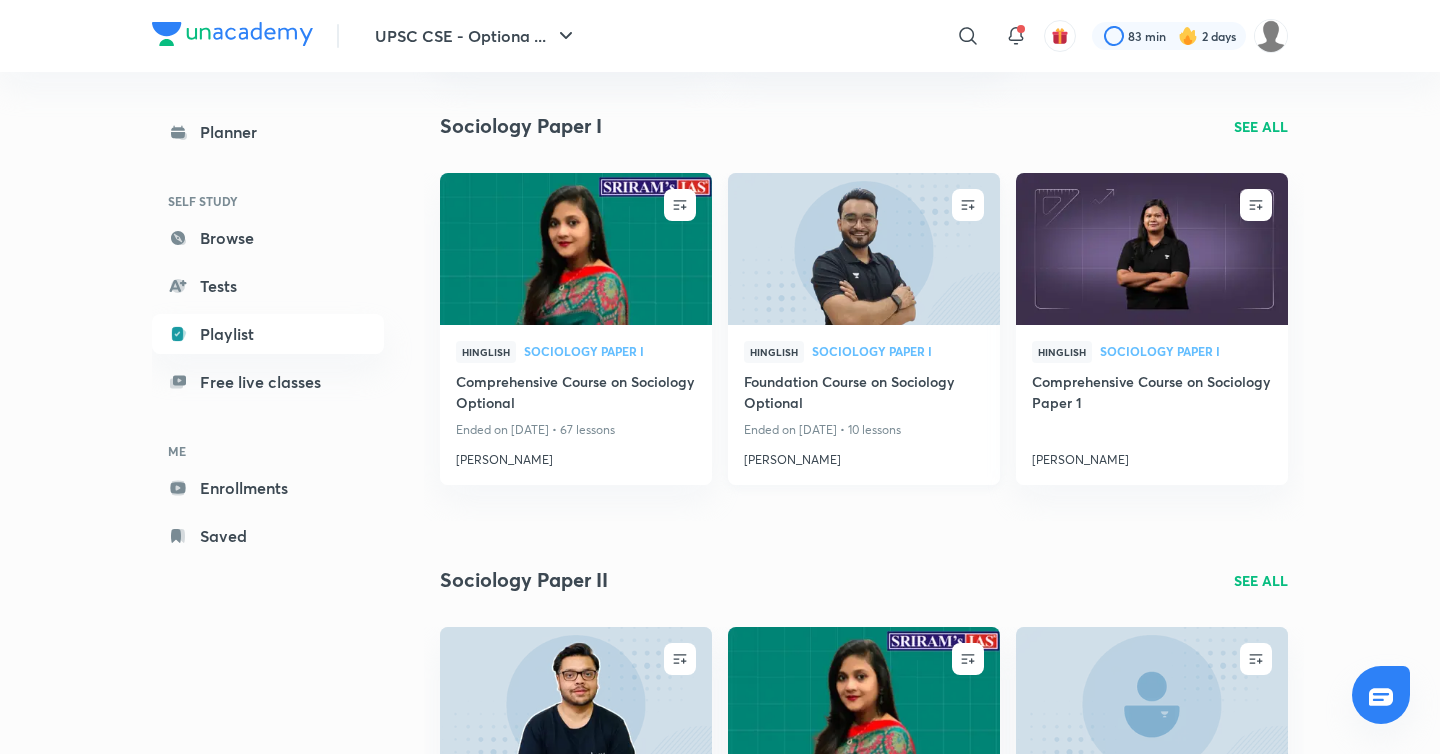 scroll, scrollTop: 336, scrollLeft: 0, axis: vertical 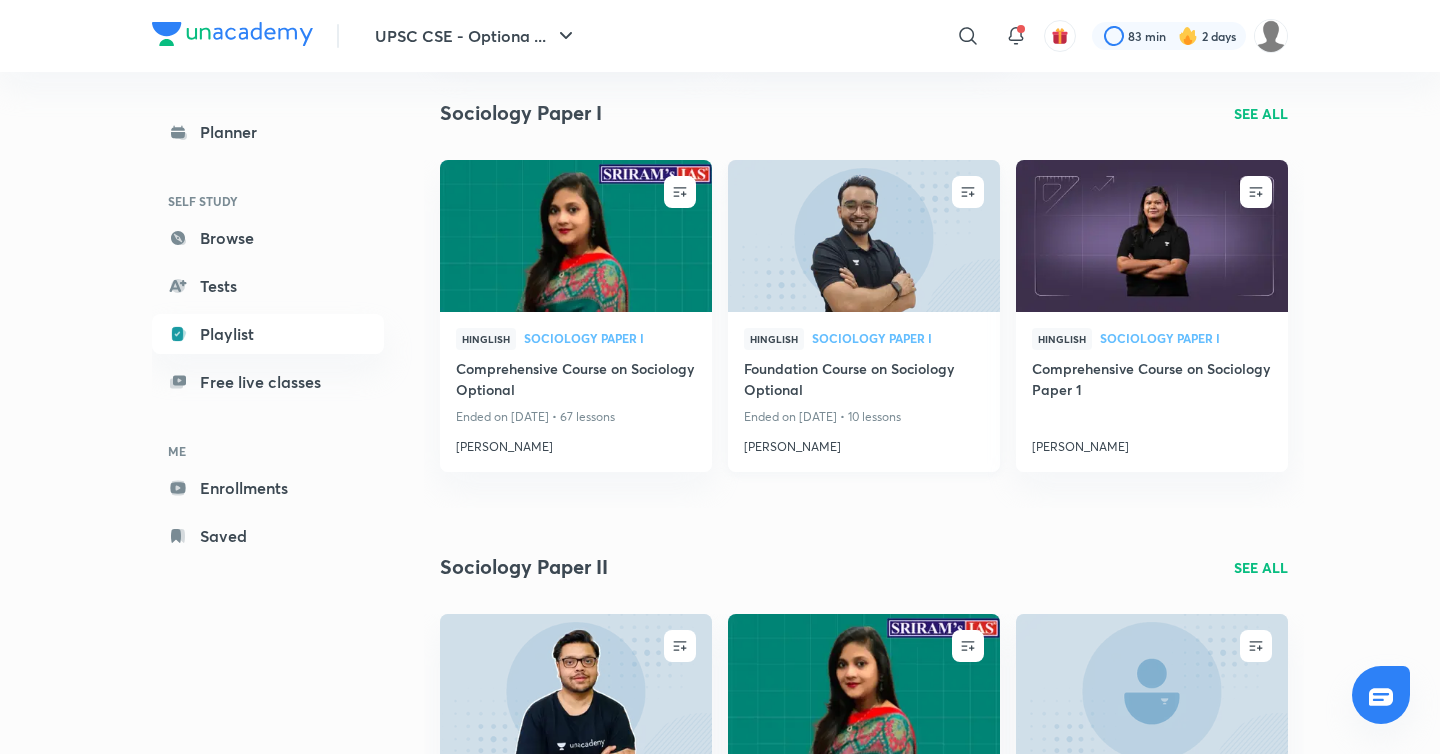 click on "Foundation Course on Sociology Optional" at bounding box center [864, 381] 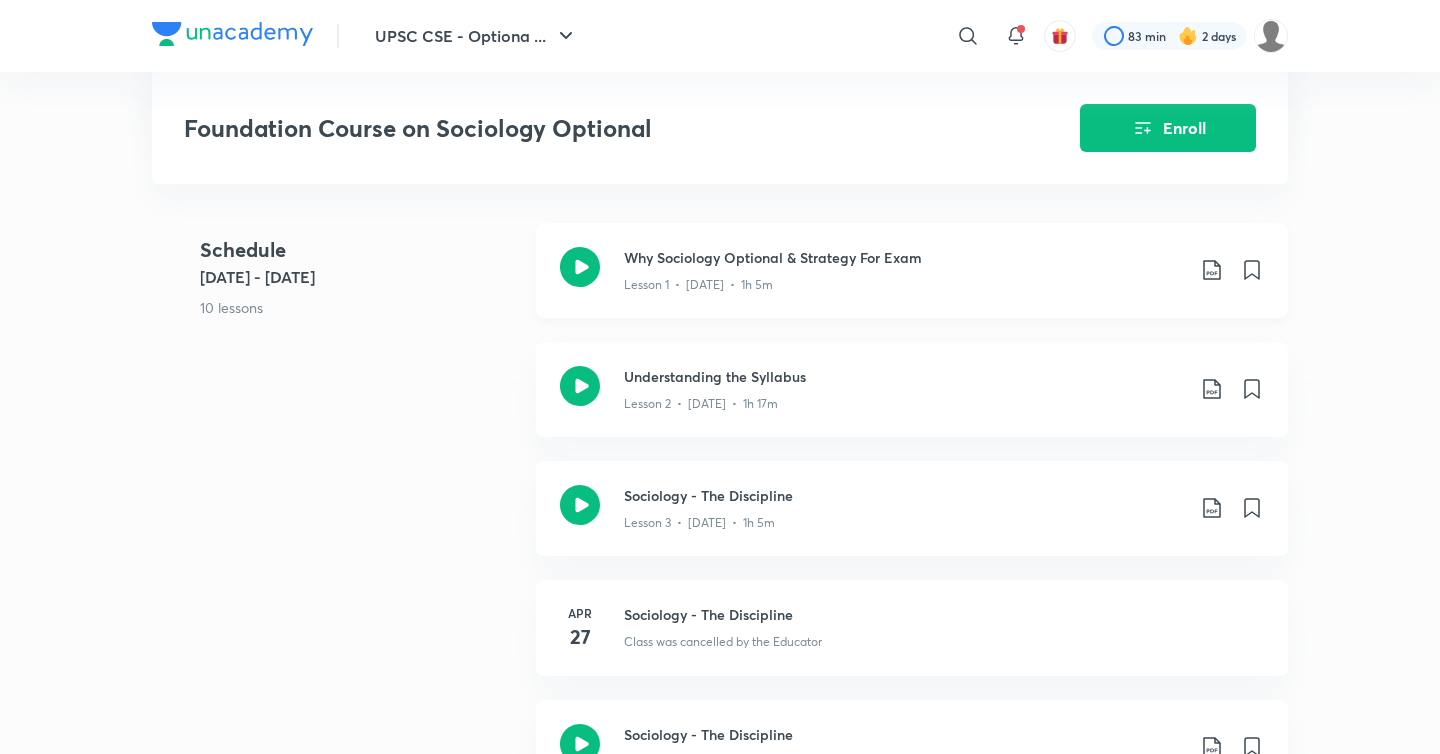 scroll, scrollTop: 473, scrollLeft: 0, axis: vertical 